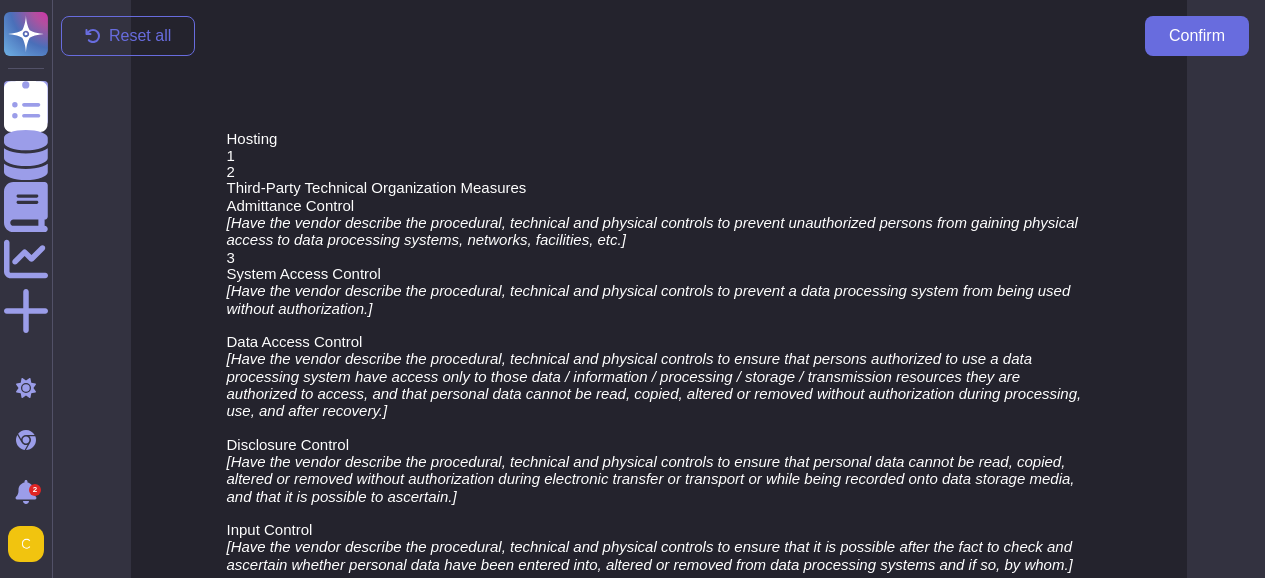 click 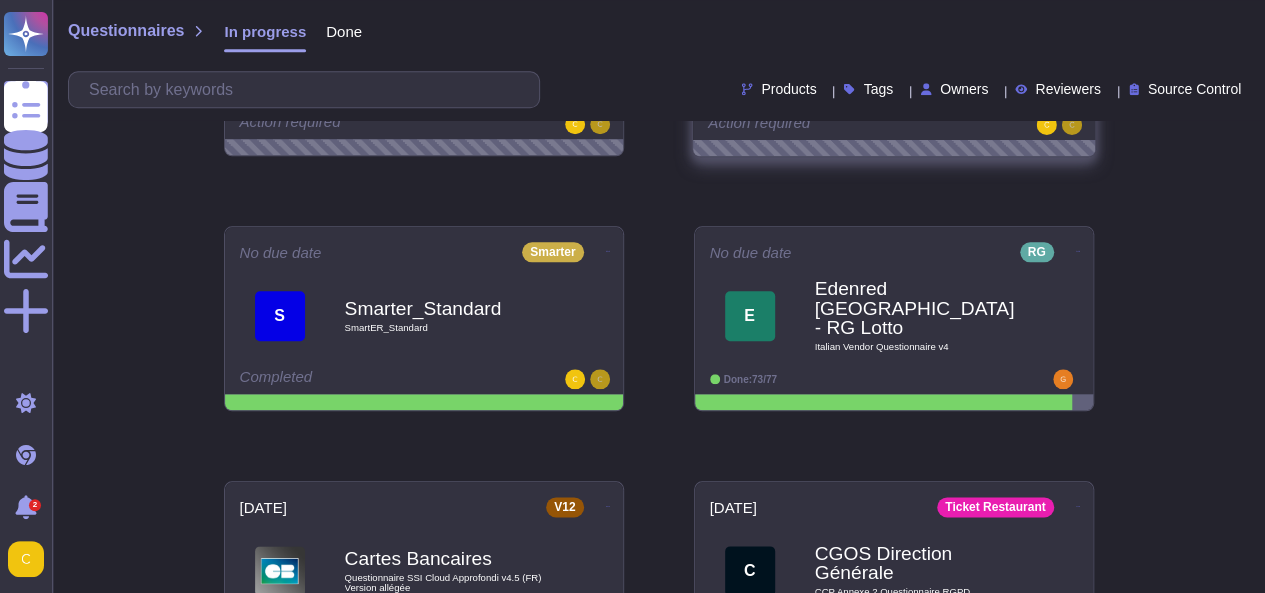 scroll, scrollTop: 929, scrollLeft: 0, axis: vertical 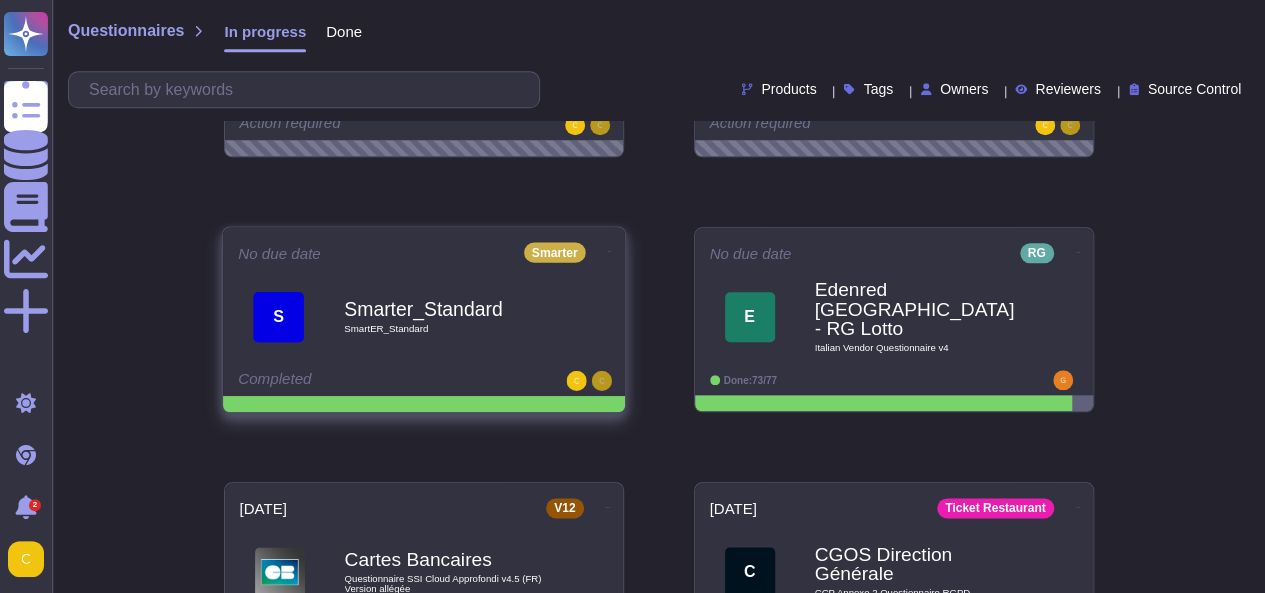 click on "Smarter_Standard SmartER_Standard" at bounding box center [445, 316] 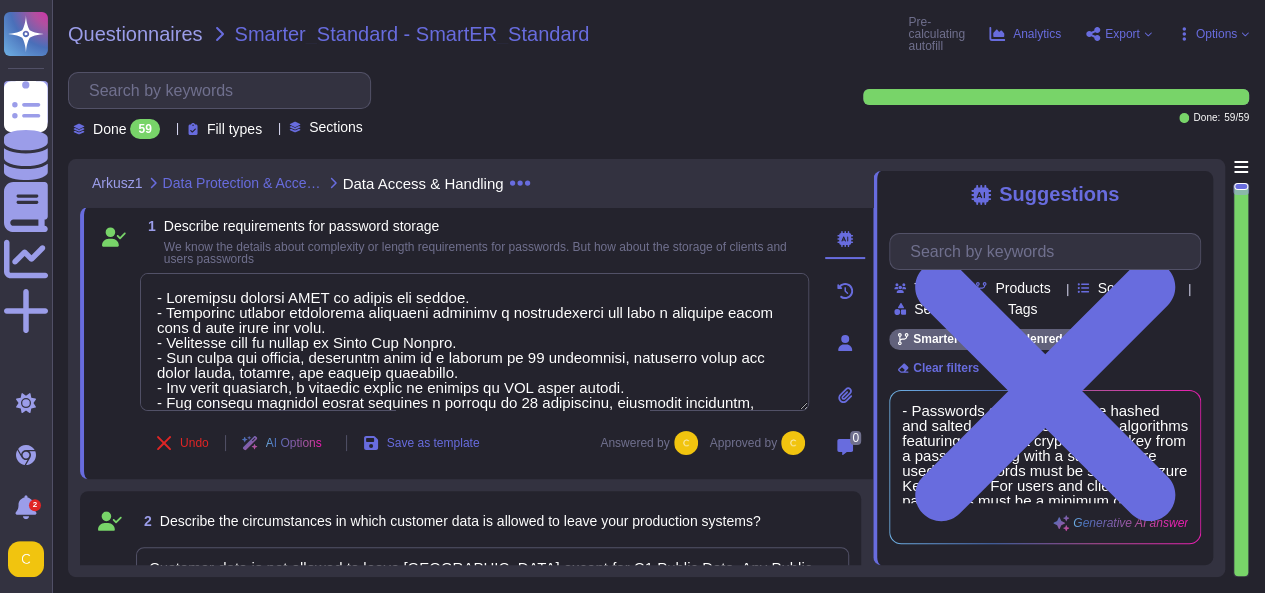 type on "- Passwords storage MUST be hashed and salted.
- Supported hashing algorithms featuring deriving a cryptographic key from a password along with a salt value are used.
- Passwords must be stored in Azure Key Vaults.
- For users and clients, passwords must be a minimum of 10 characters, including lower and upper cases, numbers, and special characters.
- For admin passwords, a stricter policy is defined in IAM group policy.
- The overall password policy requires a minimum of 12 characters, including lowercase, uppercase, digits, and special characters.
- Passwords storage MUST be hashed and salted.
- Supported hashing algorithms featuring deriving a cryptographic key from a password along with a salt value are used.
- Passwords must be stored in Azure Key Vaults.
- For users and clients, passwords must be a minimum of 10 characters, including lower and upper cases, numbers, and special characters.
- For admin passwords, a stricter policy is defined in IAM group policy.
- The overall password policy requires a..." 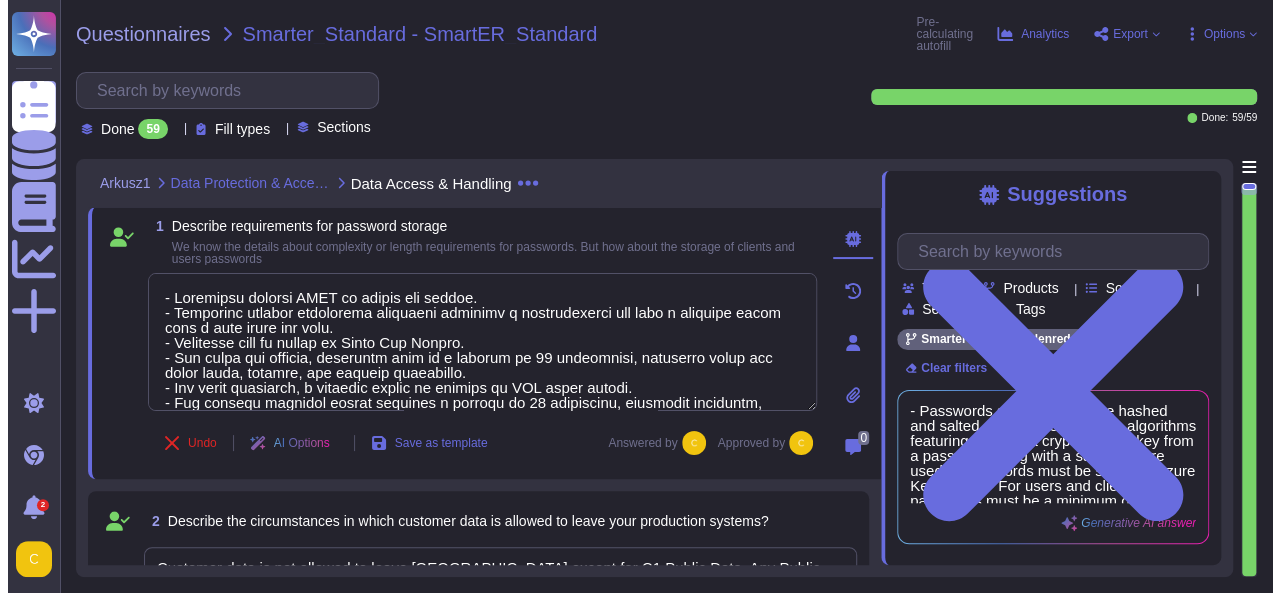 scroll, scrollTop: 0, scrollLeft: 0, axis: both 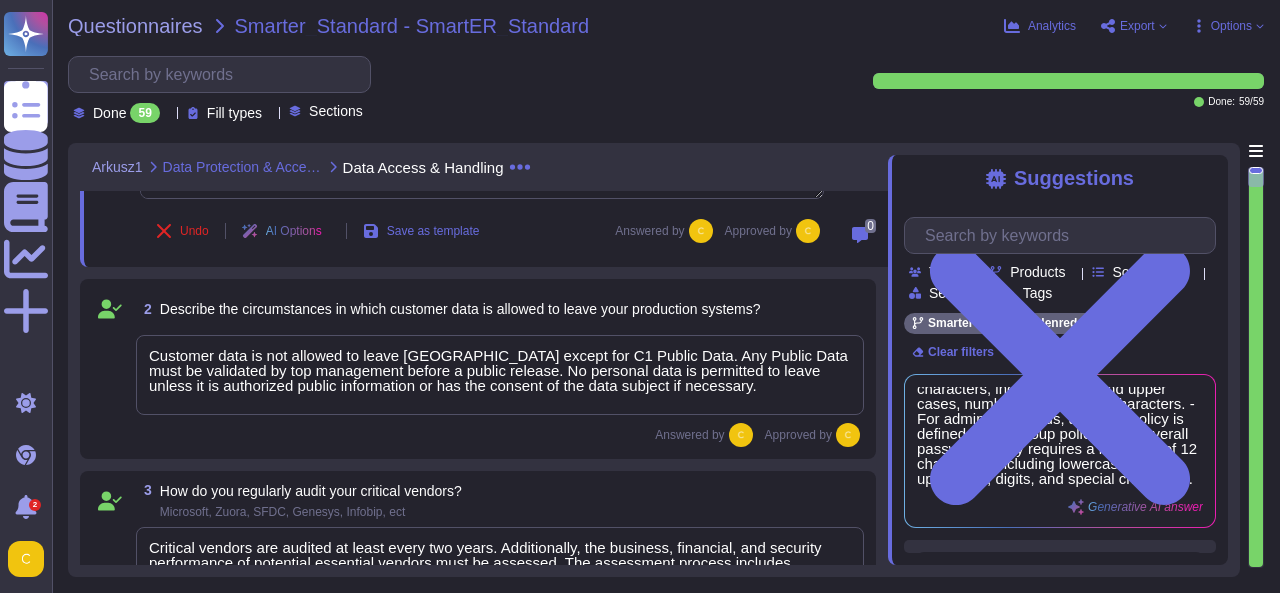 click on "Customer data is not allowed to leave [GEOGRAPHIC_DATA] except for C1 Public Data. Any Public Data must be validated by top management before a public release. No personal data is permitted to leave unless it is authorized public information or has the consent of the data subject if necessary." at bounding box center [500, 375] 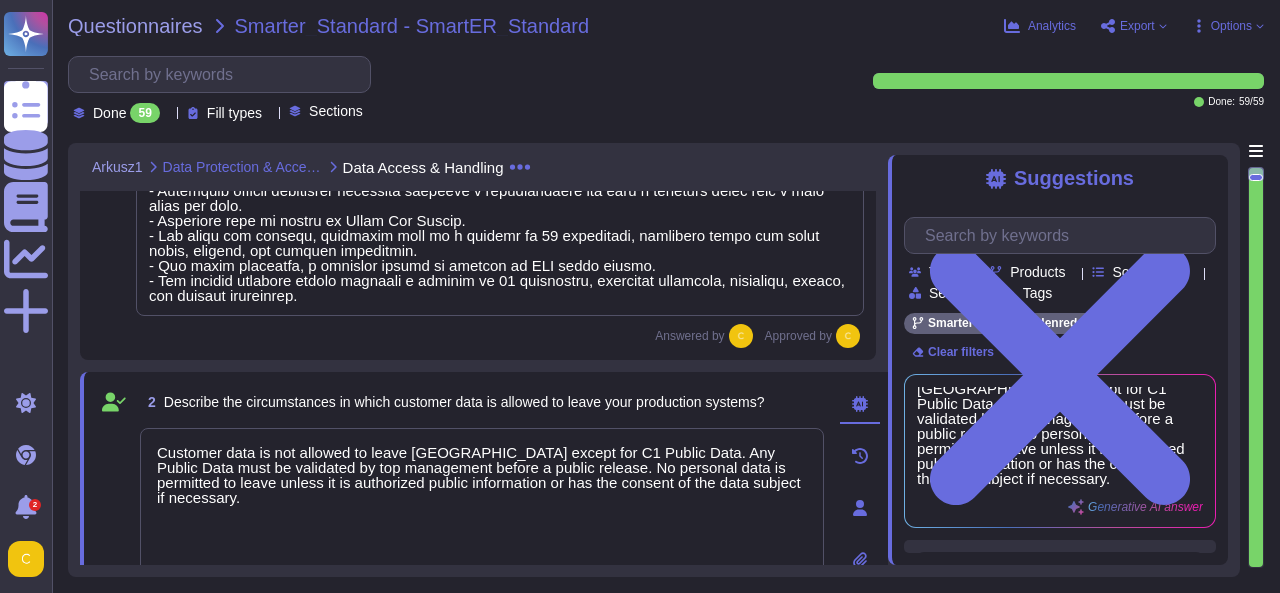 scroll, scrollTop: 258, scrollLeft: 0, axis: vertical 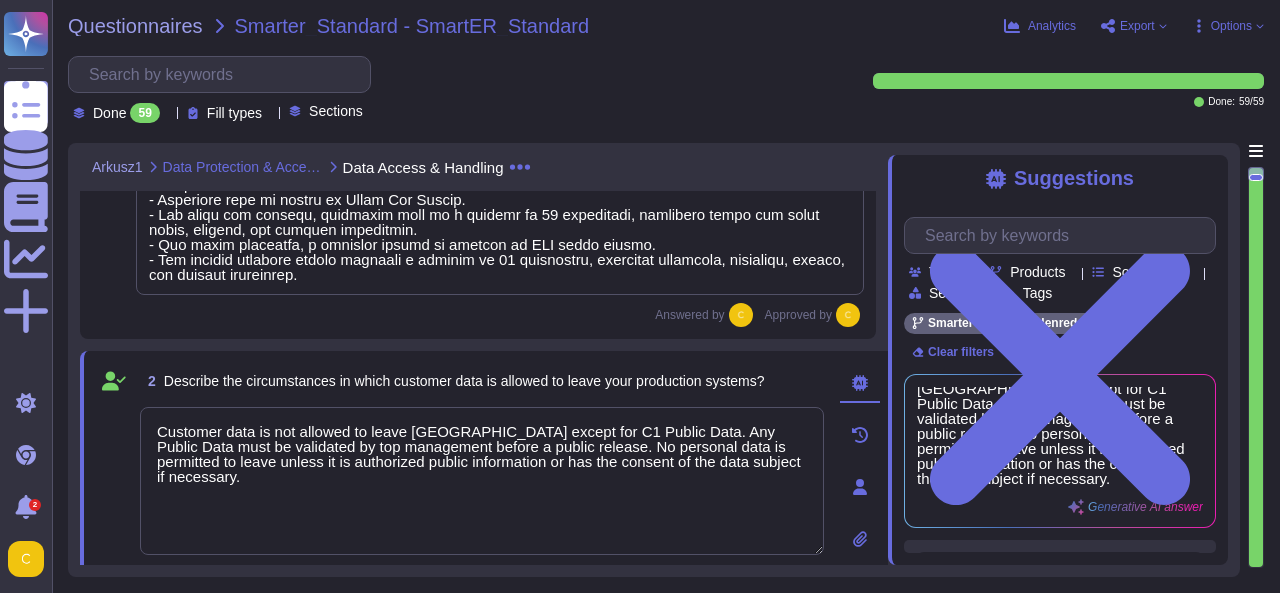 click on "Customer data is not allowed to leave [GEOGRAPHIC_DATA] except for C1 Public Data. Any Public Data must be validated by top management before a public release. No personal data is permitted to leave unless it is authorized public information or has the consent of the data subject if necessary." at bounding box center (482, 481) 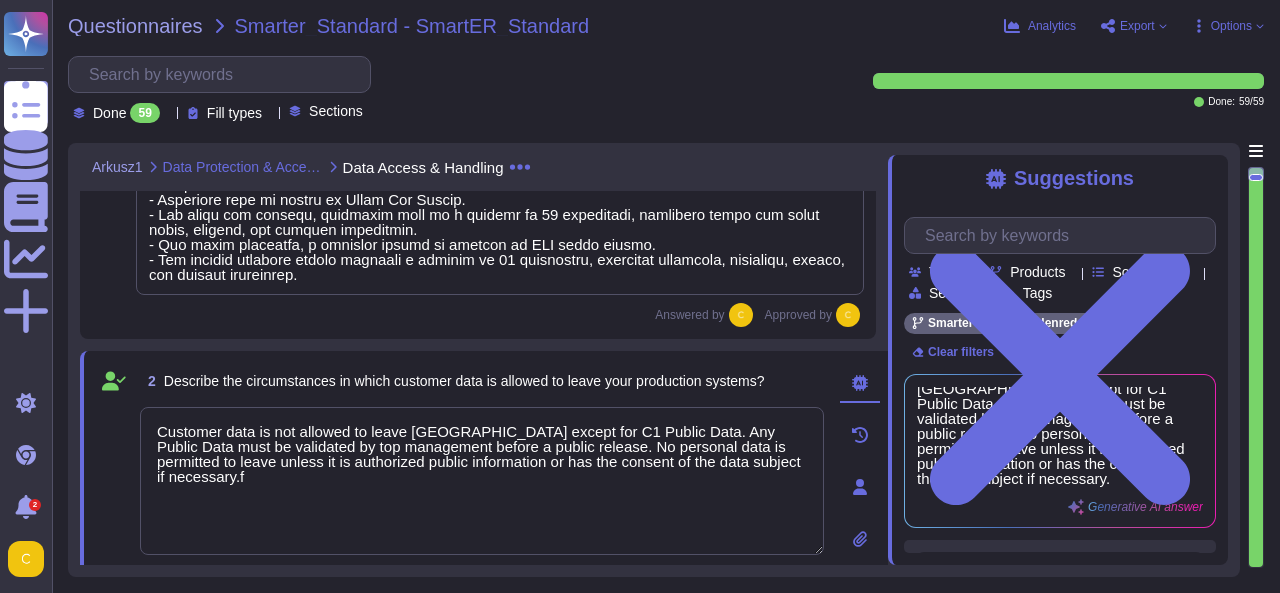 type on "Customer data is not allowed to leave [GEOGRAPHIC_DATA] except for C1 Public Data. Any Public Data must be validated by top management before a public release. No personal data is permitted to leave unless it is authorized public information or has the consent of the data subject if necessary." 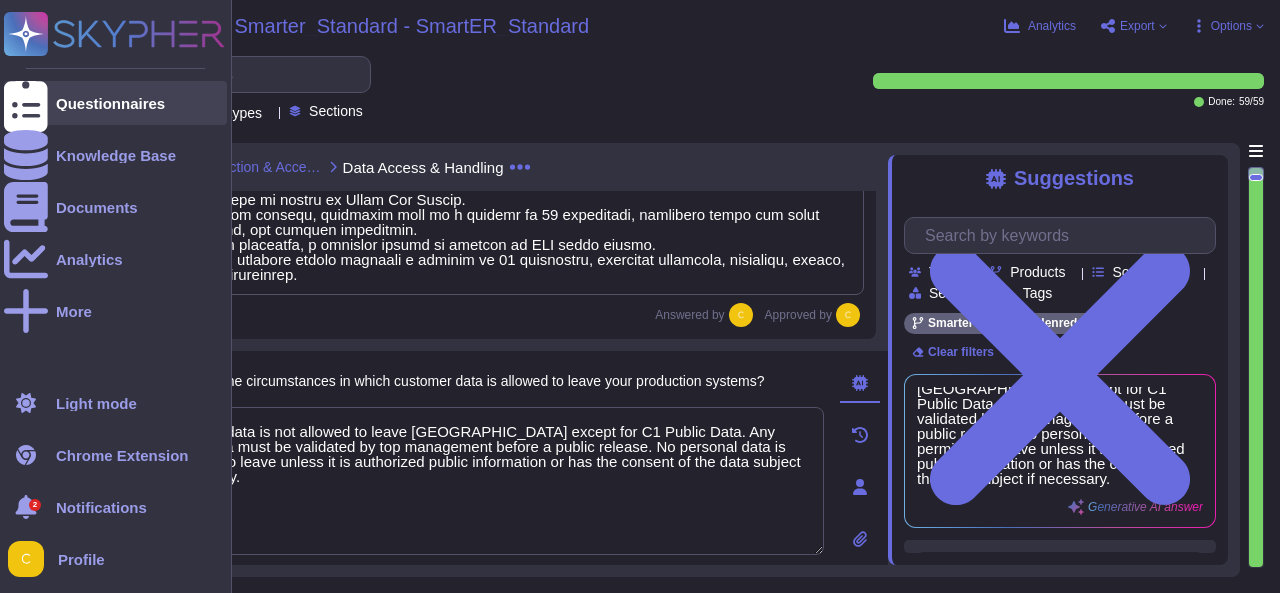 click 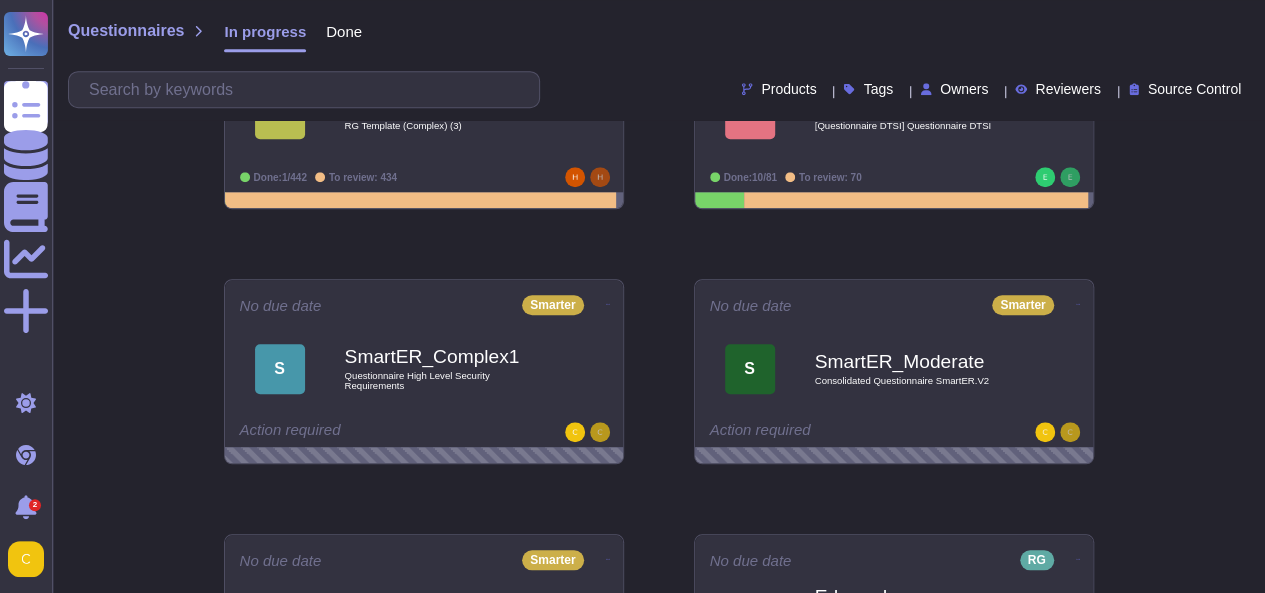 scroll, scrollTop: 650, scrollLeft: 0, axis: vertical 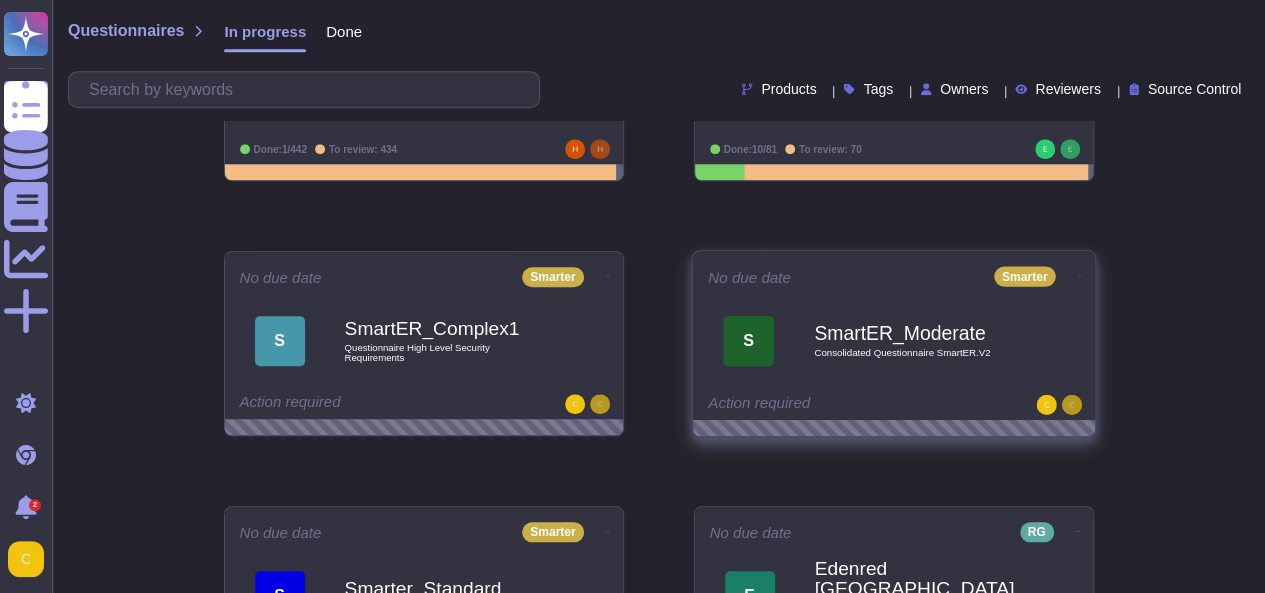 click on "Consolidated Questionnaire SmartER.V2" at bounding box center (915, 353) 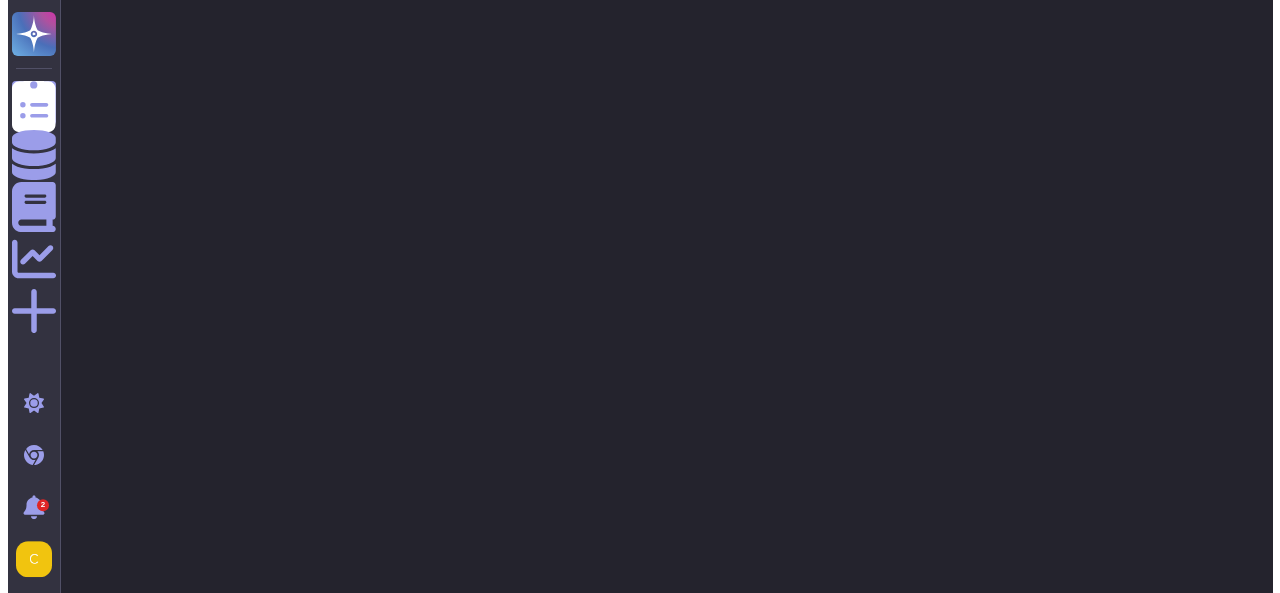 scroll, scrollTop: 0, scrollLeft: 0, axis: both 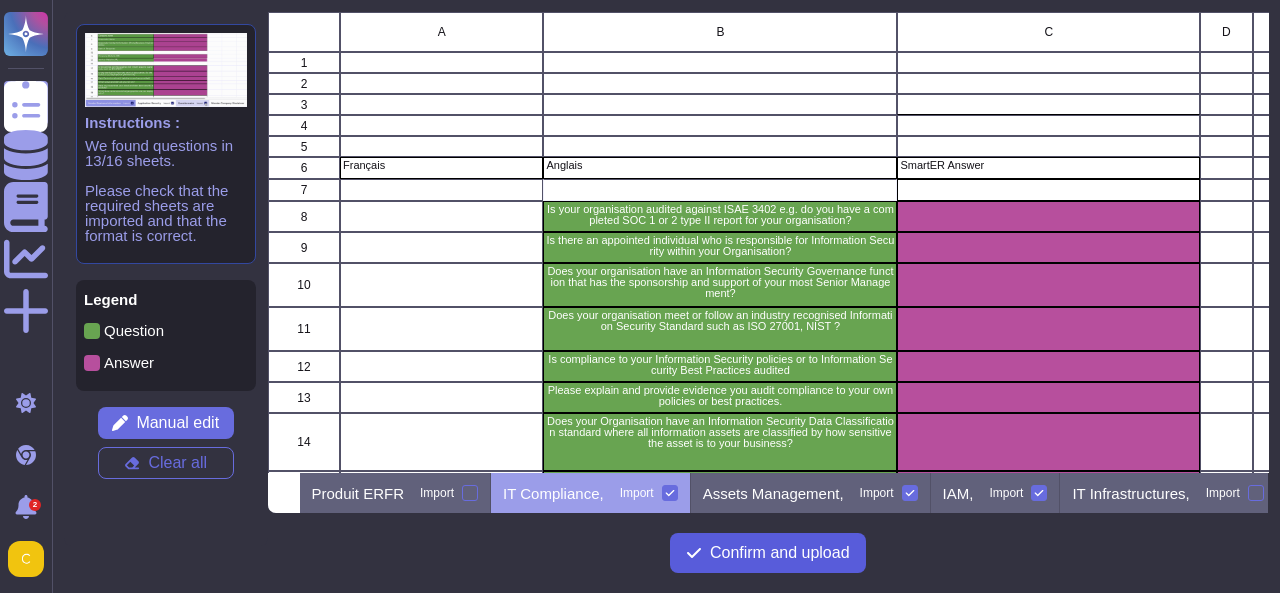 click on "Confirm and upload" at bounding box center (780, 553) 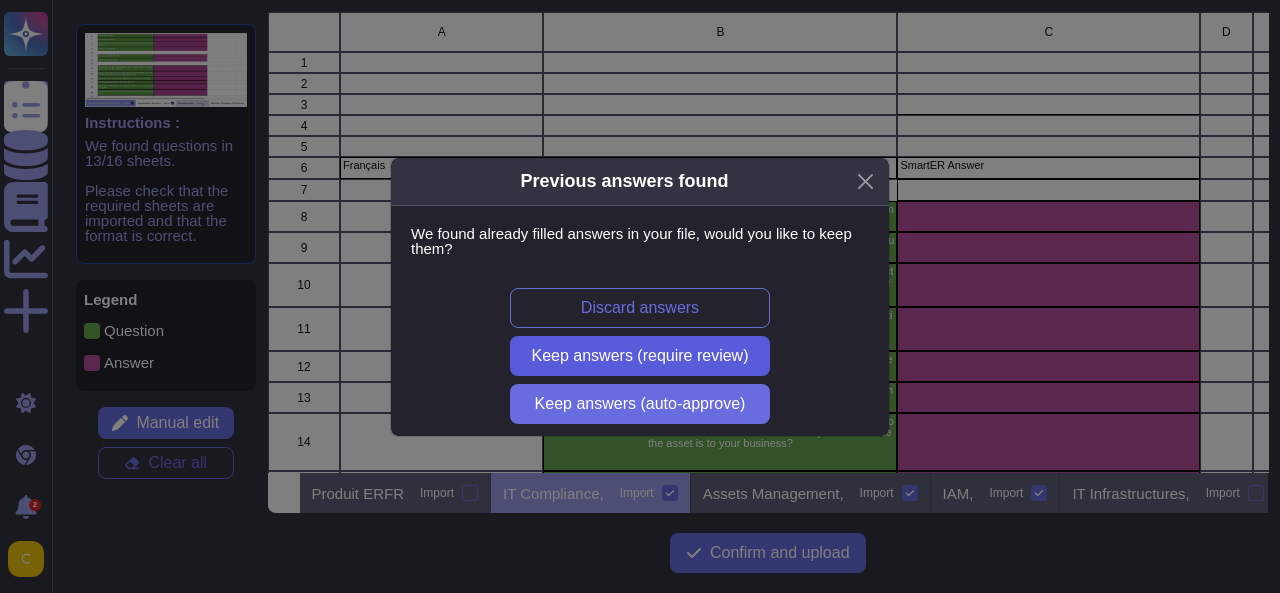 click on "Keep answers (require review)" at bounding box center [640, 356] 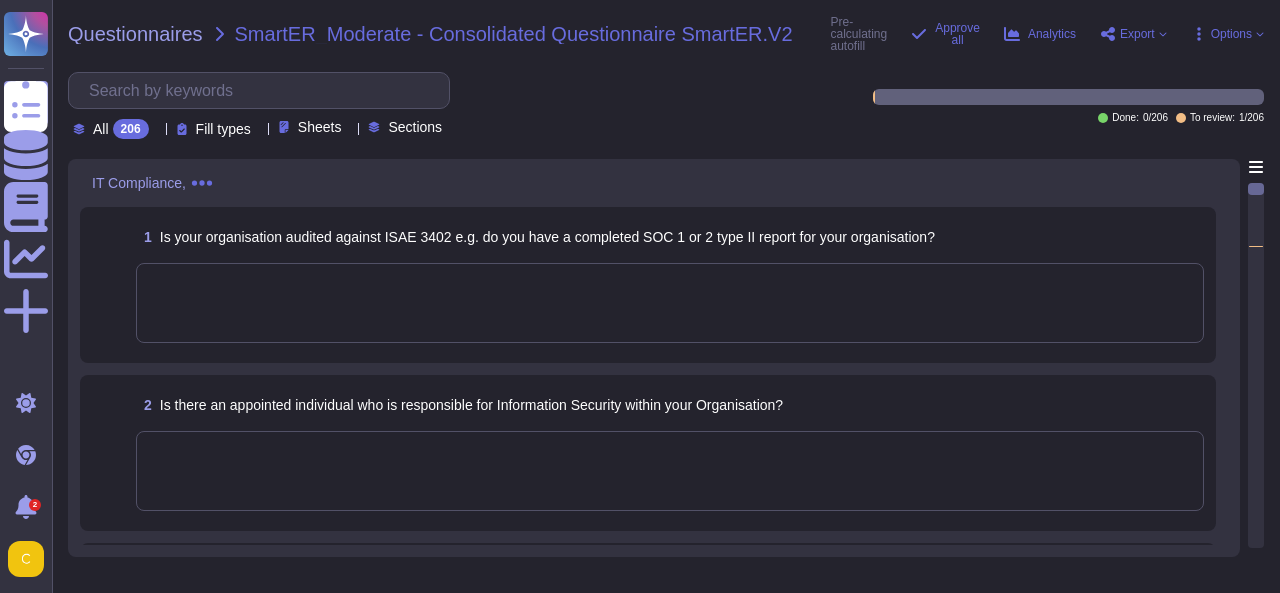 click at bounding box center (670, 303) 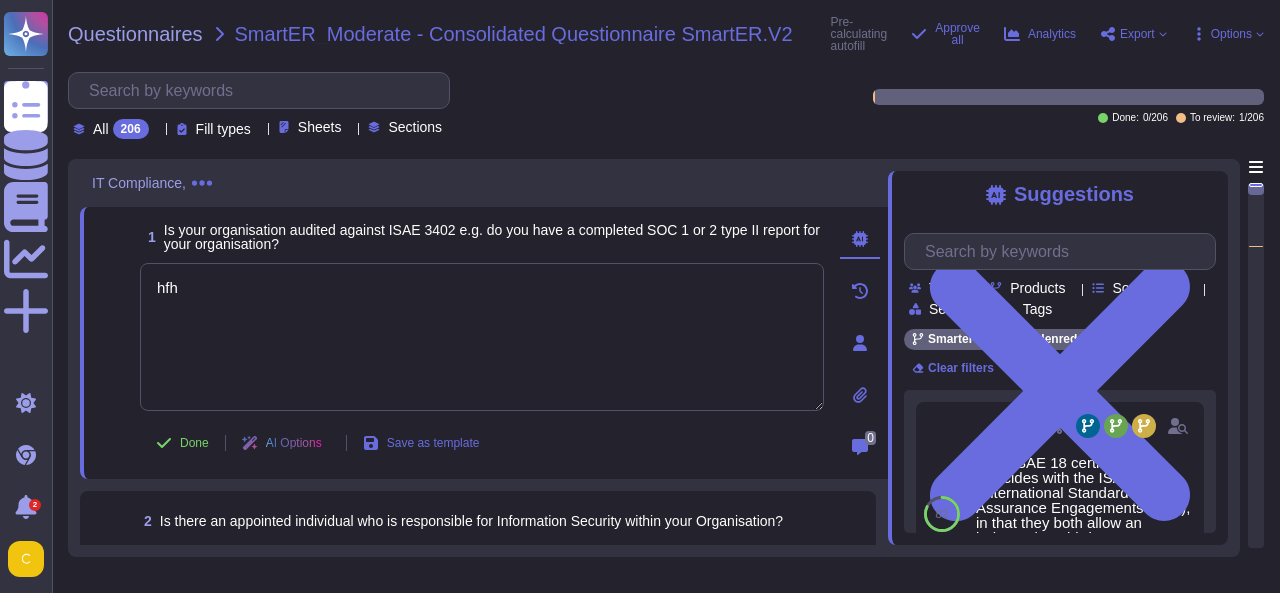 type on "h" 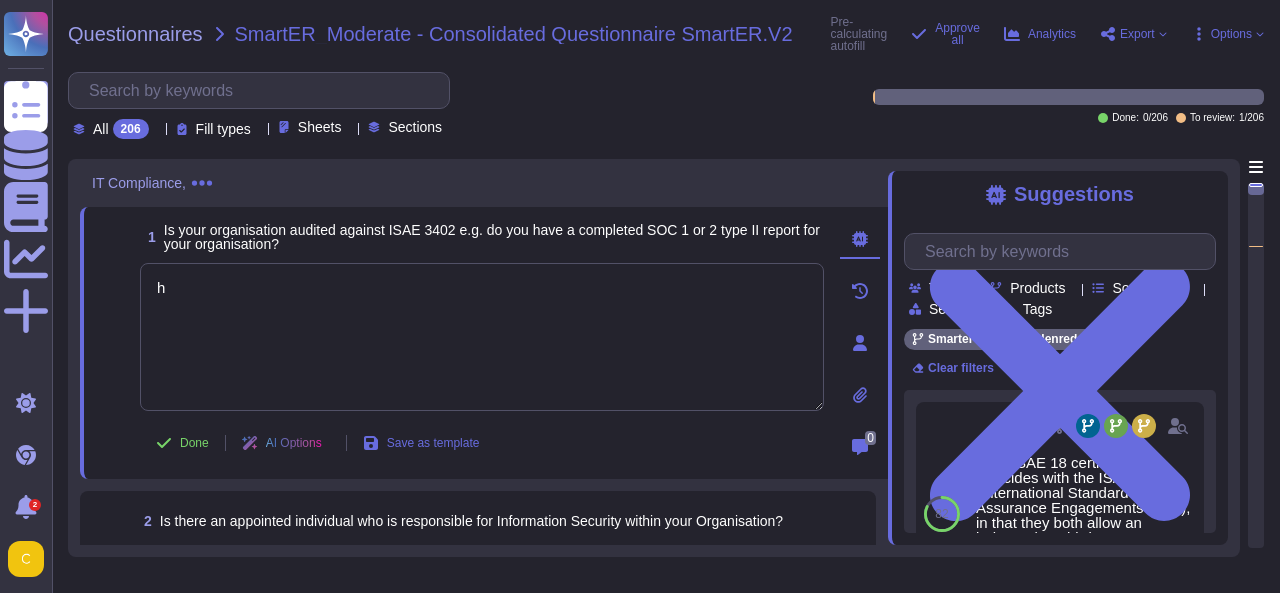 type 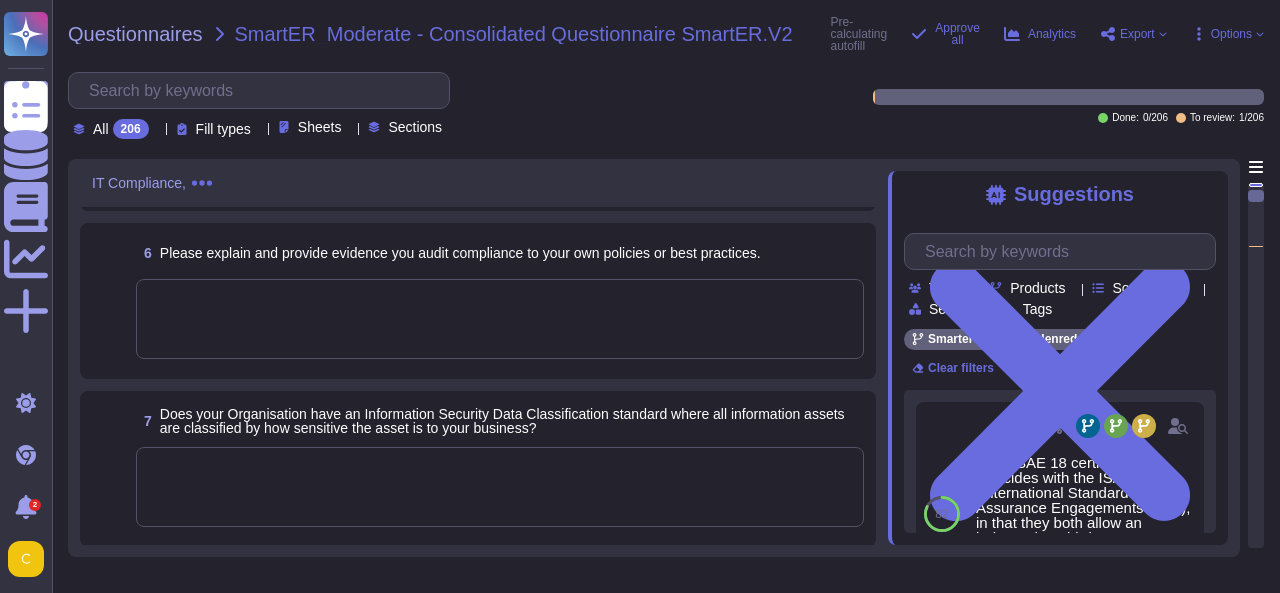 scroll, scrollTop: 927, scrollLeft: 0, axis: vertical 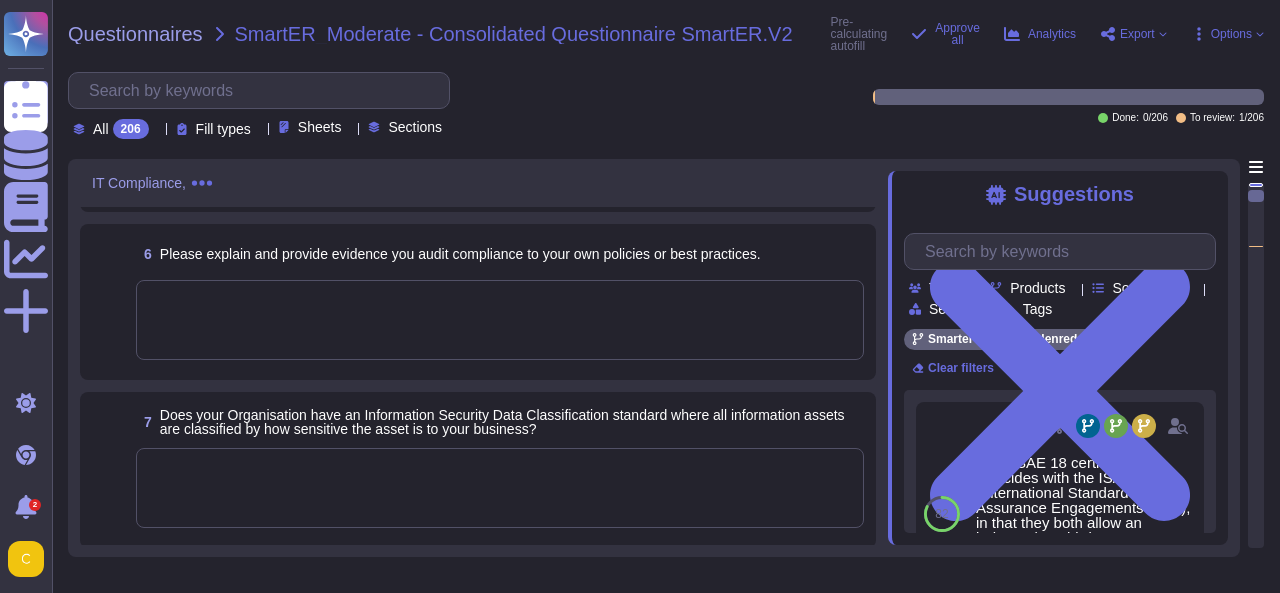click at bounding box center (500, 320) 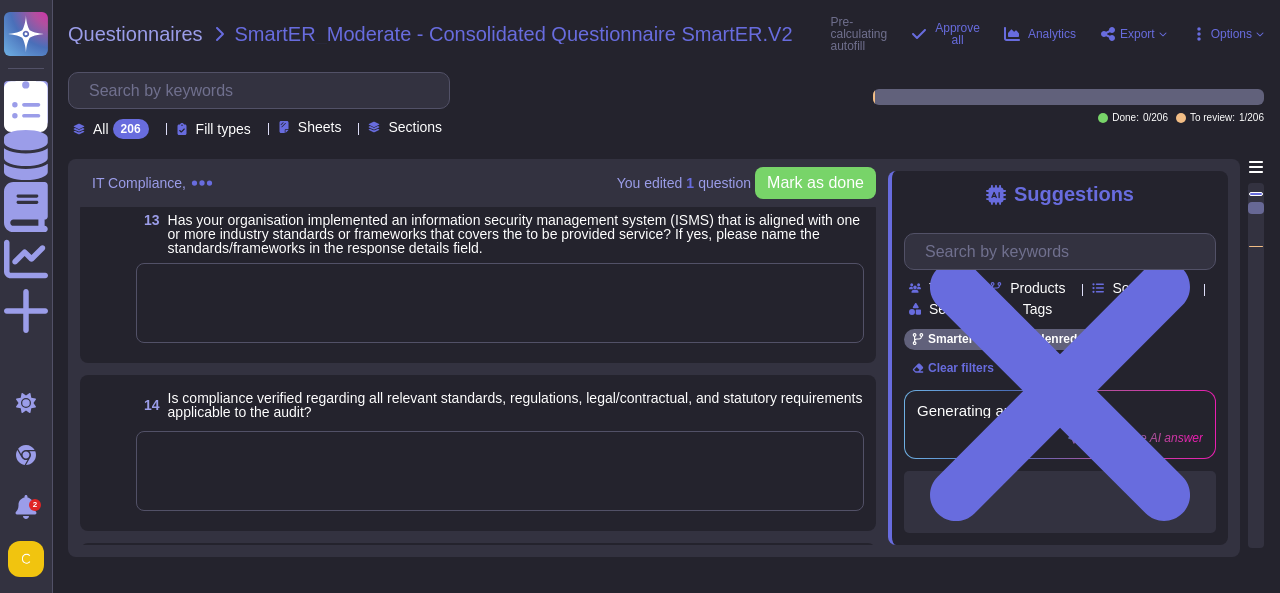 scroll, scrollTop: 2165, scrollLeft: 0, axis: vertical 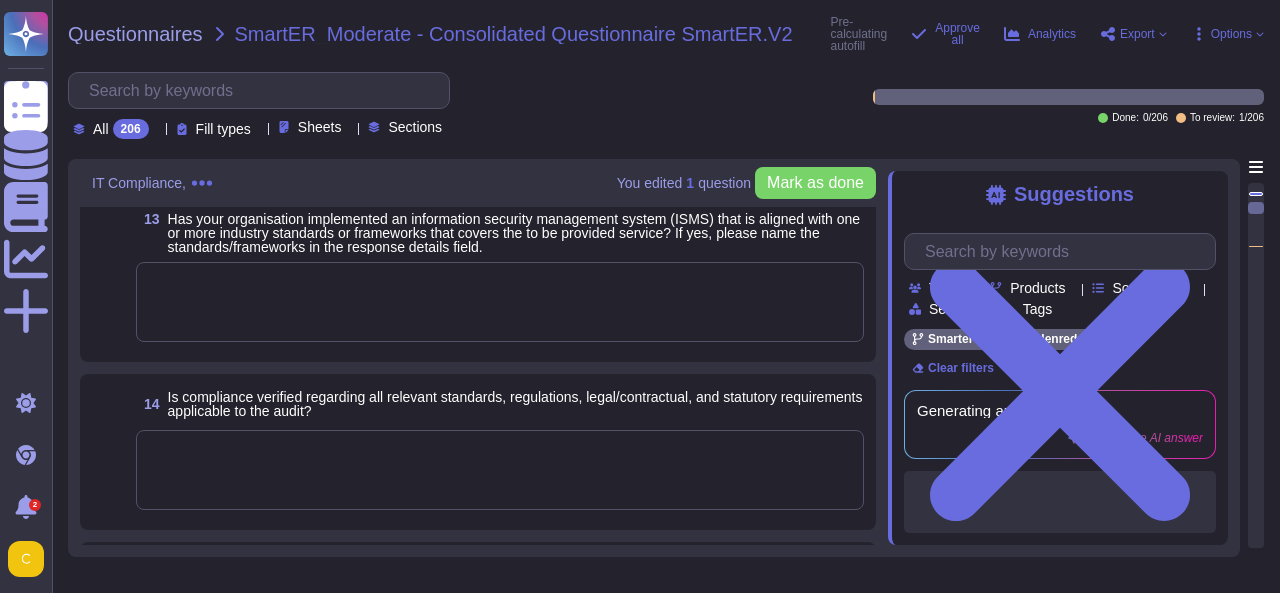 click at bounding box center (500, 302) 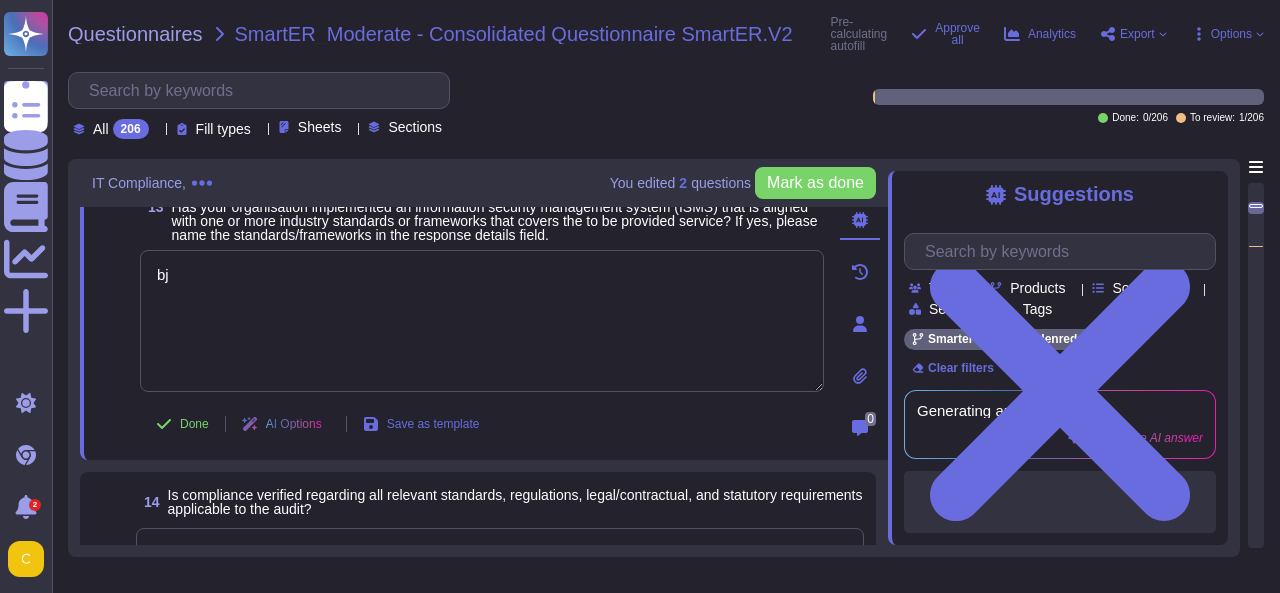 type on "b" 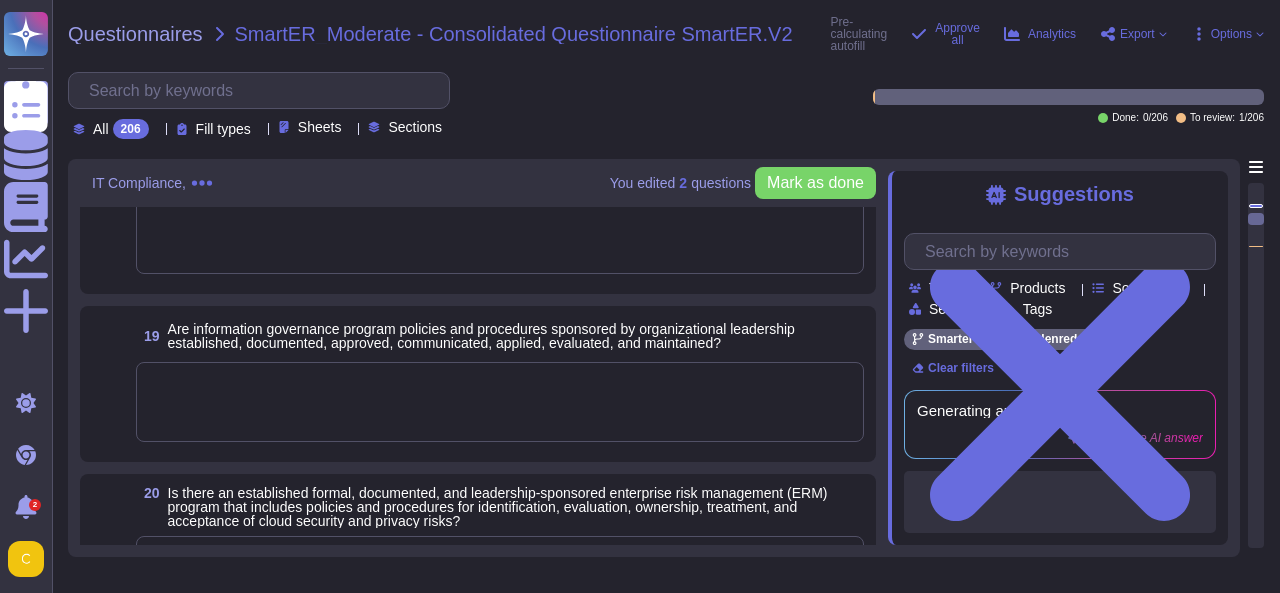 scroll, scrollTop: 3169, scrollLeft: 0, axis: vertical 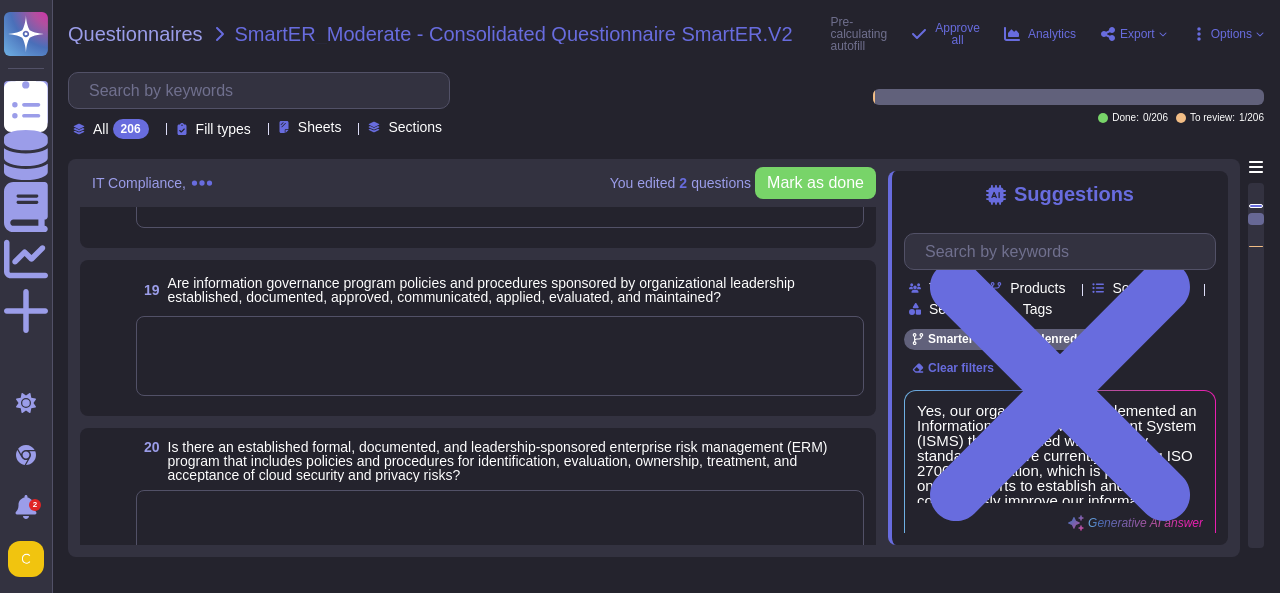 click at bounding box center (500, 356) 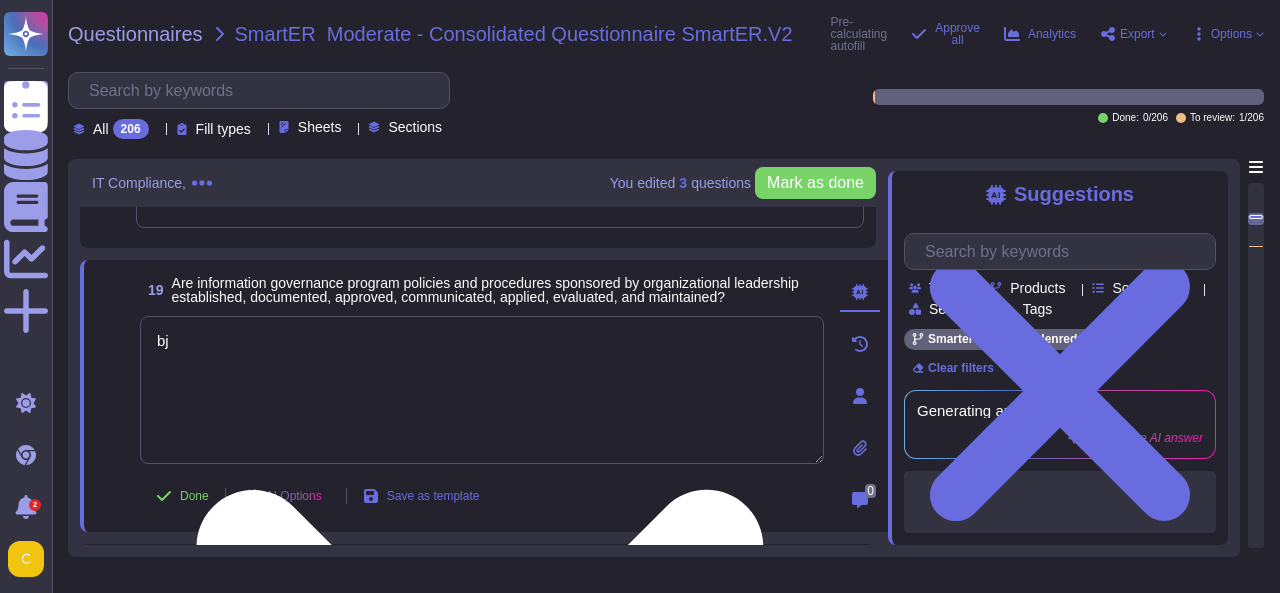 type on "b" 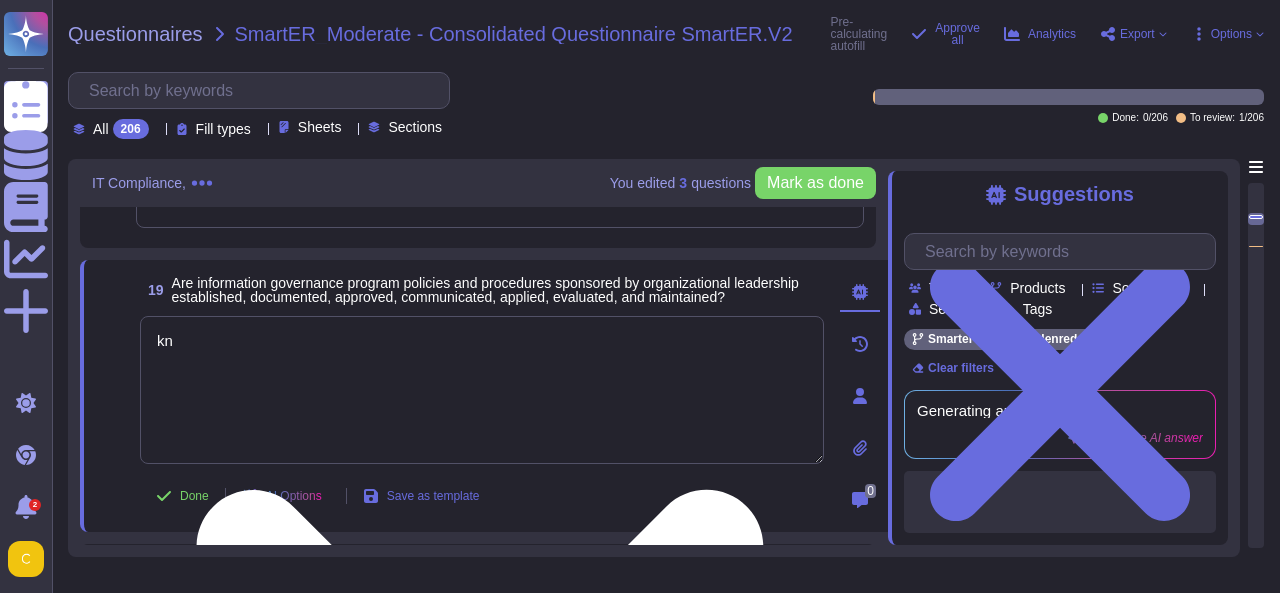 type on "k" 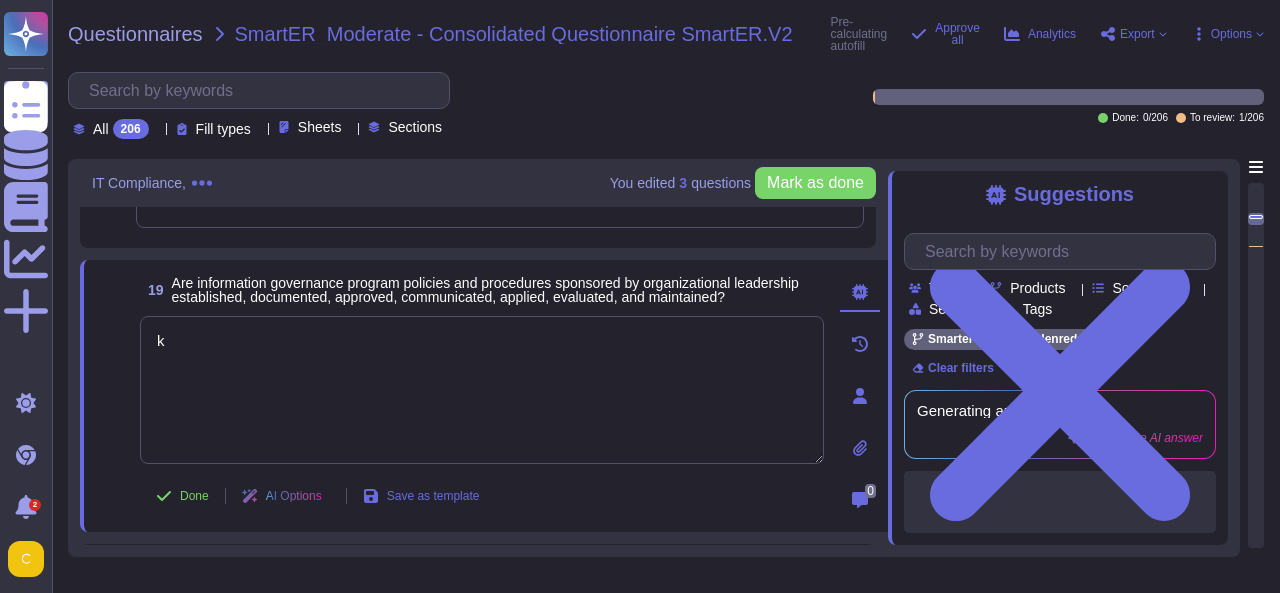 type 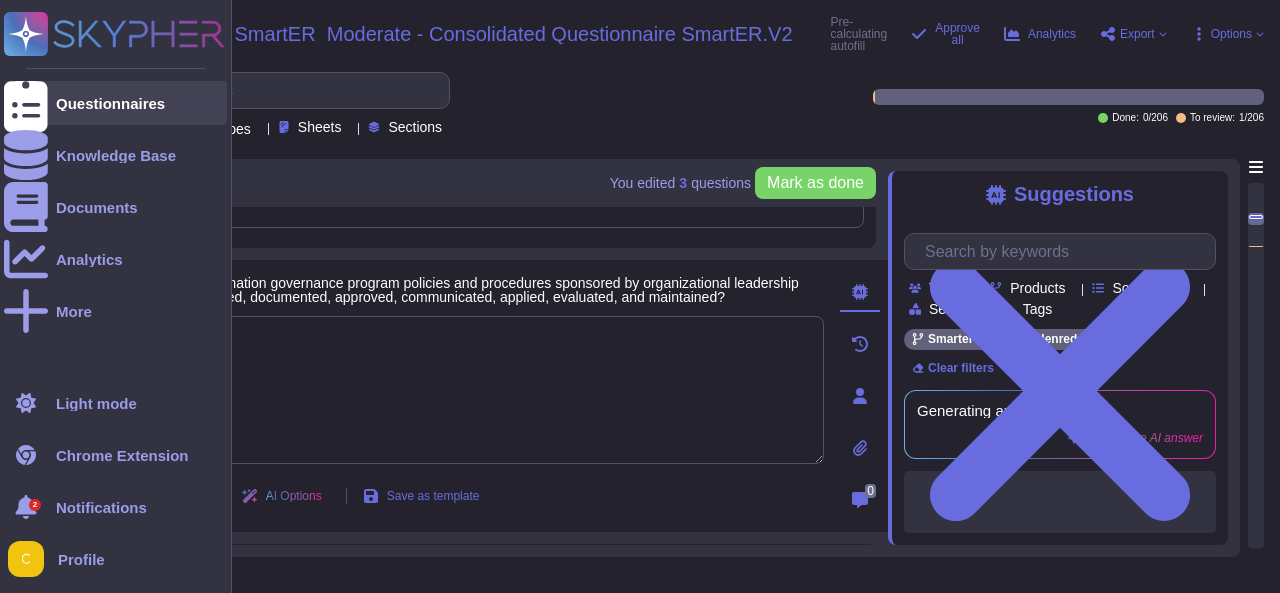 click 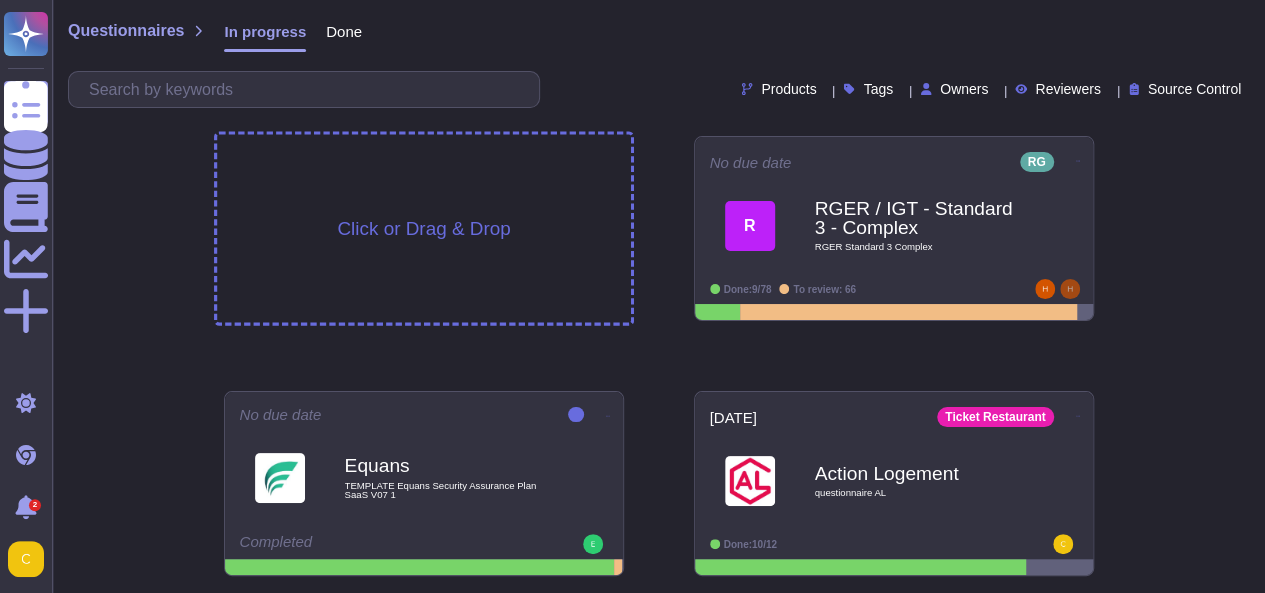 click on "Click or Drag & Drop" at bounding box center (423, 228) 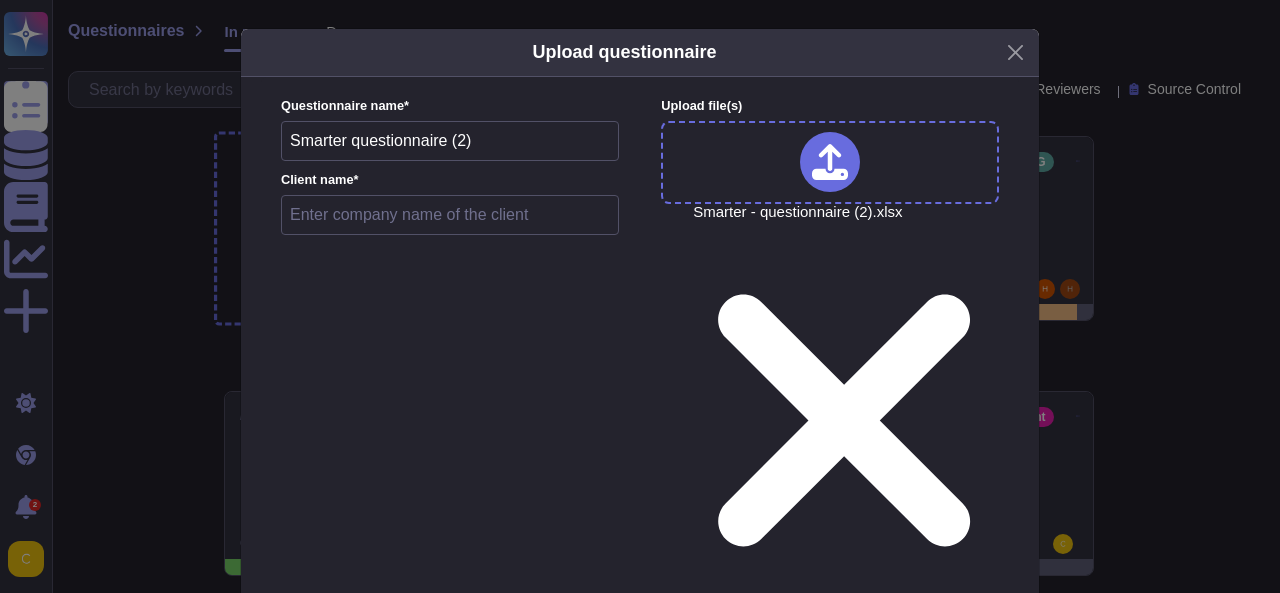 click at bounding box center (450, 215) 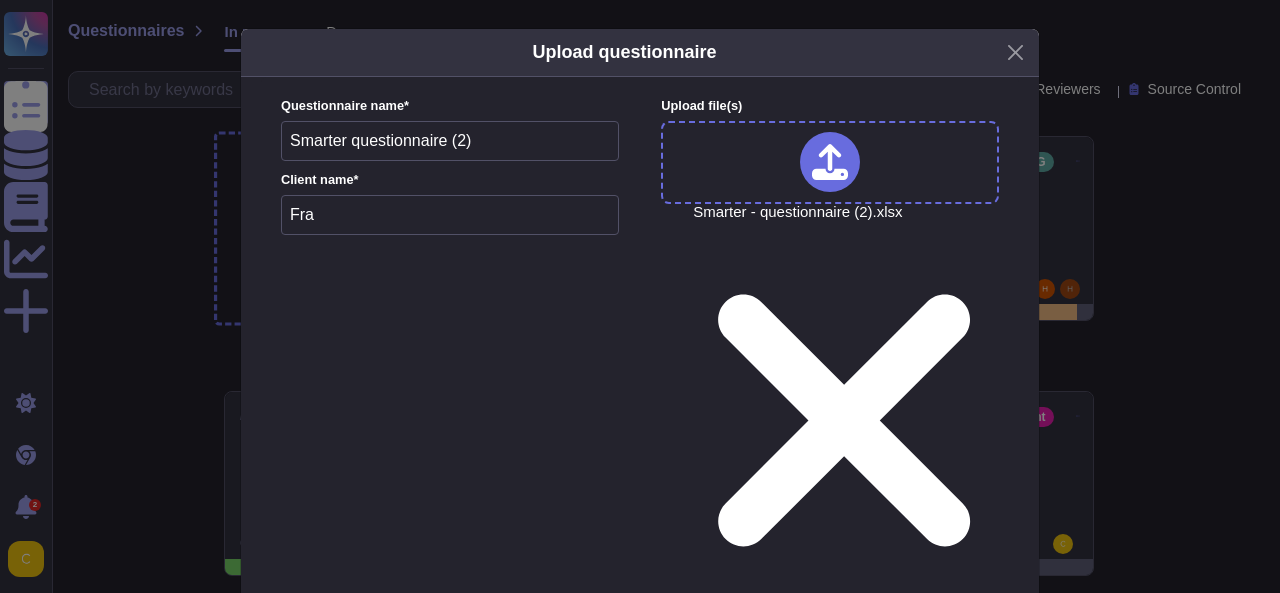 type on "F" 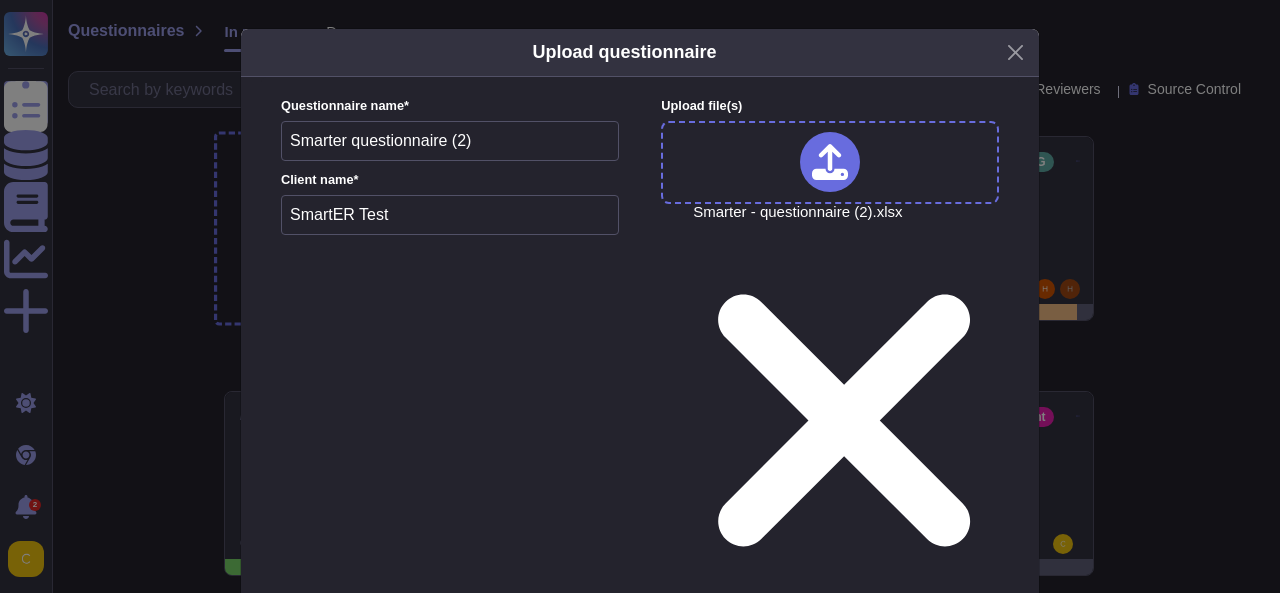 type on "SmartER Test" 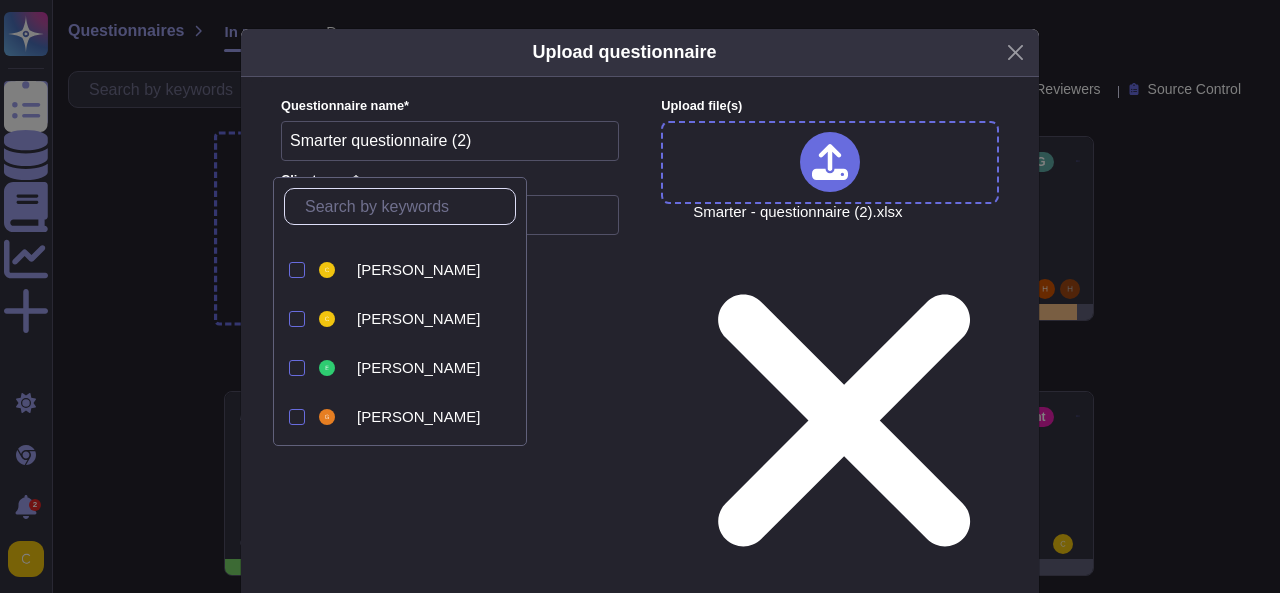 scroll, scrollTop: 84, scrollLeft: 0, axis: vertical 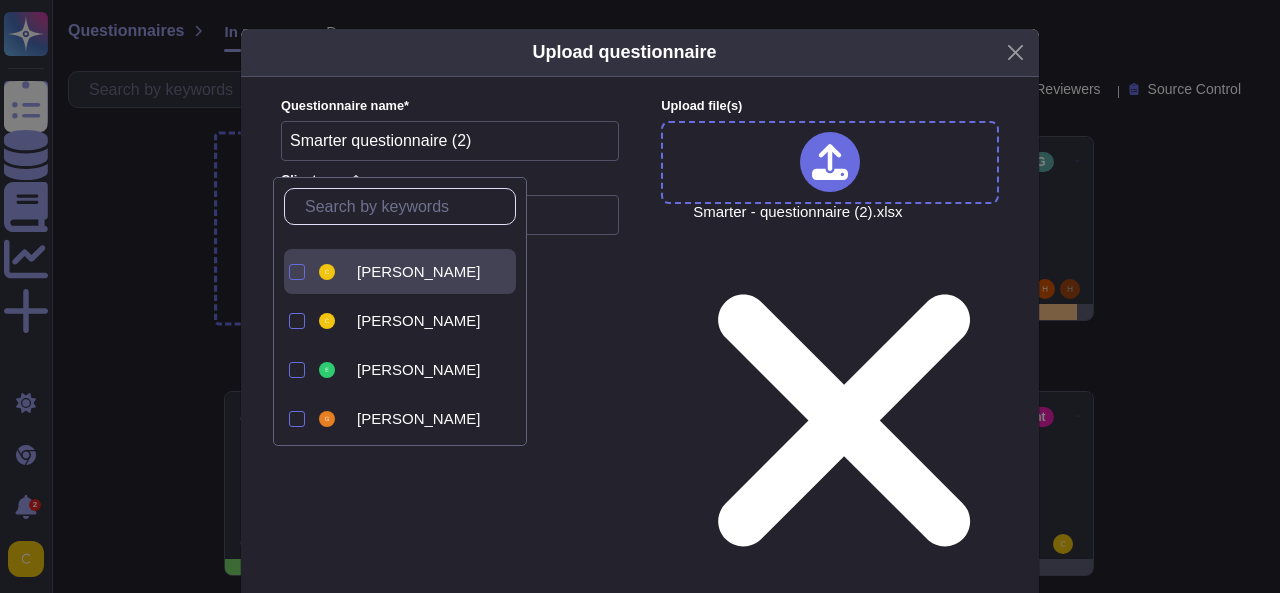 click on "[PERSON_NAME]" at bounding box center (418, 272) 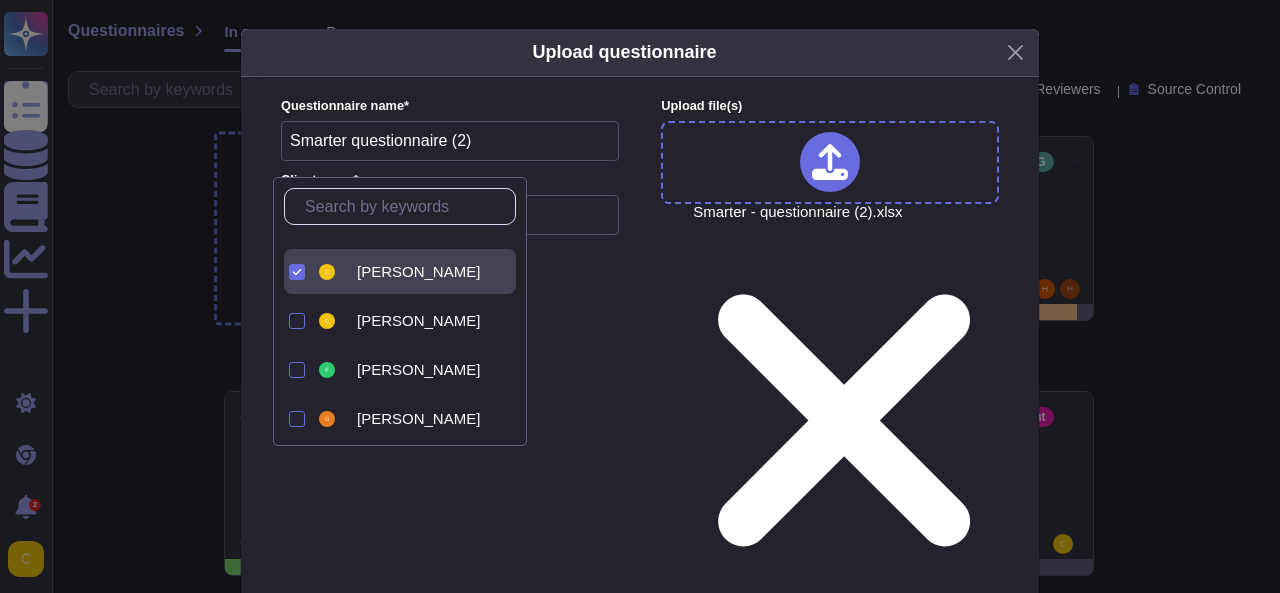 click 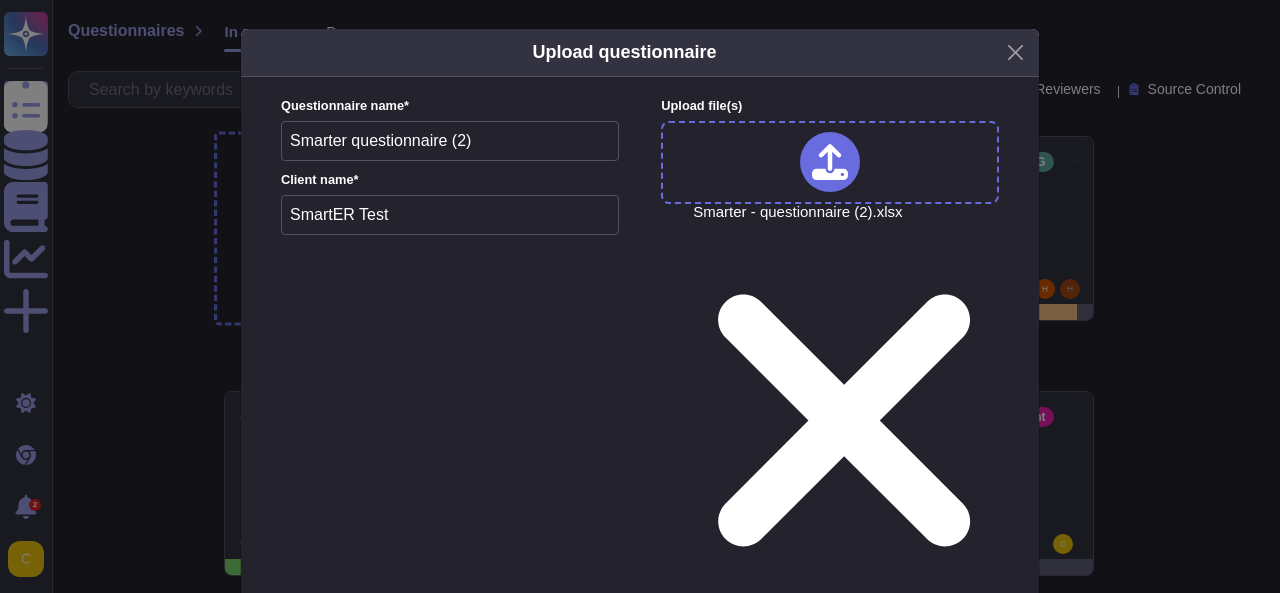 click 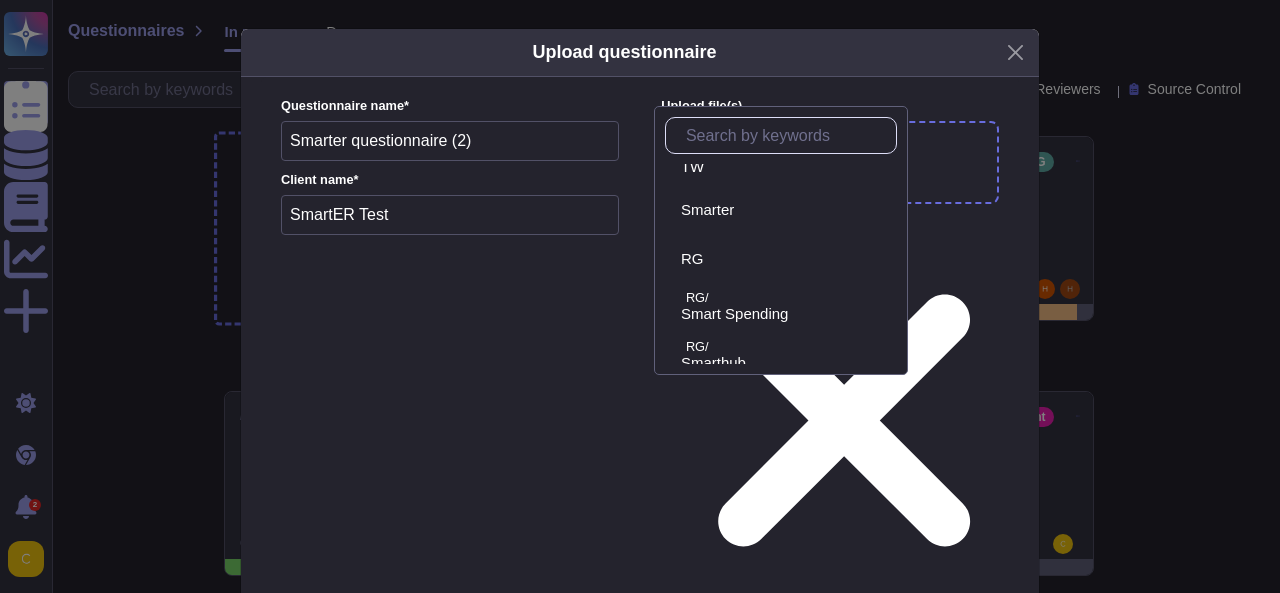 scroll, scrollTop: 760, scrollLeft: 0, axis: vertical 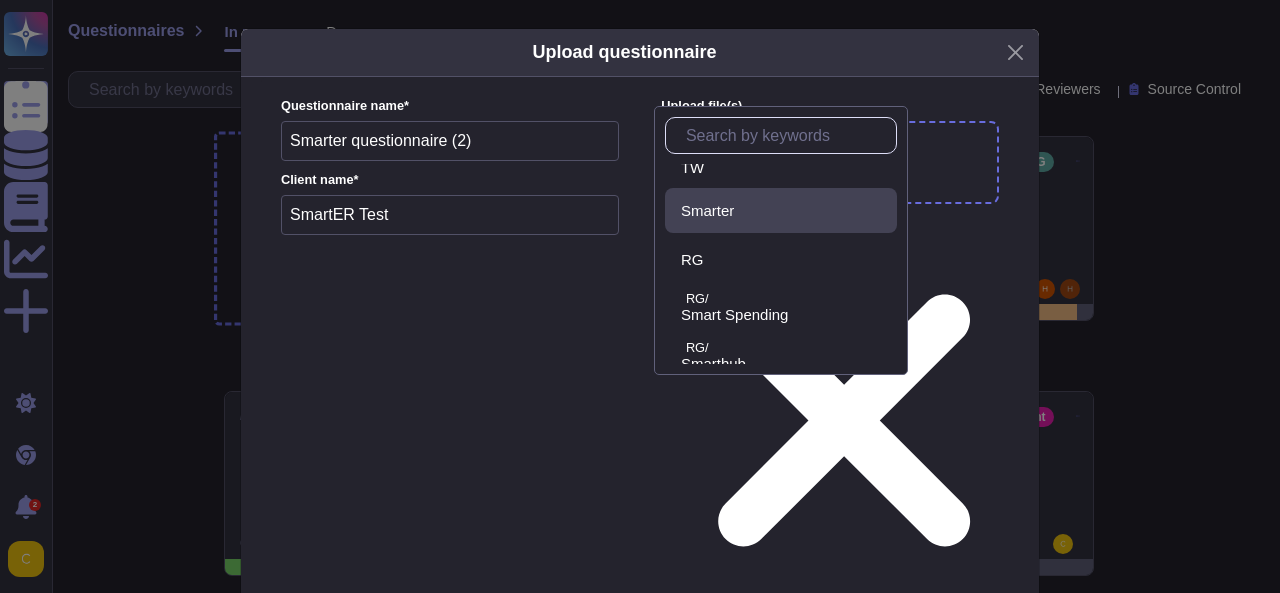 click on "France France/ RH RH/  Kadeos RH/ Ticket CESU RH/  Ticket Service RH/  Edenred+ RH/ Ticket Restaurant [GEOGRAPHIC_DATA]/ CSE CSE/ P50 CSE/ V12 CSE/  MeyClub CSE/ Solution CSE [GEOGRAPHIC_DATA] [GEOGRAPHIC_DATA]/  Flexben [GEOGRAPHIC_DATA]/ TRS [GEOGRAPHIC_DATA]/ TW Smarter RG RG/ Smart Spending RG/ Smarthub RG/ ConnectPlus" at bounding box center [781, 264] 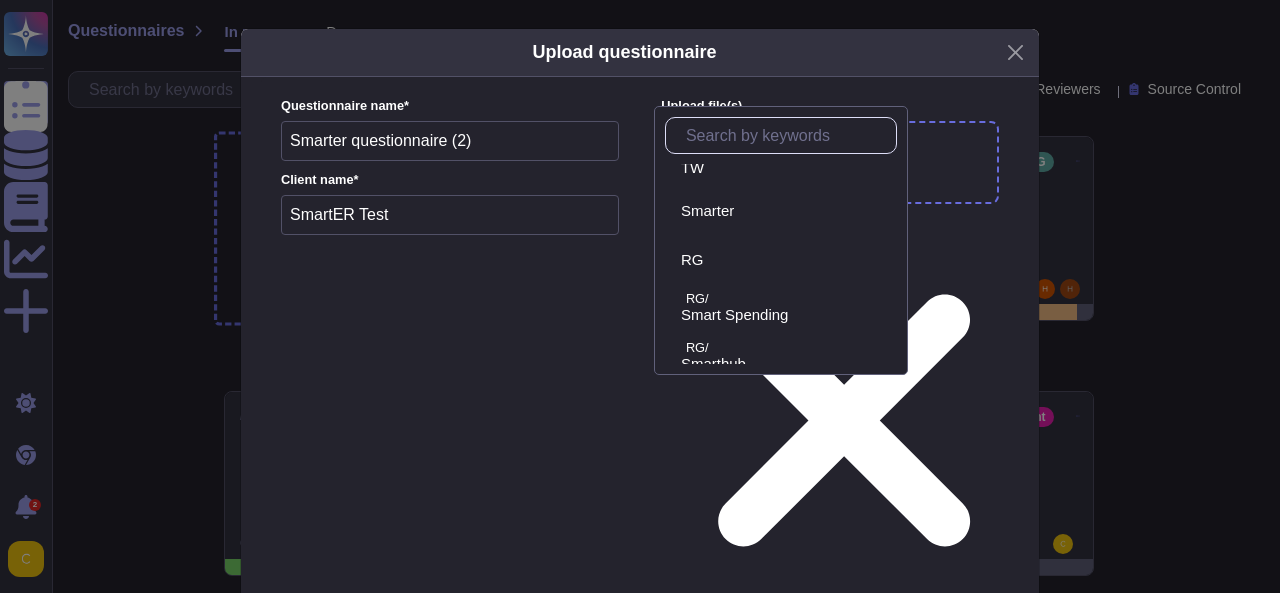 click on "Smarter" at bounding box center (707, 211) 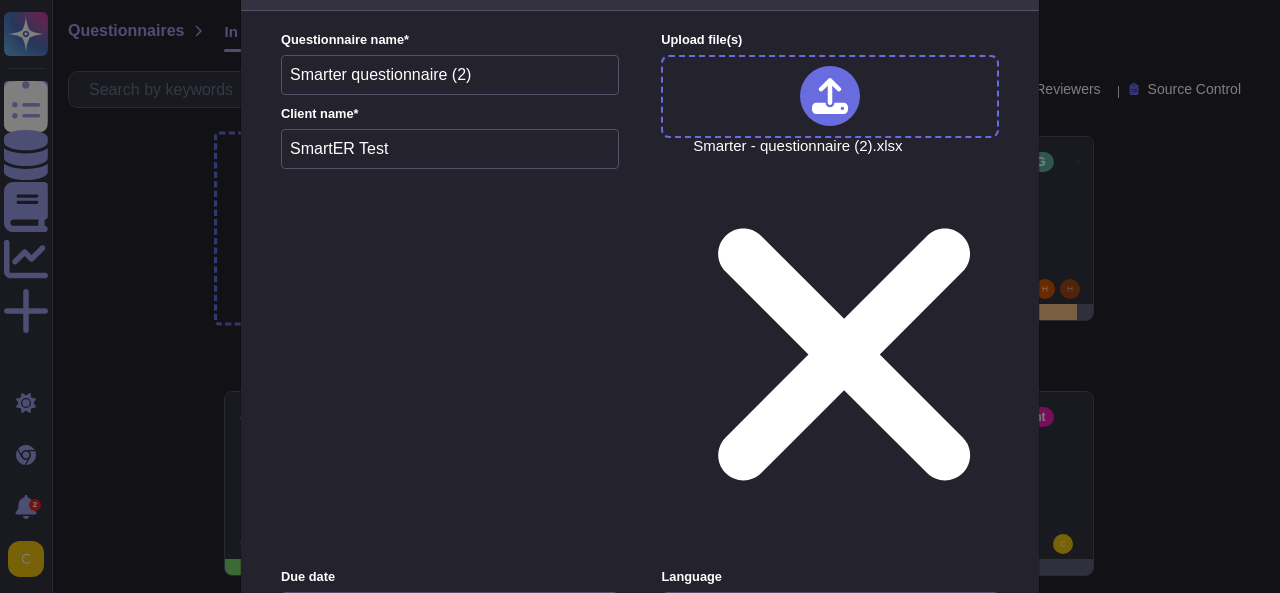 scroll, scrollTop: 66, scrollLeft: 0, axis: vertical 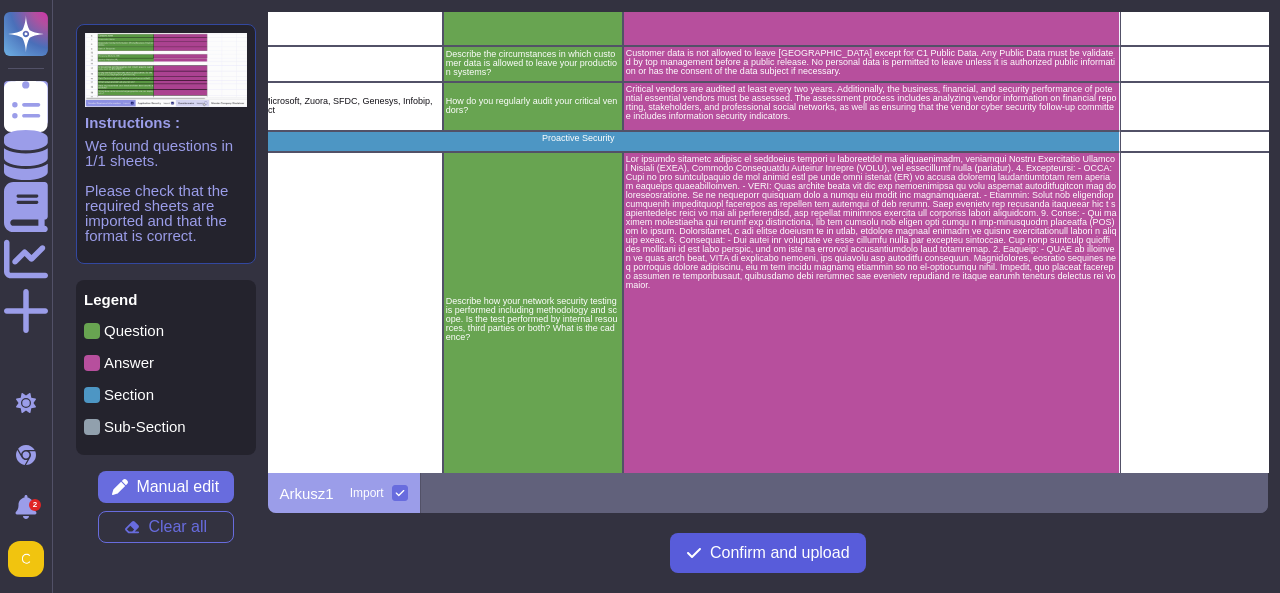 click on "Confirm and upload" at bounding box center [780, 553] 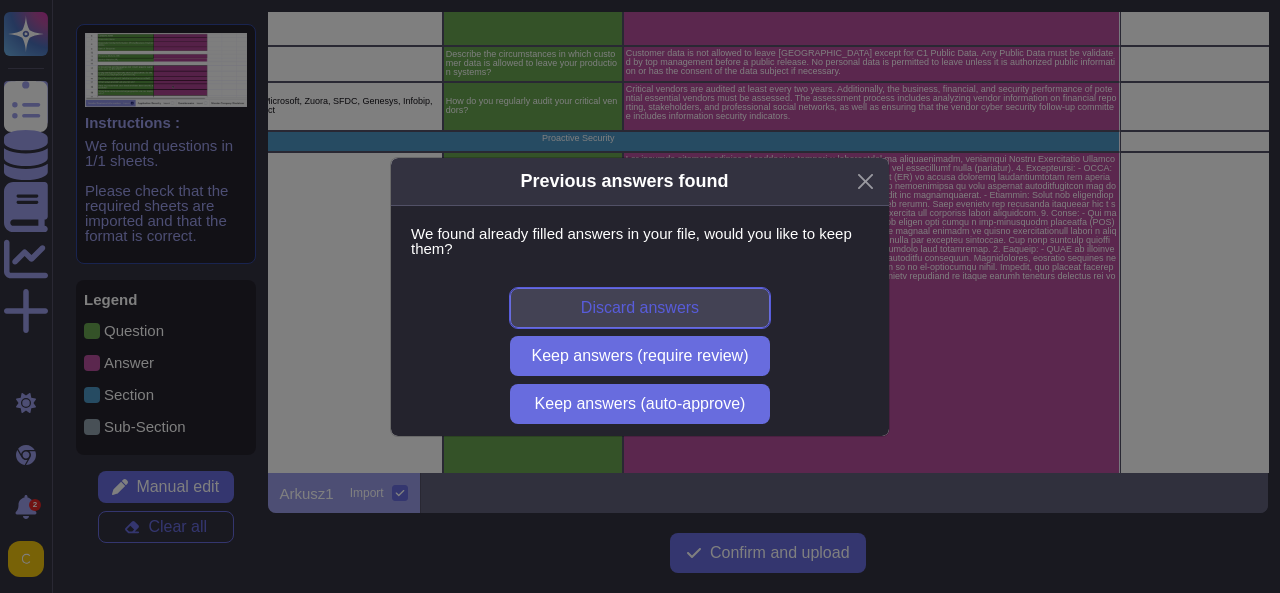 click on "Discard answers" at bounding box center [640, 308] 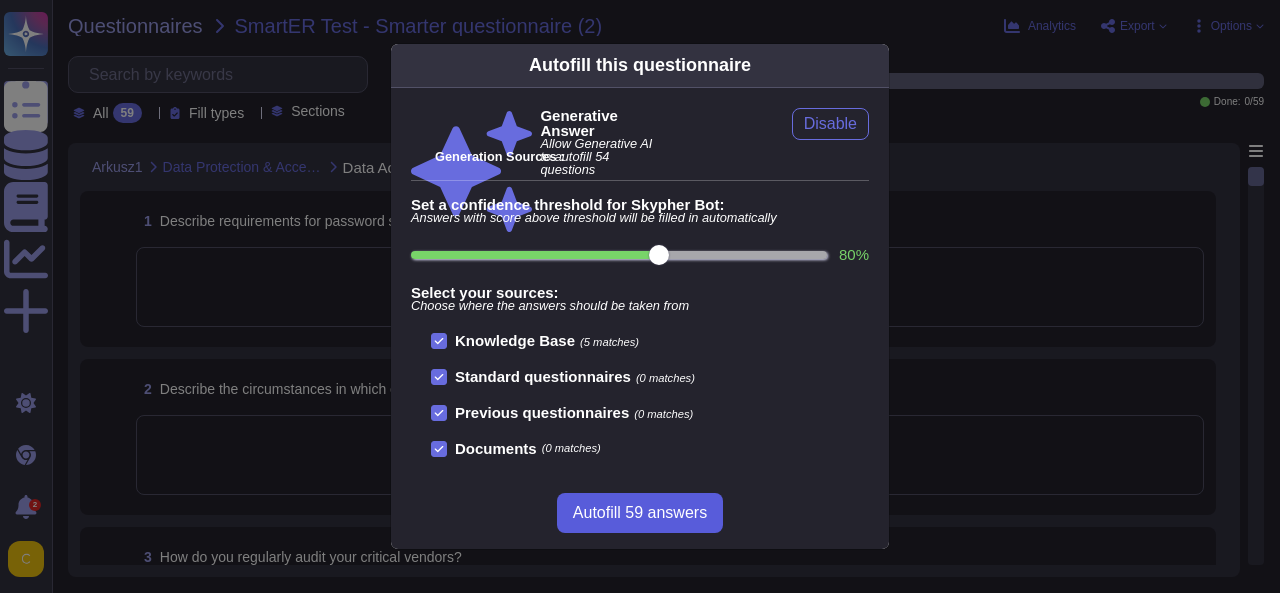 click on "Autofill 59 answers" at bounding box center (640, 513) 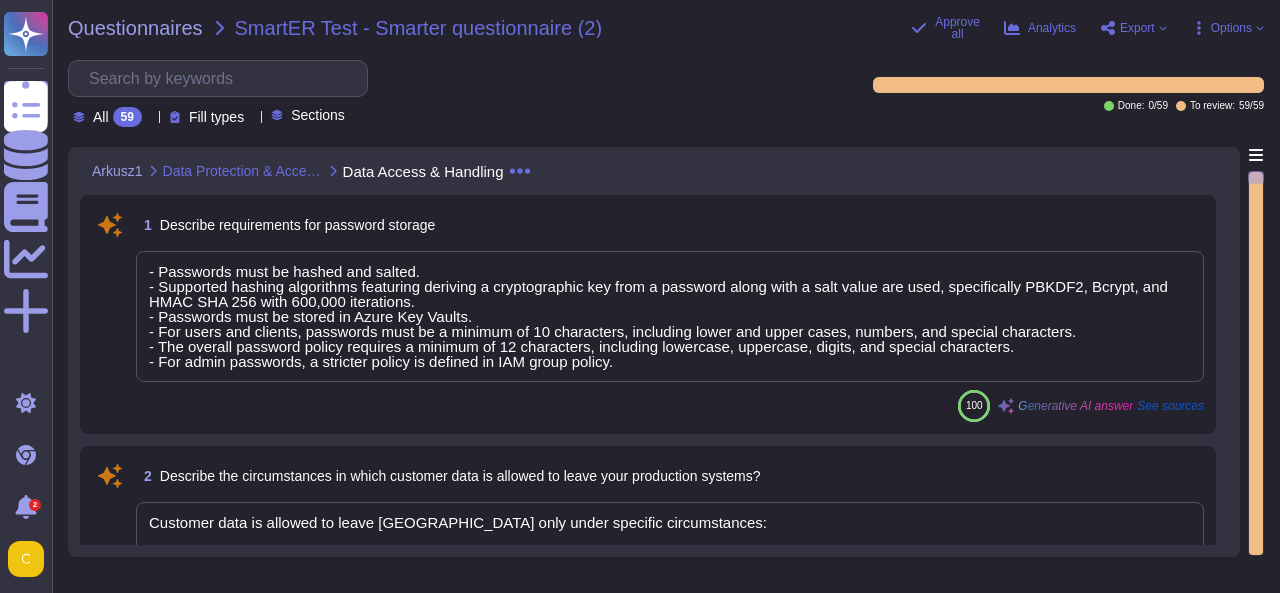 click on "- Passwords must be hashed and salted.
- Supported hashing algorithms featuring deriving a cryptographic key from a password along with a salt value are used, specifically PBKDF2, Bcrypt, and HMAC SHA 256 with 600,000 iterations.
- Passwords must be stored in Azure Key Vaults.
- For users and clients, passwords must be a minimum of 10 characters, including lower and upper cases, numbers, and special characters.
- The overall password policy requires a minimum of 12 characters, including lowercase, uppercase, digits, and special characters.
- For admin passwords, a stricter policy is defined in IAM group policy." at bounding box center [670, 316] 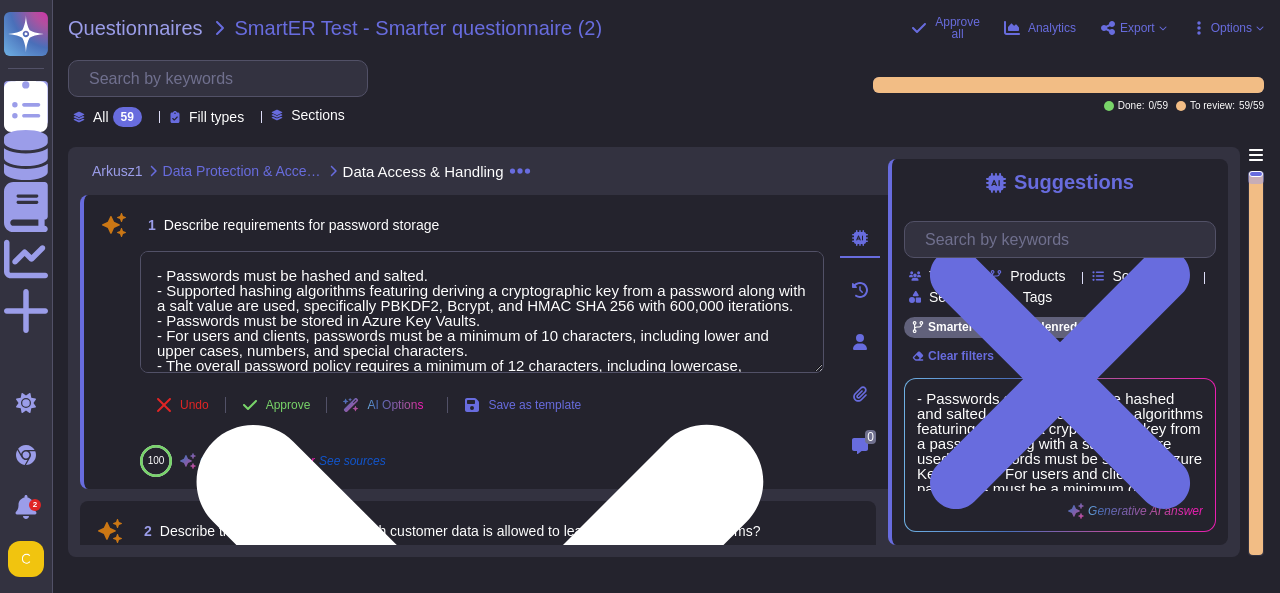 click on "- Passwords must be hashed and salted.
- Supported hashing algorithms featuring deriving a cryptographic key from a password along with a salt value are used, specifically PBKDF2, Bcrypt, and HMAC SHA 256 with 600,000 iterations.
- Passwords must be stored in Azure Key Vaults.
- For users and clients, passwords must be a minimum of 10 characters, including lower and upper cases, numbers, and special characters.
- The overall password policy requires a minimum of 12 characters, including lowercase, uppercase, digits, and special characters.
- For admin passwords, a stricter policy is defined in IAM group policy." at bounding box center (482, 312) 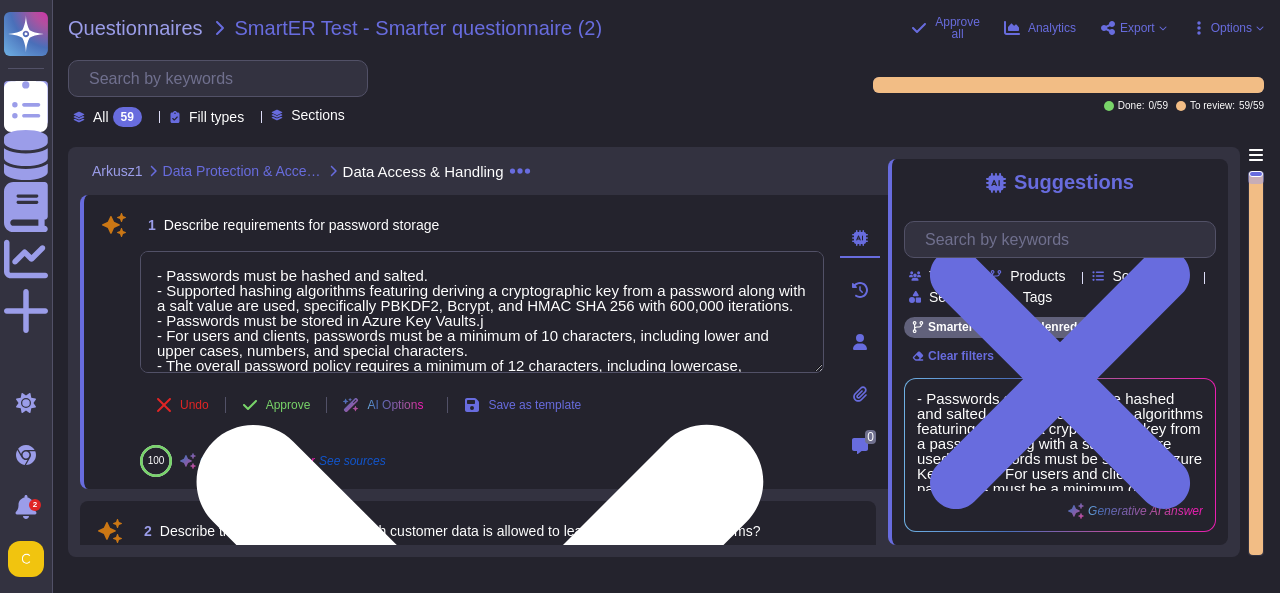 type on "- Passwords must be hashed and salted.
- Supported hashing algorithms featuring deriving a cryptographic key from a password along with a salt value are used, specifically PBKDF2, Bcrypt, and HMAC SHA 256 with 600,000 iterations.
- Passwords must be stored in Azure Key Vaults.
- For users and clients, passwords must be a minimum of 10 characters, including lower and upper cases, numbers, and special characters.
- The overall password policy requires a minimum of 12 characters, including lowercase, uppercase, digits, and special characters.
- For admin passwords, a stricter policy is defined in IAM group policy." 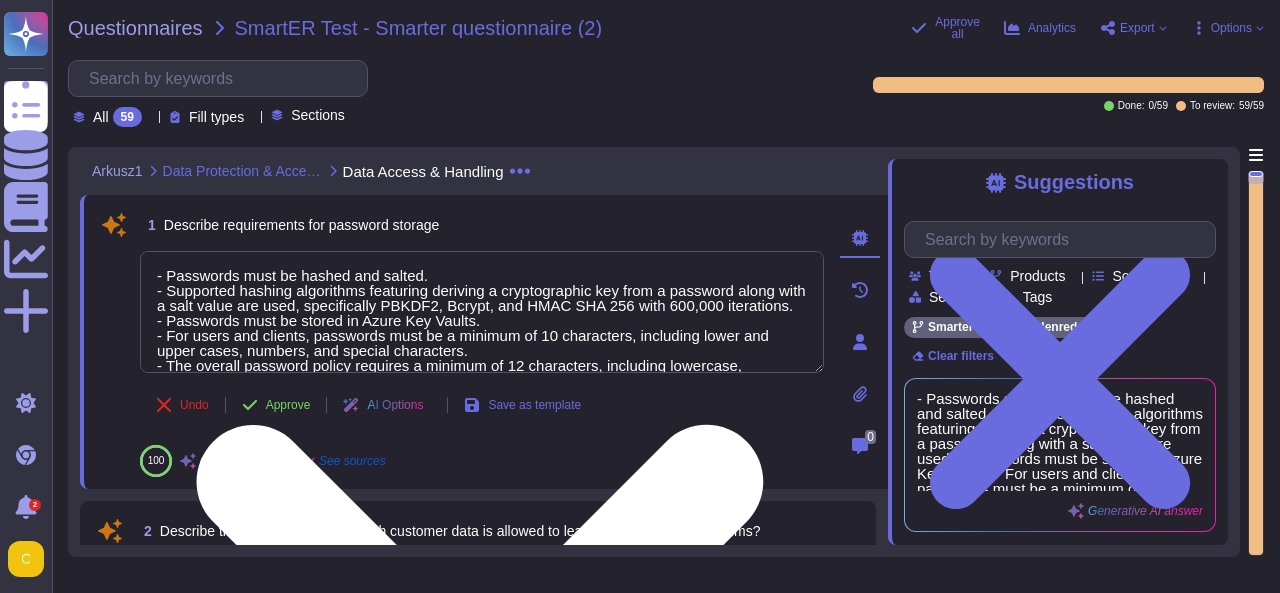 scroll, scrollTop: 61, scrollLeft: 0, axis: vertical 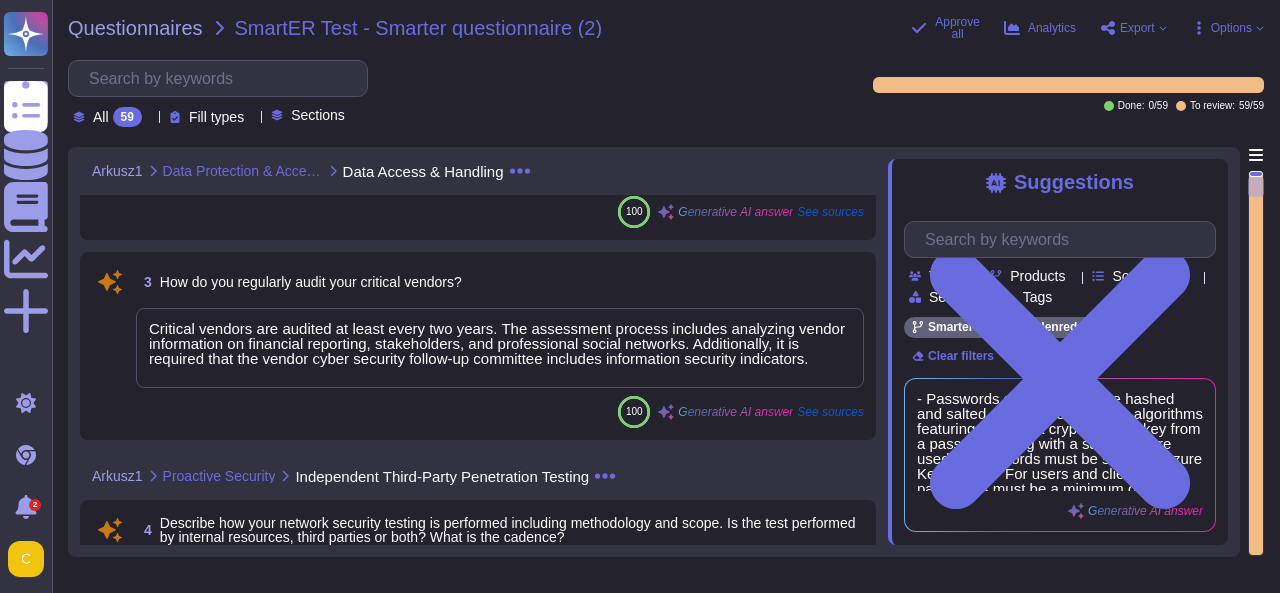 click on "Critical vendors are audited at least every two years. The assessment process includes analyzing vendor information on financial reporting, stakeholders, and professional social networks. Additionally, it is required that the vendor cyber security follow-up committee includes information security indicators." at bounding box center [500, 348] 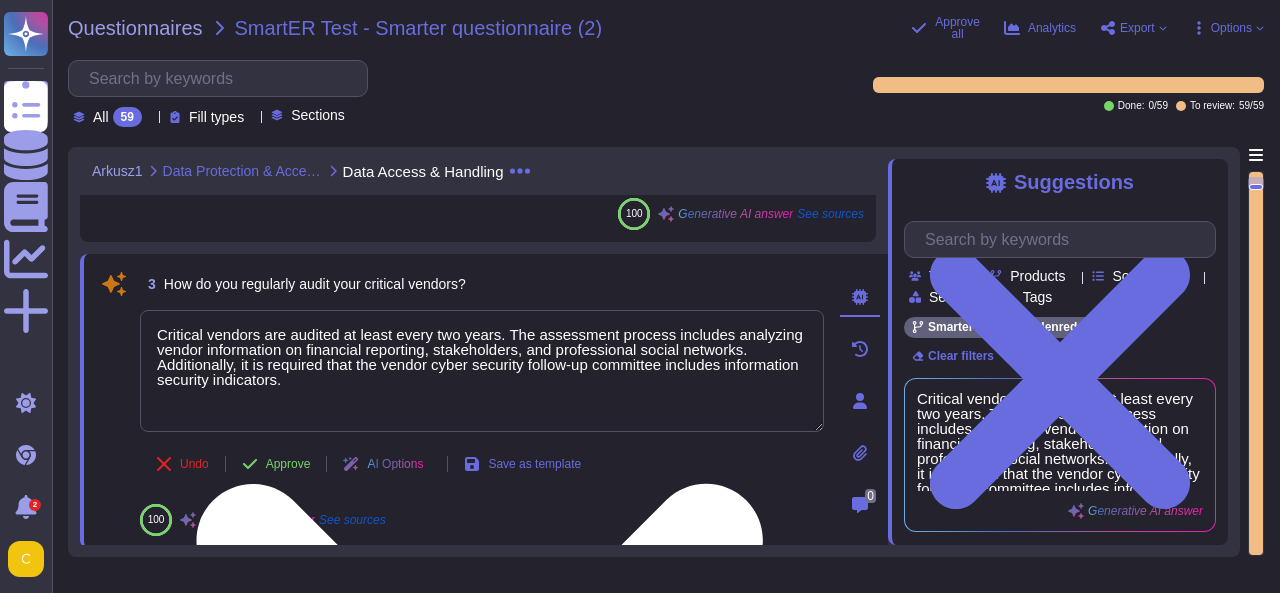 click on "Critical vendors are audited at least every two years. The assessment process includes analyzing vendor information on financial reporting, stakeholders, and professional social networks. Additionally, it is required that the vendor cyber security follow-up committee includes information security indicators." at bounding box center (482, 371) 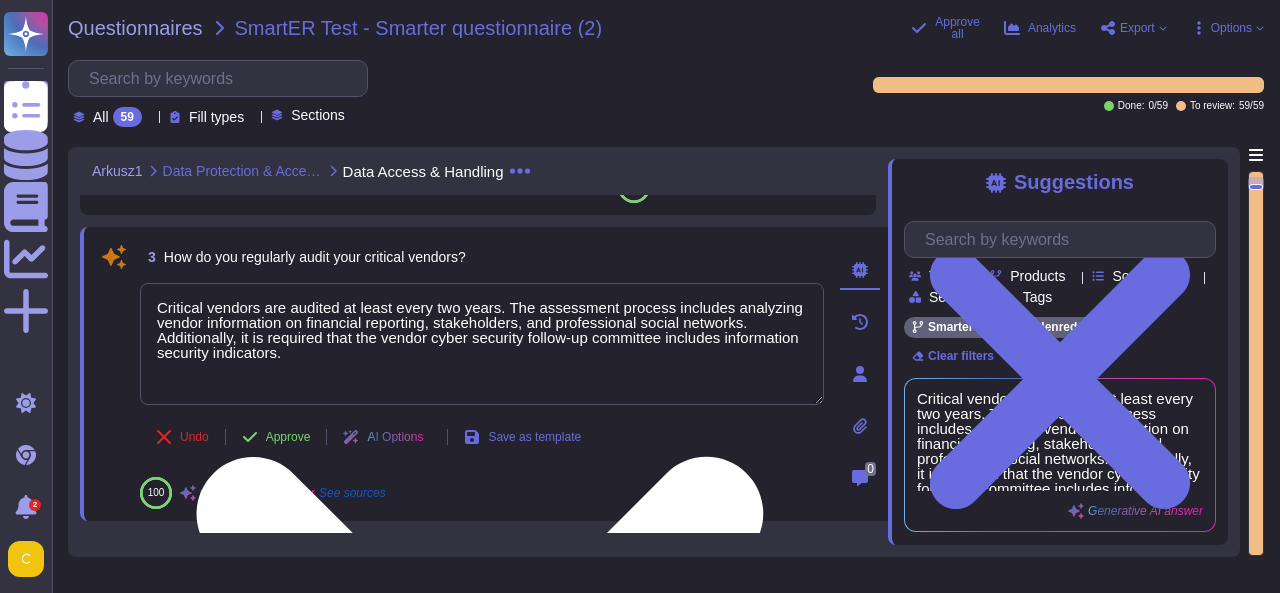 type on "Critical vendors are audited at least every two years. The assessment process includes analyzing vendor information on financial reporting, stakeholders, and professional social networks. Additionally, it is required that the vendor cyber security follow-up committee includes information security indicators." 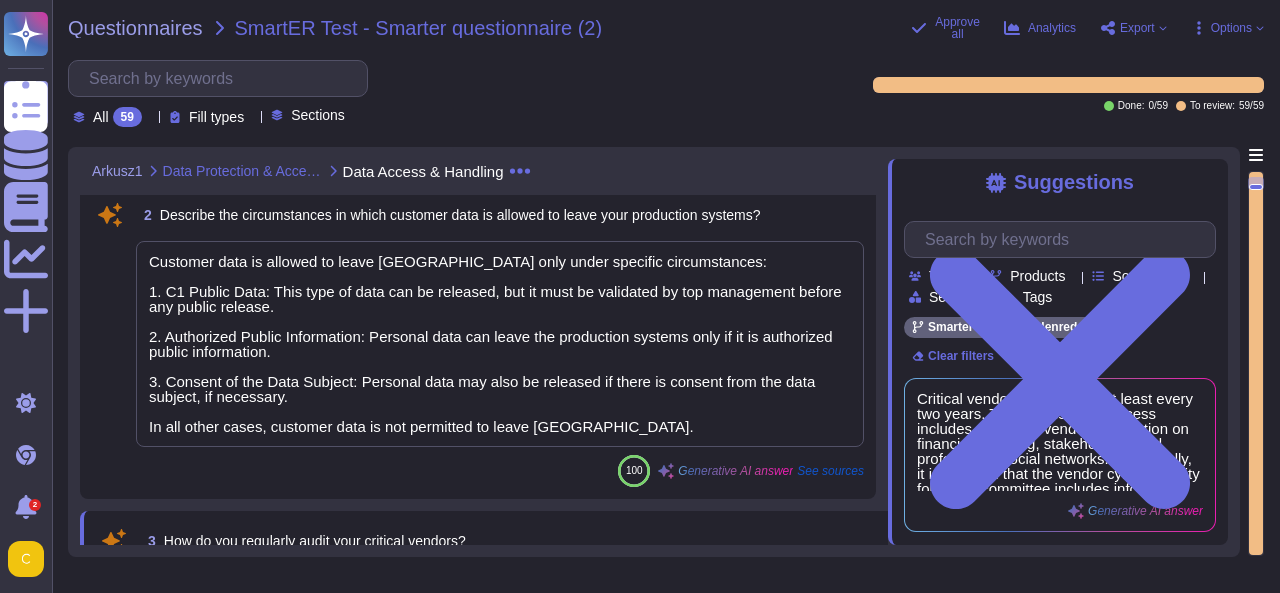 scroll, scrollTop: 0, scrollLeft: 0, axis: both 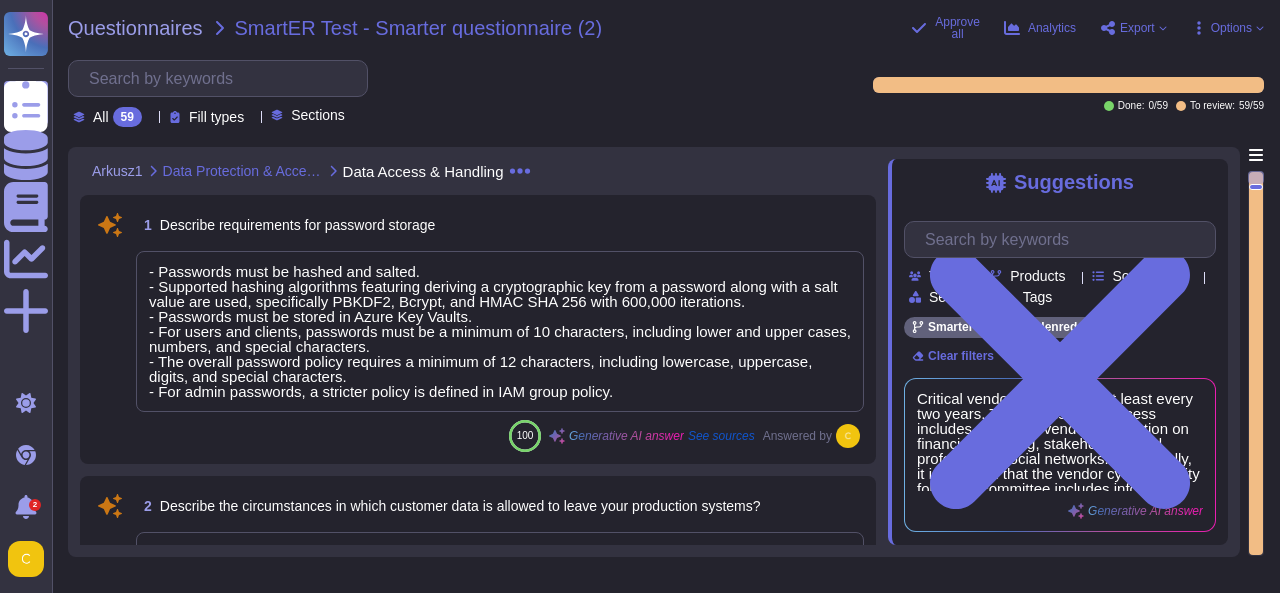 click on "Fill types" at bounding box center (216, 117) 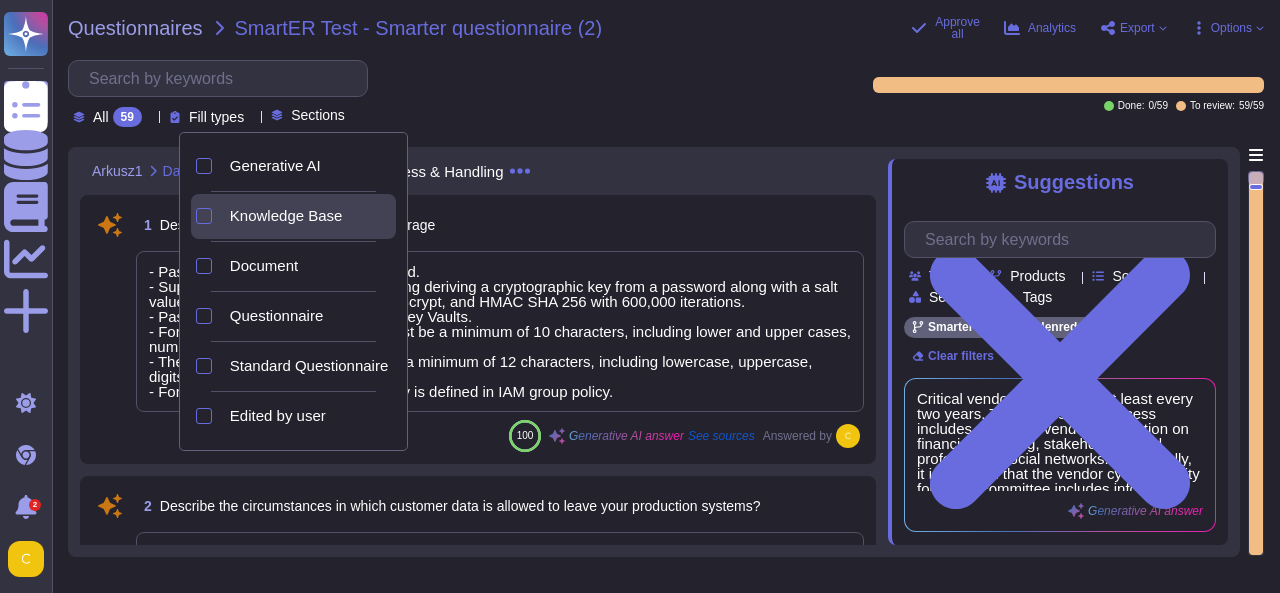 click on "Knowledge Base" at bounding box center [293, 216] 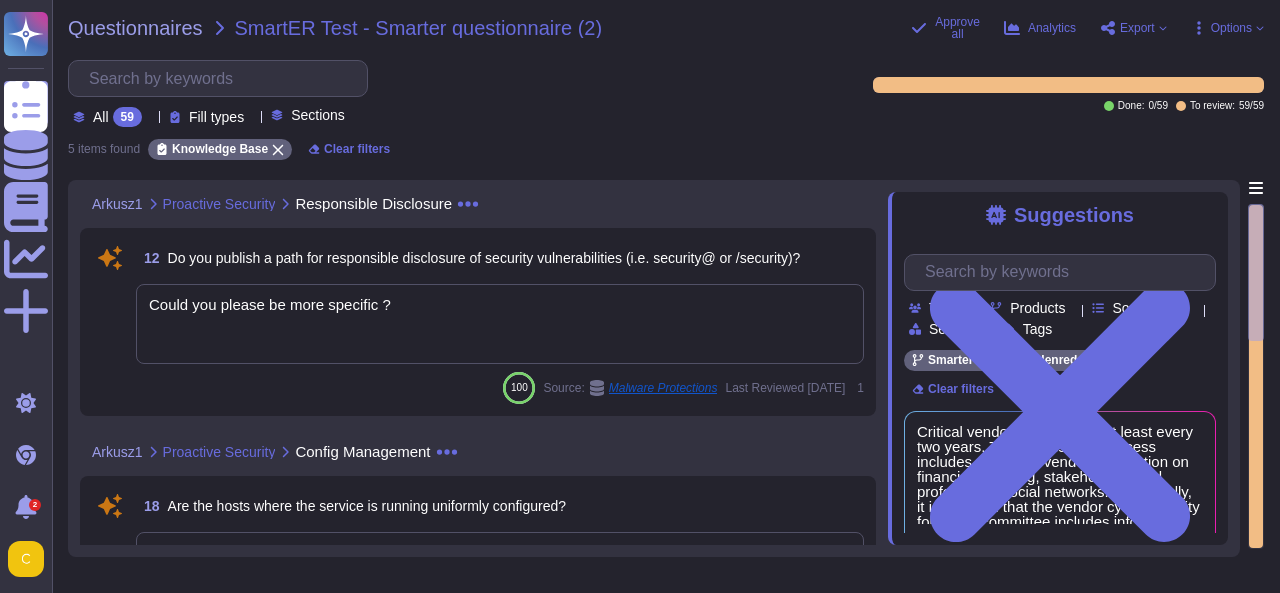 click on "Arkusz1 Proactive Security Responsible Disclosure" at bounding box center (484, 204) 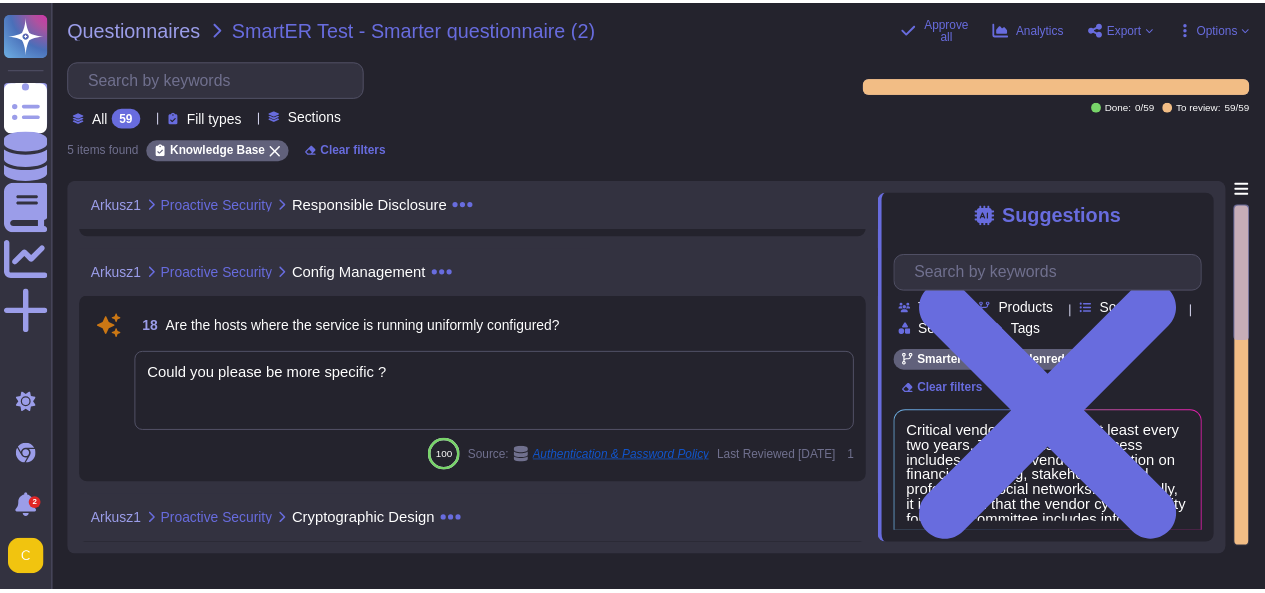 scroll, scrollTop: 0, scrollLeft: 0, axis: both 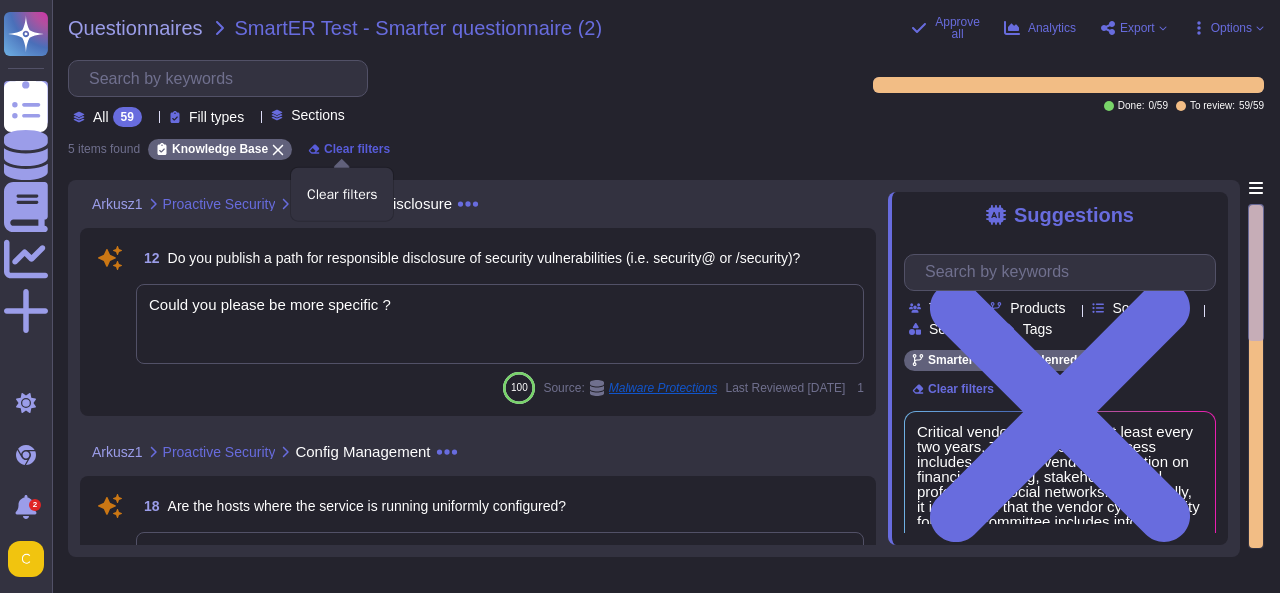 click on "Clear filters" at bounding box center [357, 149] 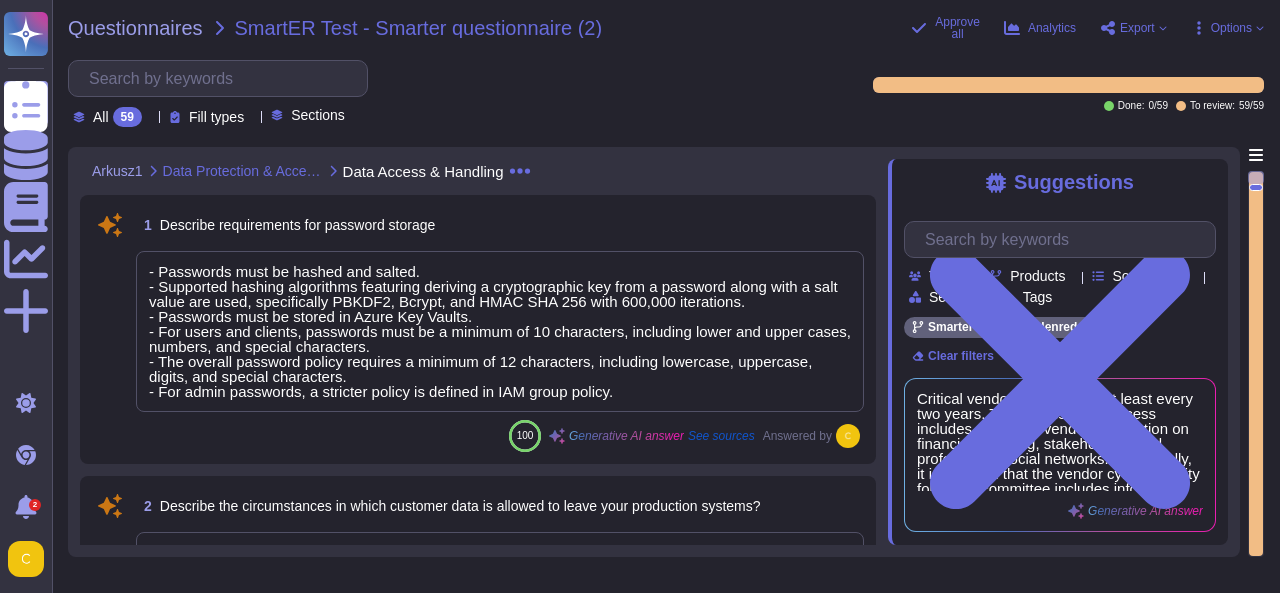 type on "Critical vendors are audited at least every two years. The assessment process includes analyzing vendor information on financial reporting, stakeholders, and professional social networks. Additionally, it is required that the vendor cyber security follow-up committee includes information security indicators." 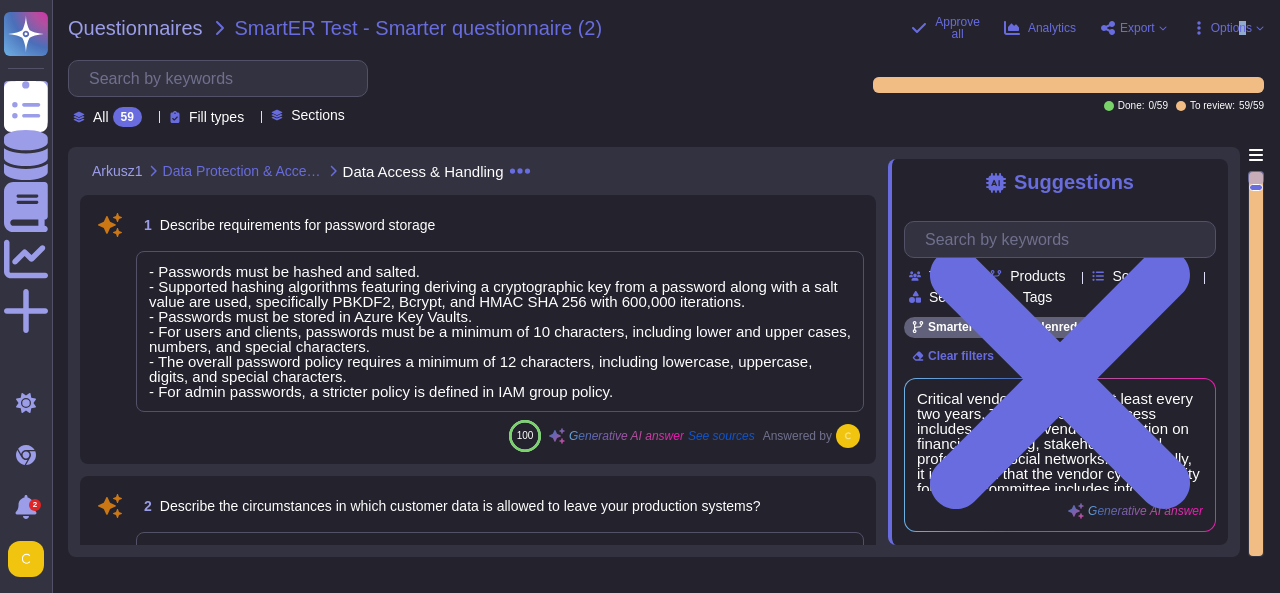click on "Approve all Analytics Export Options" at bounding box center [1087, 28] 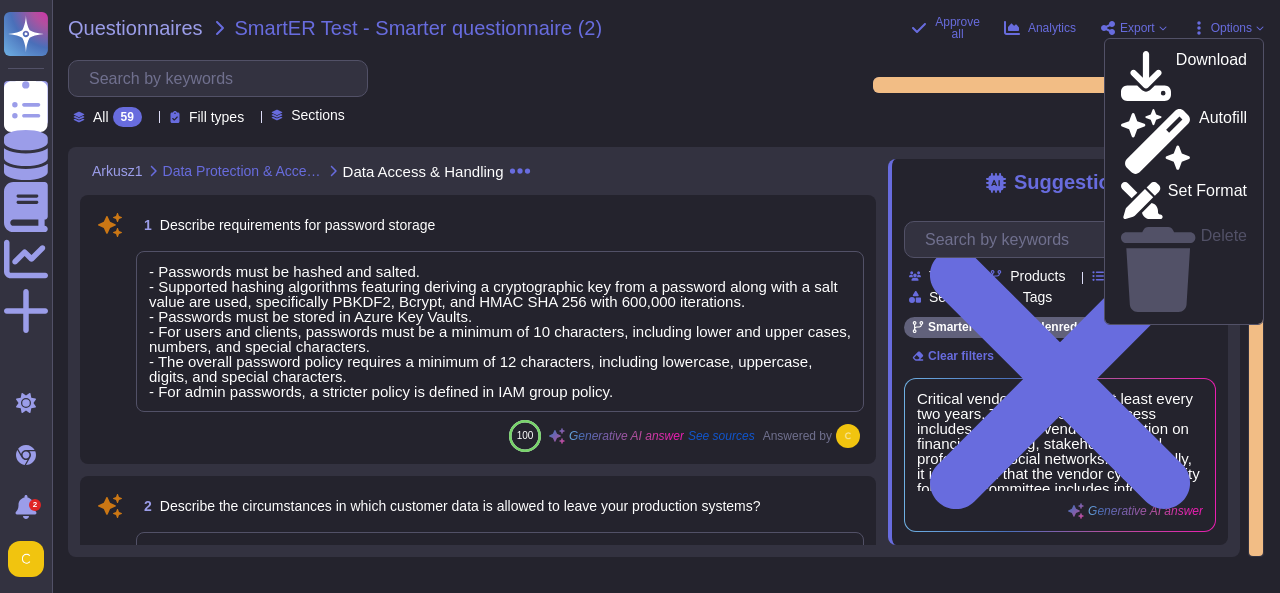 click on "- Passwords must be hashed and salted.
- Supported hashing algorithms featuring deriving a cryptographic key from a password along with a salt value are used, specifically PBKDF2, Bcrypt, and HMAC SHA 256 with 600,000 iterations.
- Passwords must be stored in Azure Key Vaults.
- For users and clients, passwords must be a minimum of 10 characters, including lower and upper cases, numbers, and special characters.
- The overall password policy requires a minimum of 12 characters, including lowercase, uppercase, digits, and special characters.
- For admin passwords, a stricter policy is defined in IAM group policy." at bounding box center [500, 331] 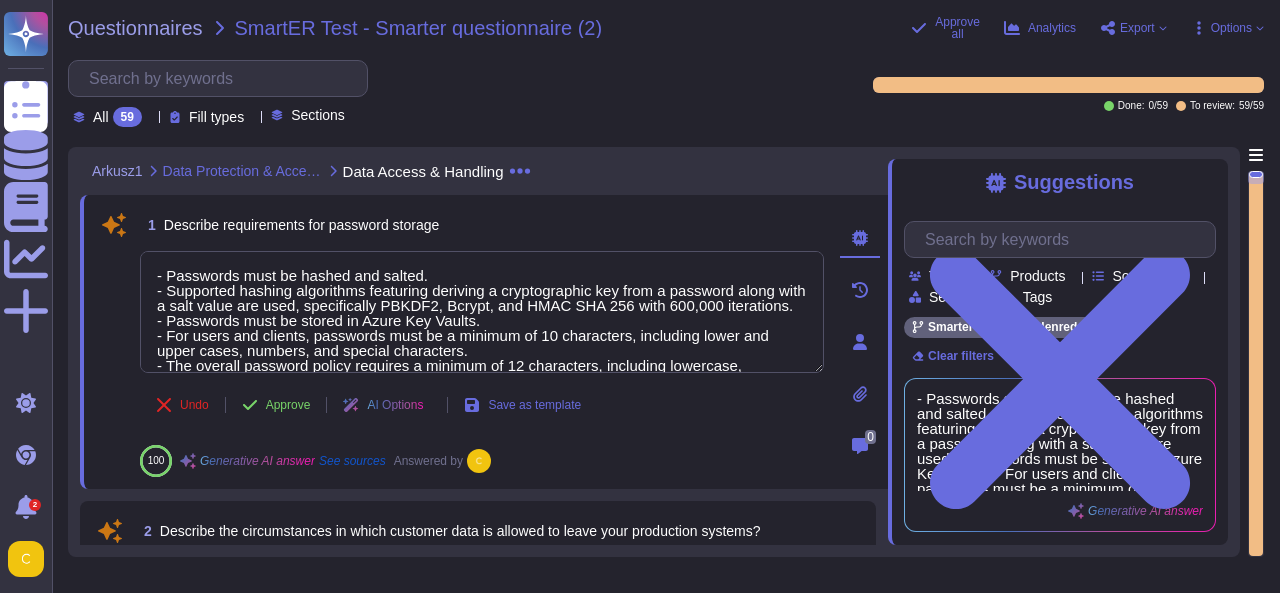type on "- Passwords must be hashed and salted.
- Supported hashing algorithms featuring deriving a cryptographic key from a password along with a salt value are used, specifically PBKDF2, Bcrypt, and HMAC SHA 256 with 600,000 iterations.
- Passwords must be stored in Azure Key Vaults.
- For users and clients, passwords must be a minimum of 10 characters, including lower and upper cases, numbers, and special characters.
- The overall password policy requires a minimum of 12 characters, including lowercase, uppercase, digits, and special characters.
- For admin passwords, a stricter policy is defined in IAM group policy." 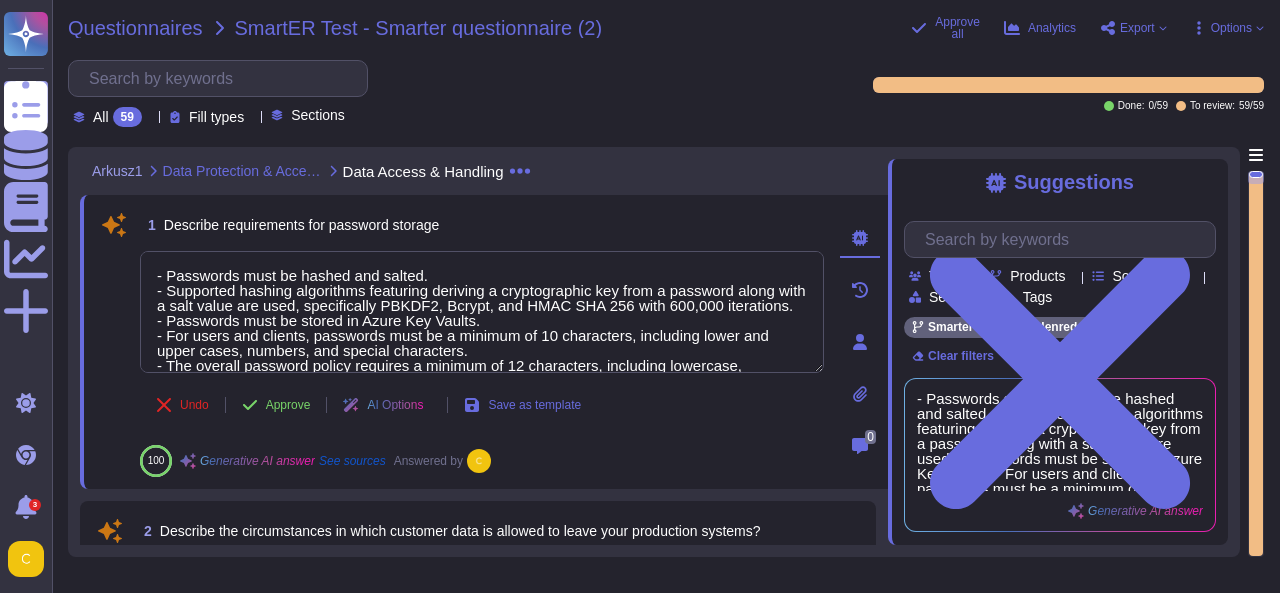 click on "Questionnaires" at bounding box center (135, 28) 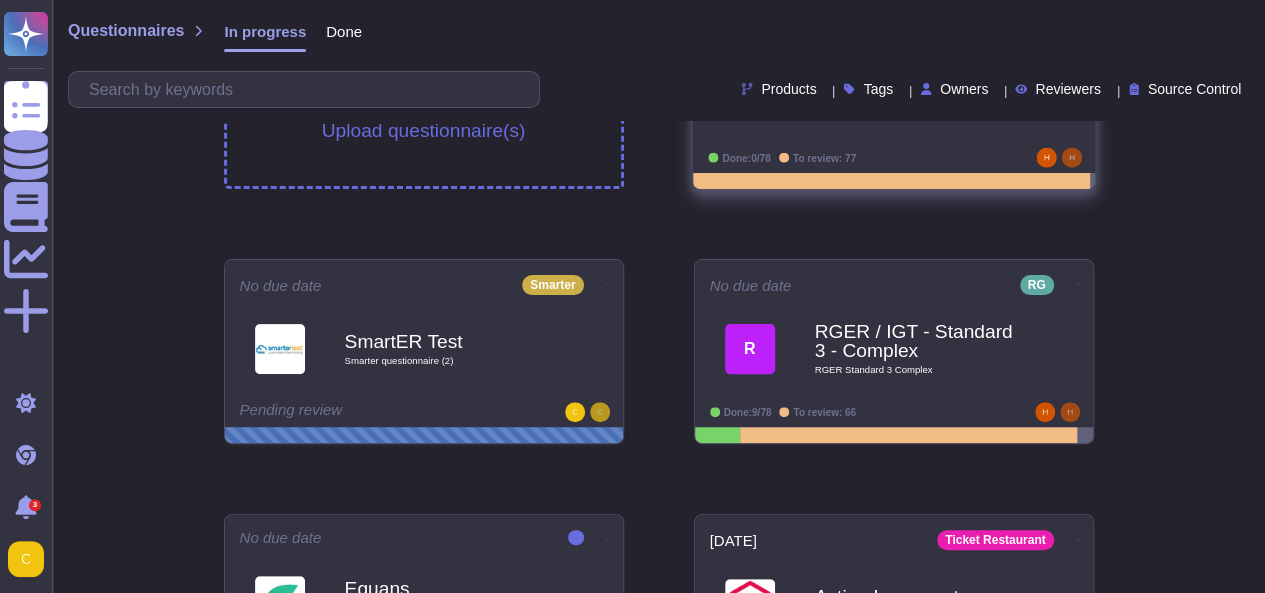 scroll, scrollTop: 138, scrollLeft: 0, axis: vertical 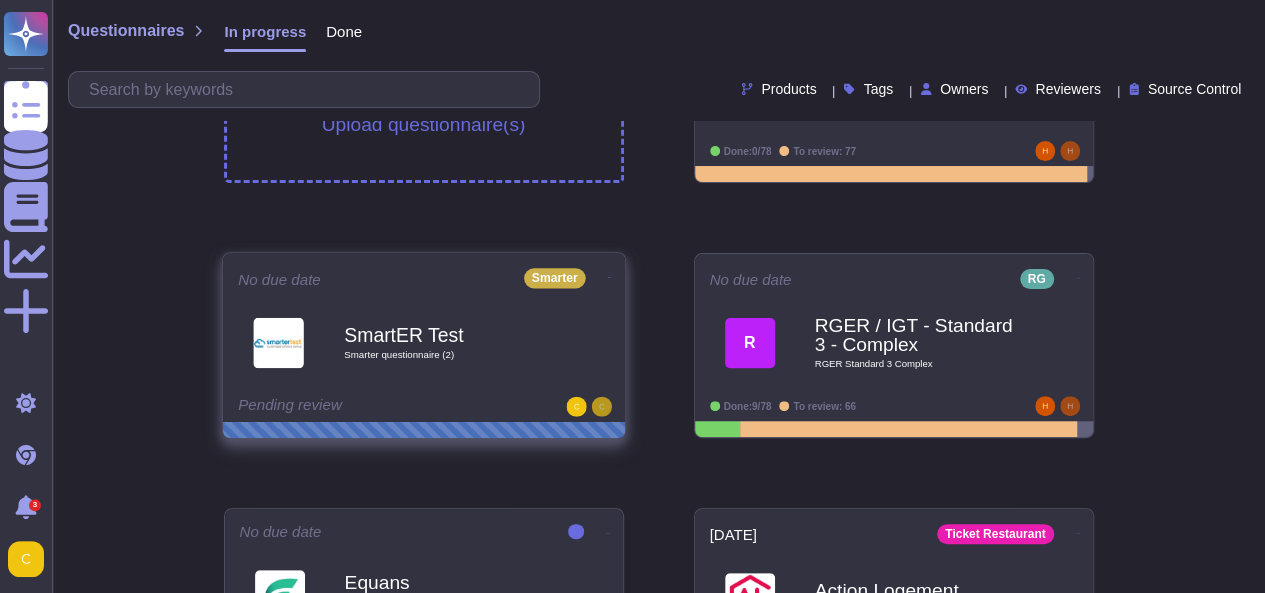 click on "SmartER Test Smarter questionnaire (2)" at bounding box center [445, 342] 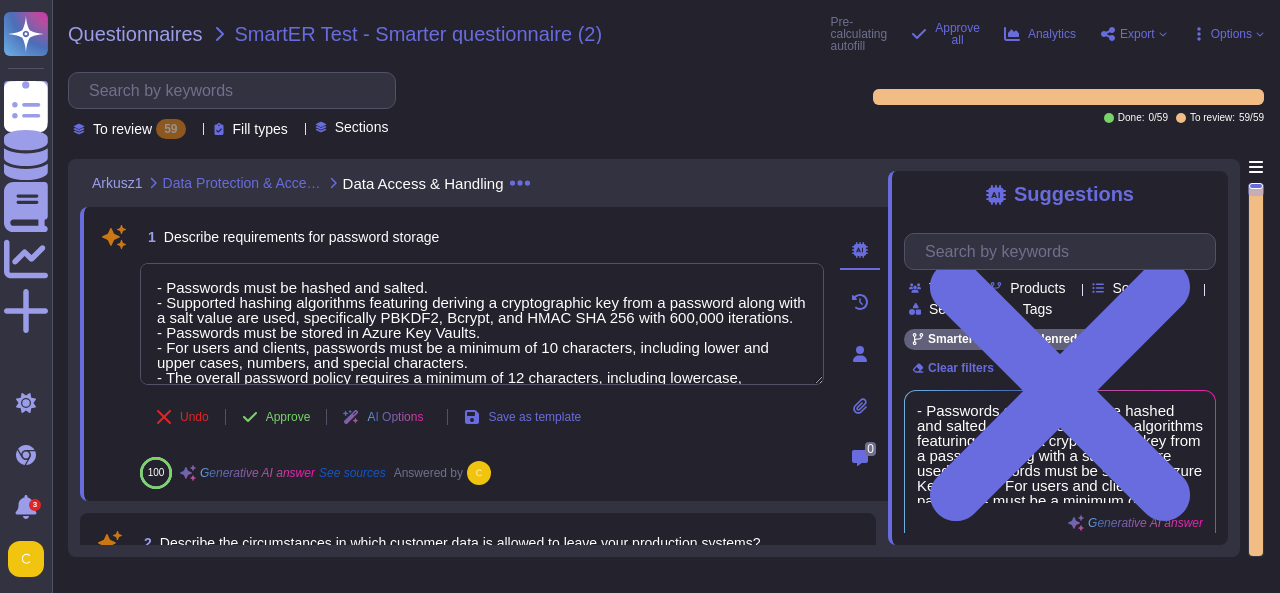 type on "- Passwords must be hashed and salted.
- Supported hashing algorithms featuring deriving a cryptographic key from a password along with a salt value are used, specifically PBKDF2, Bcrypt, and HMAC SHA 256 with 600,000 iterations.
- Passwords must be stored in Azure Key Vaults.
- For users and clients, passwords must be a minimum of 10 characters, including lower and upper cases, numbers, and special characters.
- The overall password policy requires a minimum of 12 characters, including lowercase, uppercase, digits, and special characters.
- For admin passwords, a stricter policy is defined in IAM group policy." 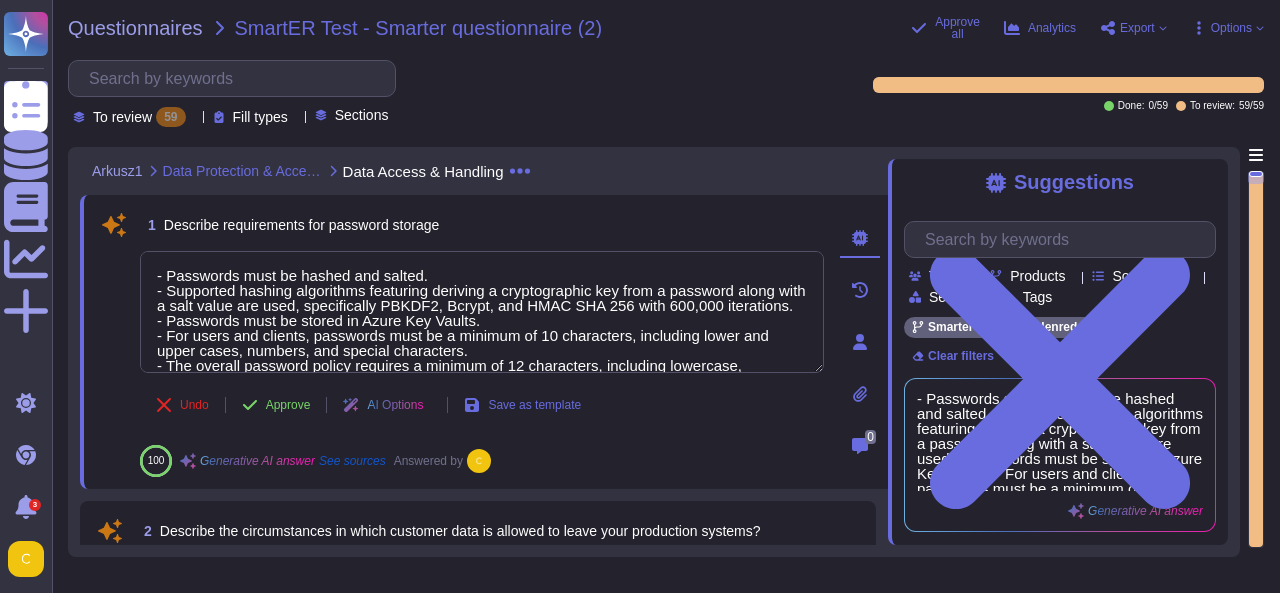 click on "AI Options" at bounding box center (387, 405) 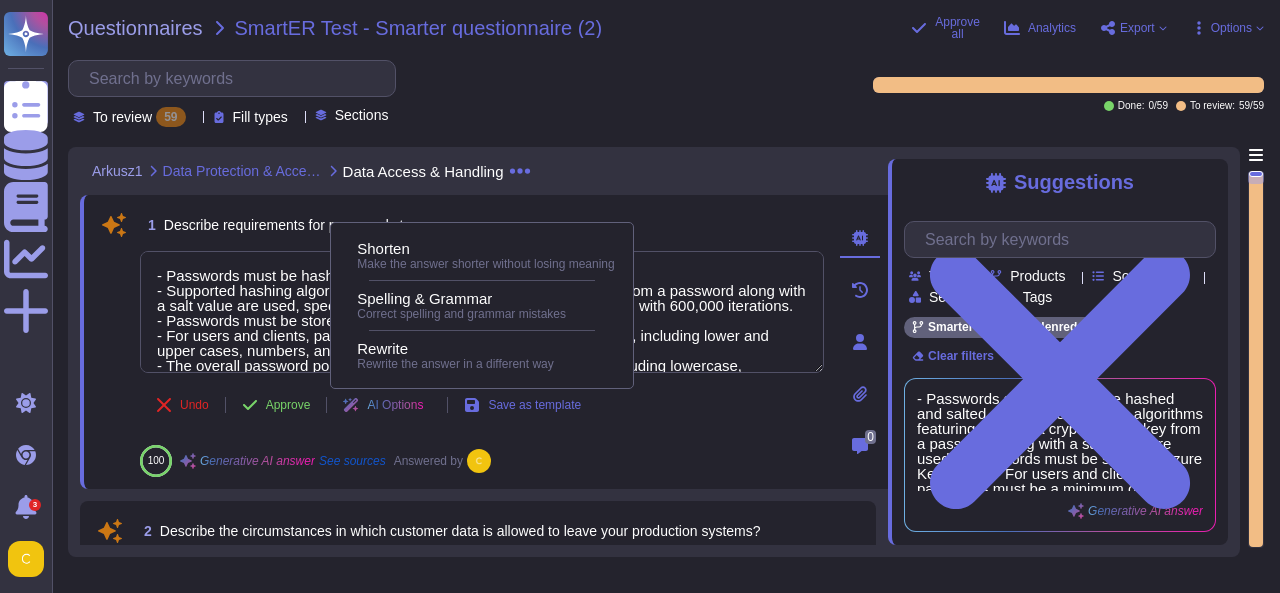 click on "1 Describe requirements for password storage - Passwords must be hashed and salted.
- Supported hashing algorithms featuring deriving a cryptographic key from a password along with a salt value are used, specifically PBKDF2, Bcrypt, and HMAC SHA 256 with 600,000 iterations.
- Passwords must be stored in Azure Key Vaults.
- For users and clients, passwords must be a minimum of 10 characters, including lower and upper cases, numbers, and special characters.
- The overall password policy requires a minimum of 12 characters, including lowercase, uppercase, digits, and special characters.
- For admin passwords, a stricter policy is defined in IAM group policy. Undo Approve AI Options Save as template 100 Generative AI answer See sources Answered by 0" at bounding box center (484, 342) 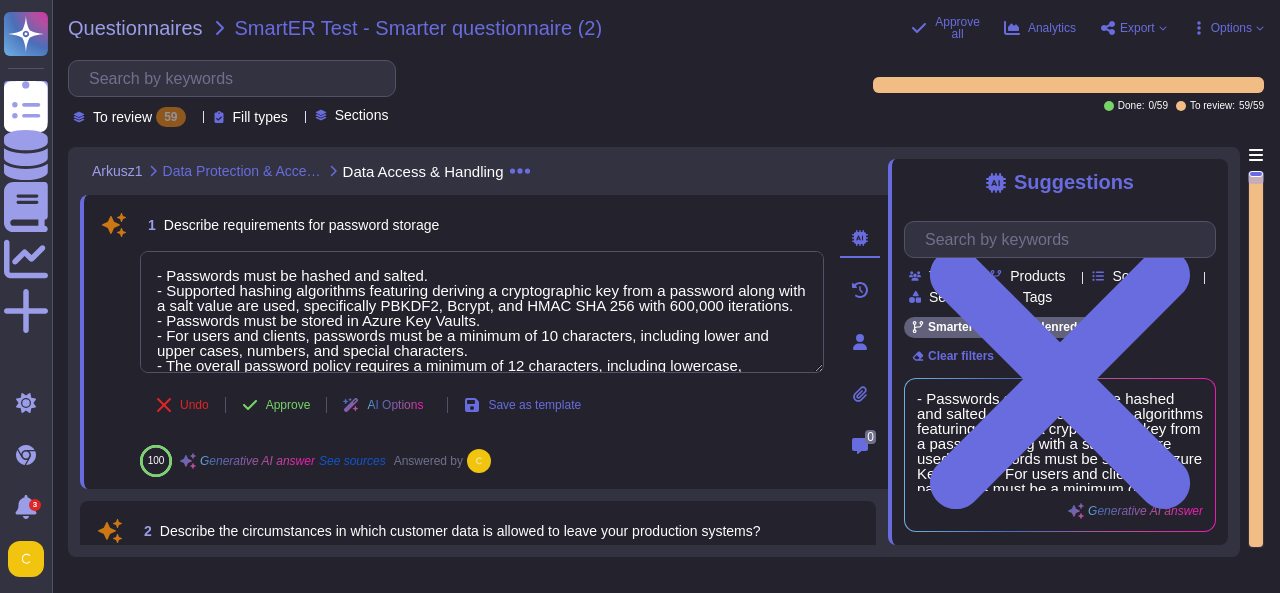 click on "Sections" at bounding box center [362, 115] 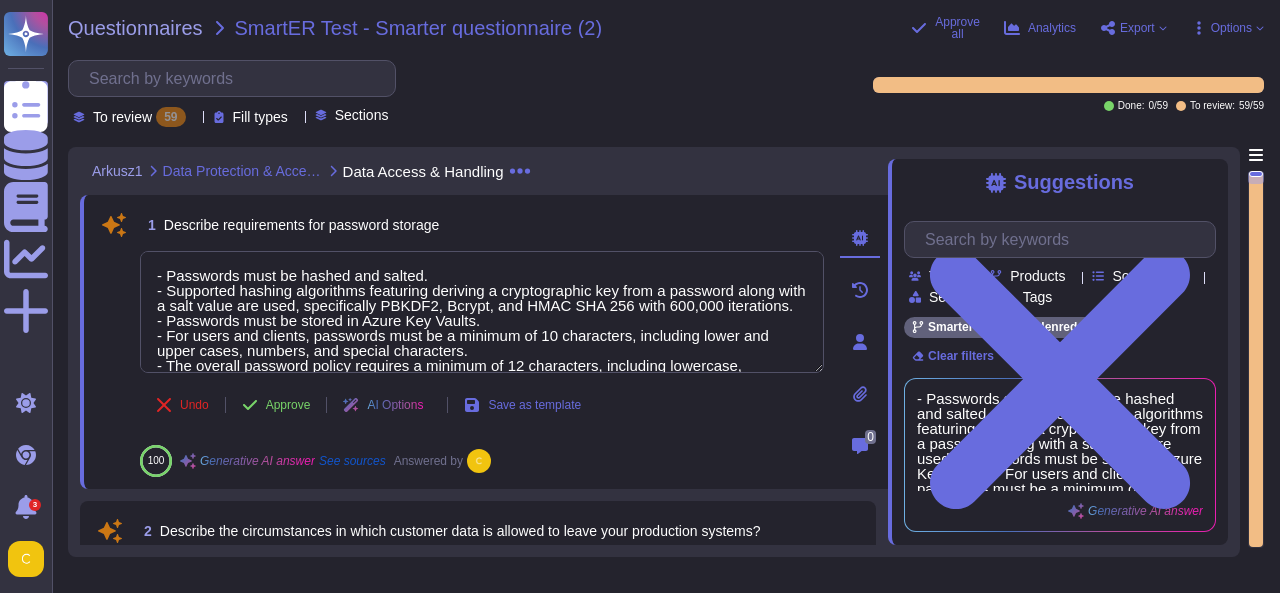 click on "Fill types" at bounding box center [260, 117] 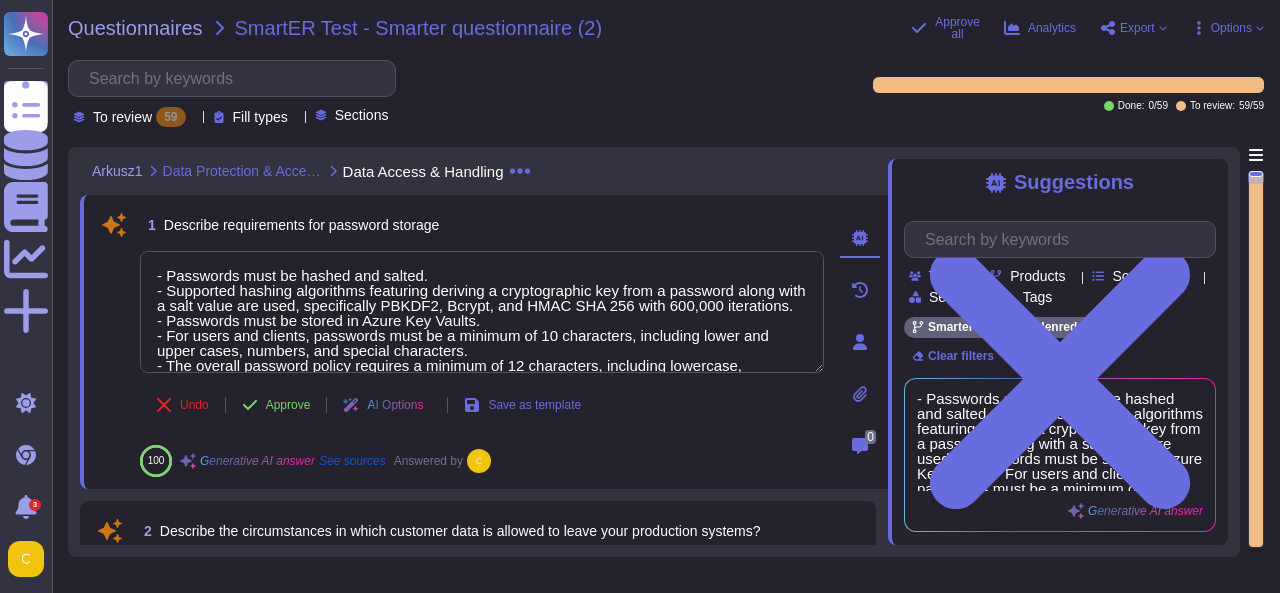 click on "To review 59" at bounding box center [133, 117] 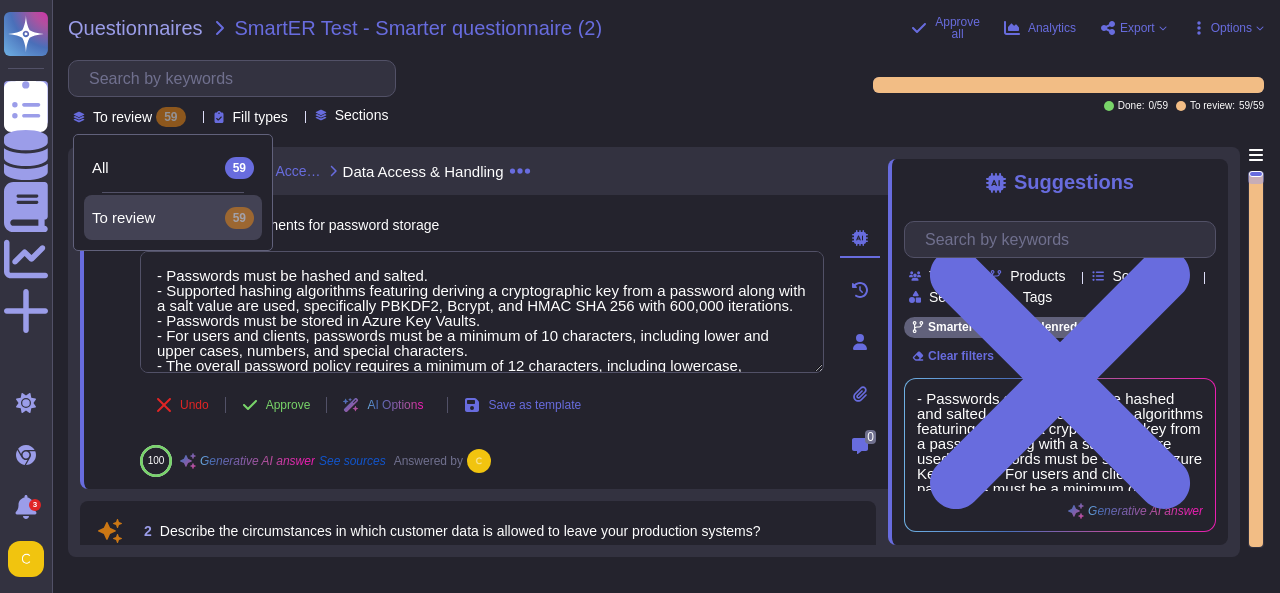 click on "To review 59" at bounding box center [133, 117] 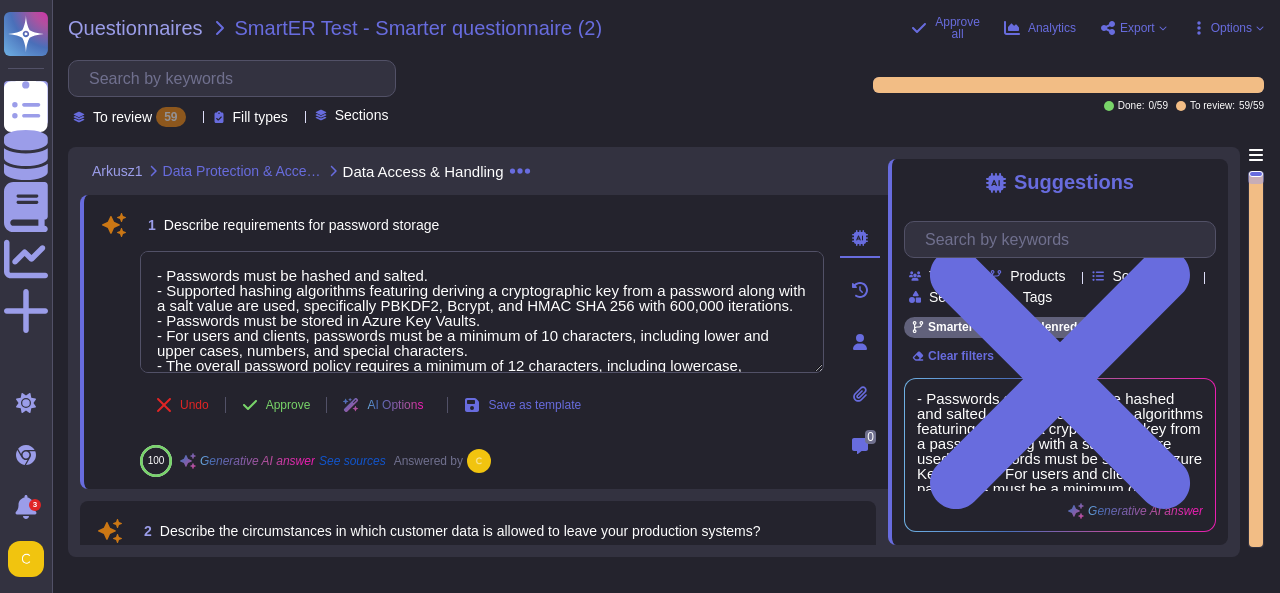 click on "Products" at bounding box center [1037, 276] 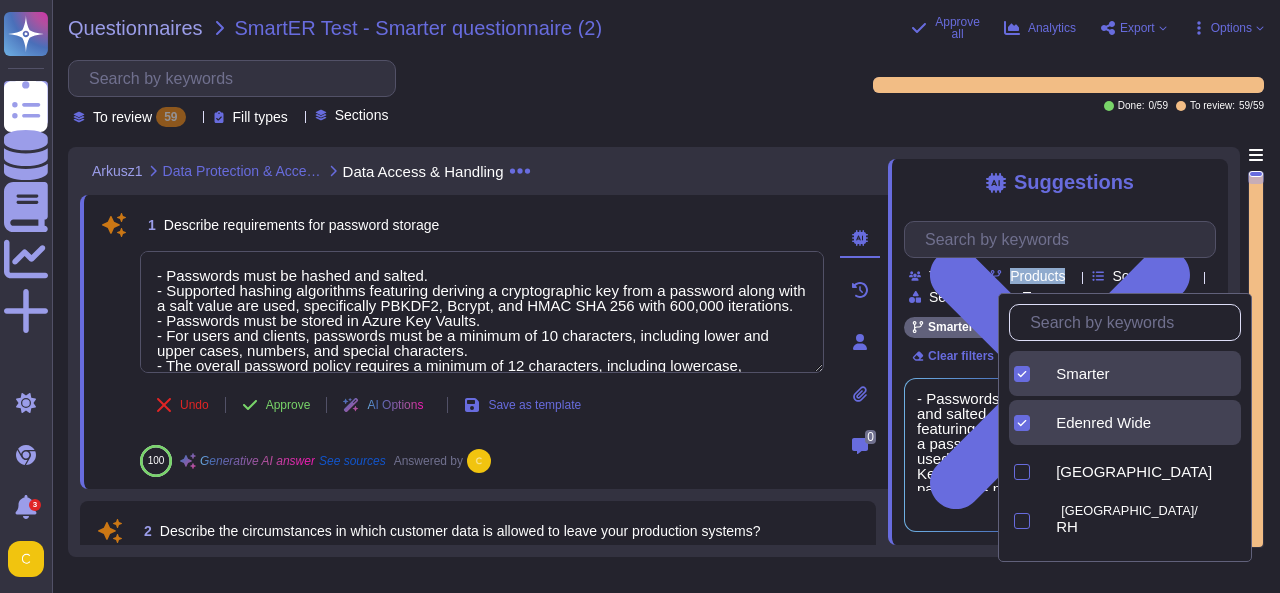 click on "Products" at bounding box center [1037, 276] 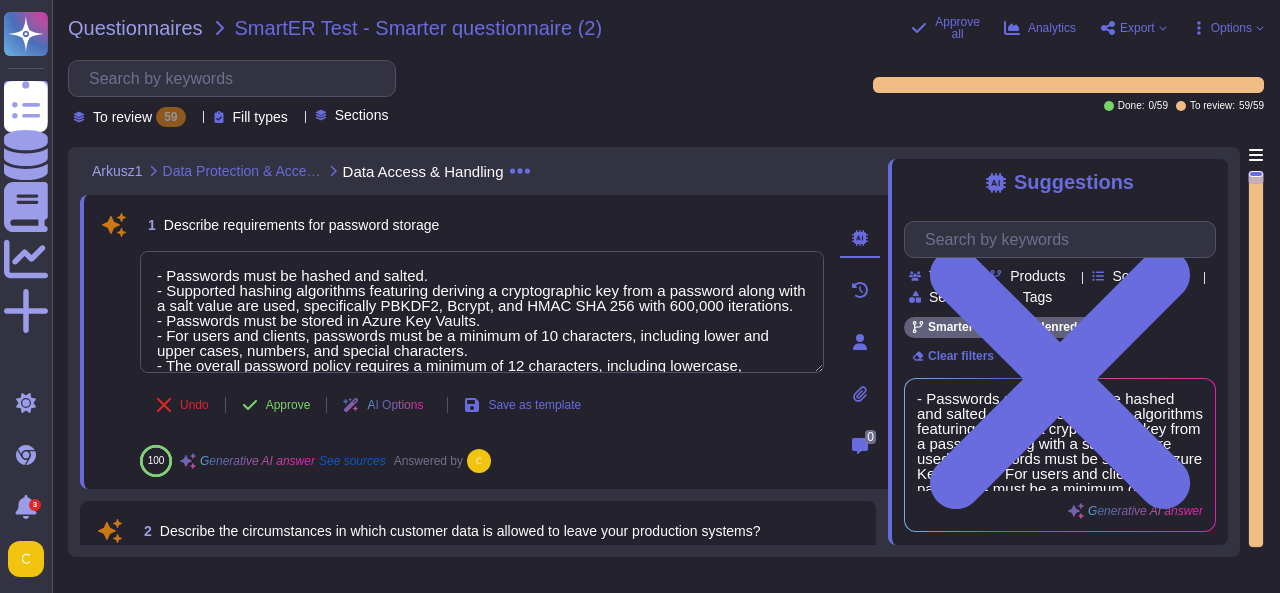 click 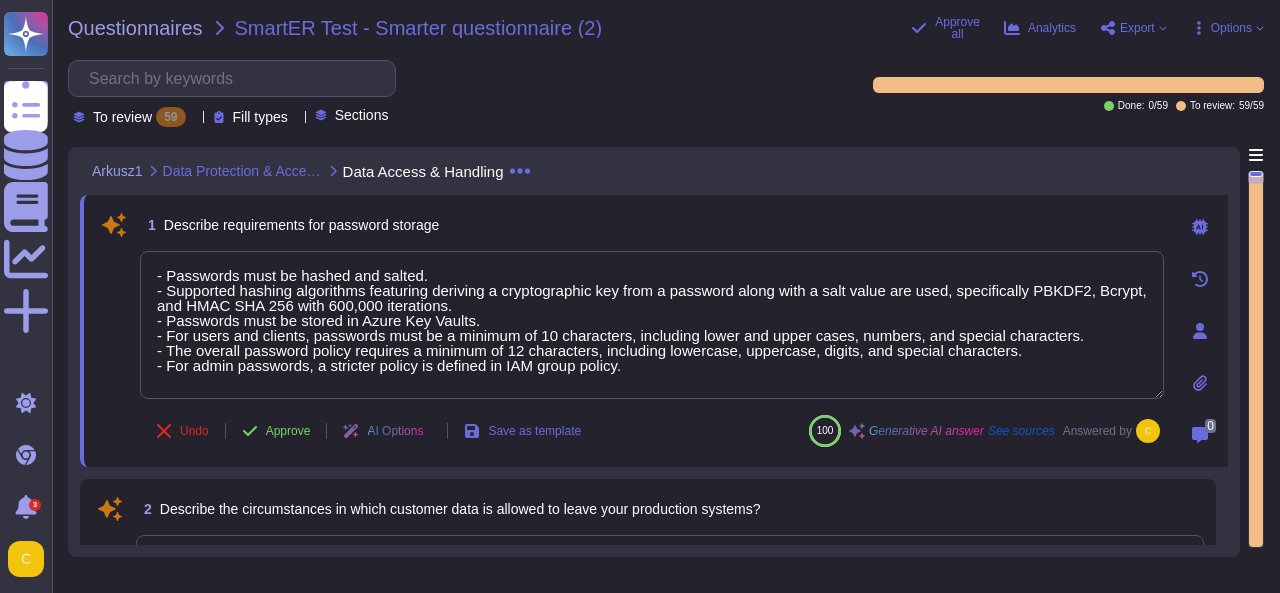 click at bounding box center [296, 117] 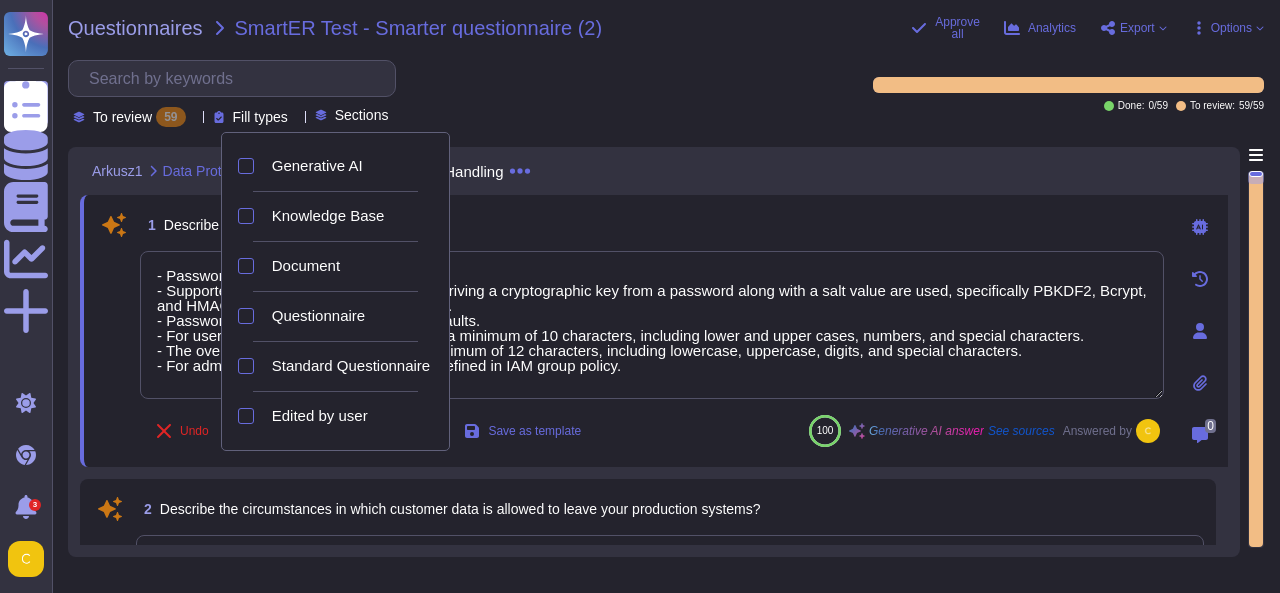 click at bounding box center [296, 117] 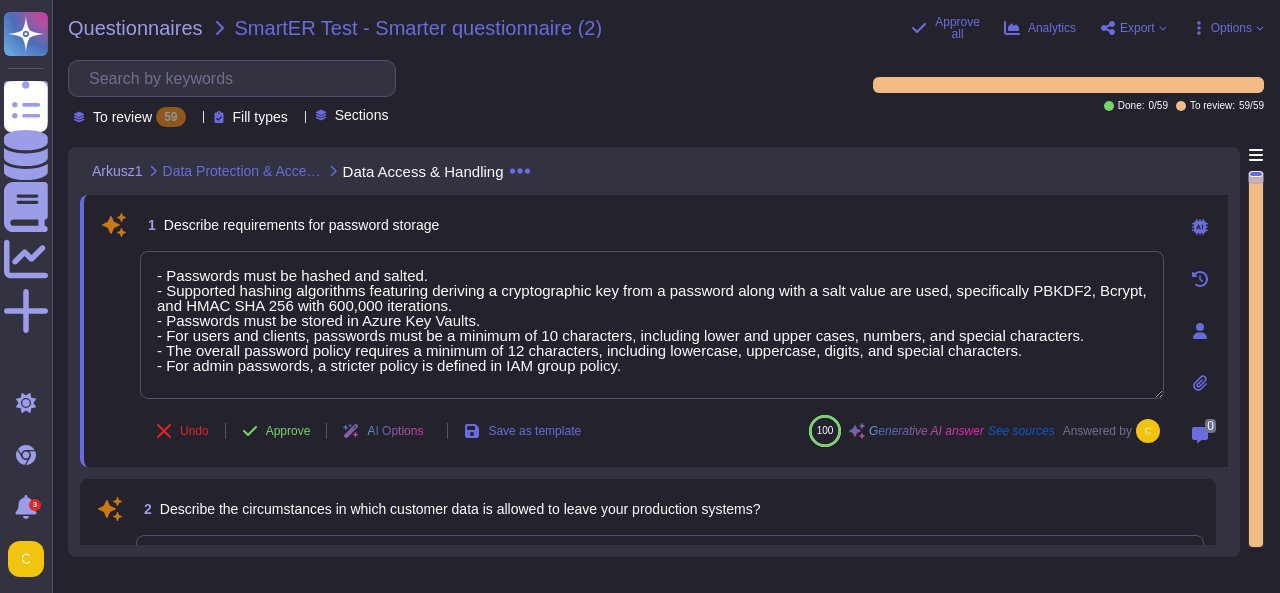 click on "Options" at bounding box center [1231, 28] 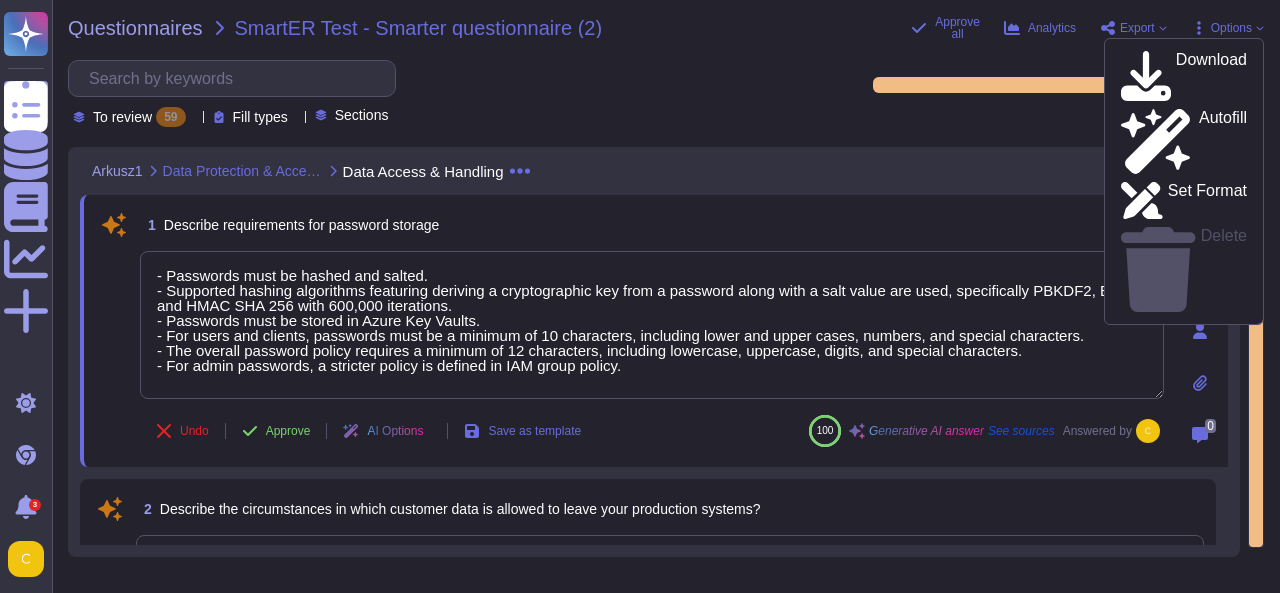 click on "Download Autofill Set Format Delete" at bounding box center (1184, 181) 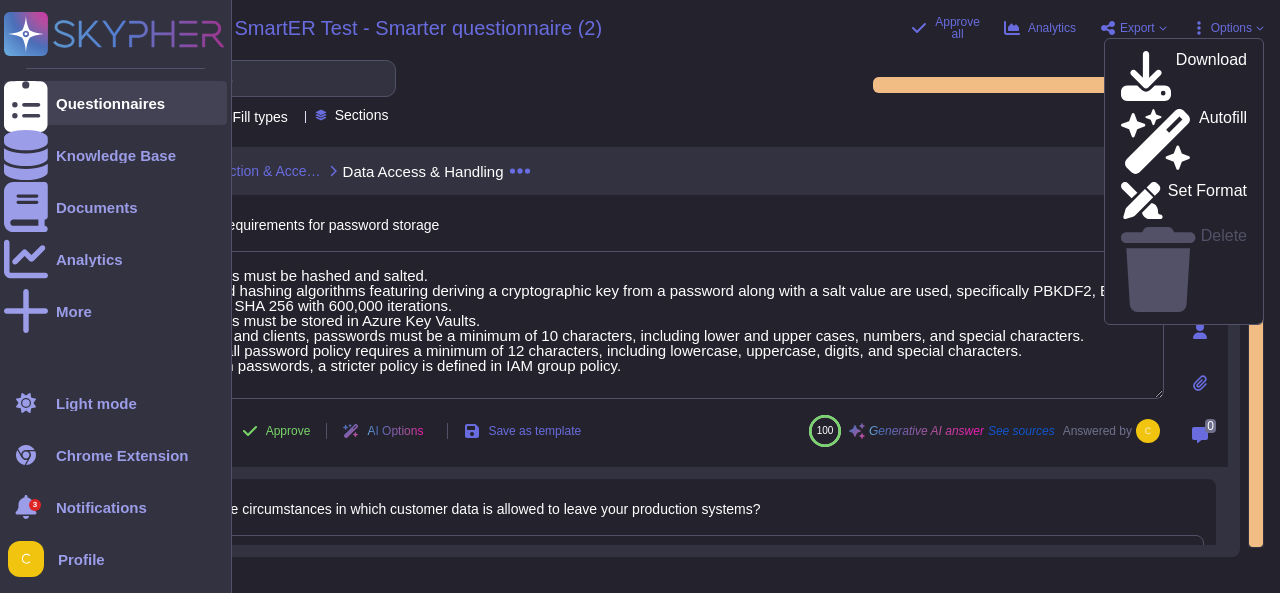 click at bounding box center (26, 103) 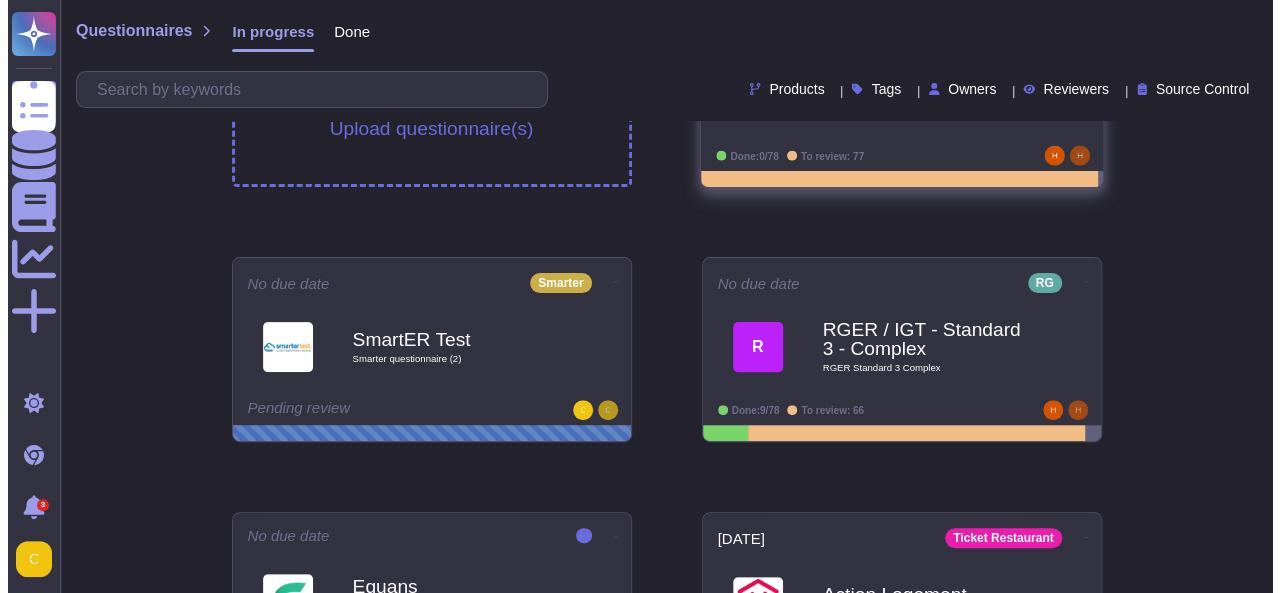 scroll, scrollTop: 135, scrollLeft: 0, axis: vertical 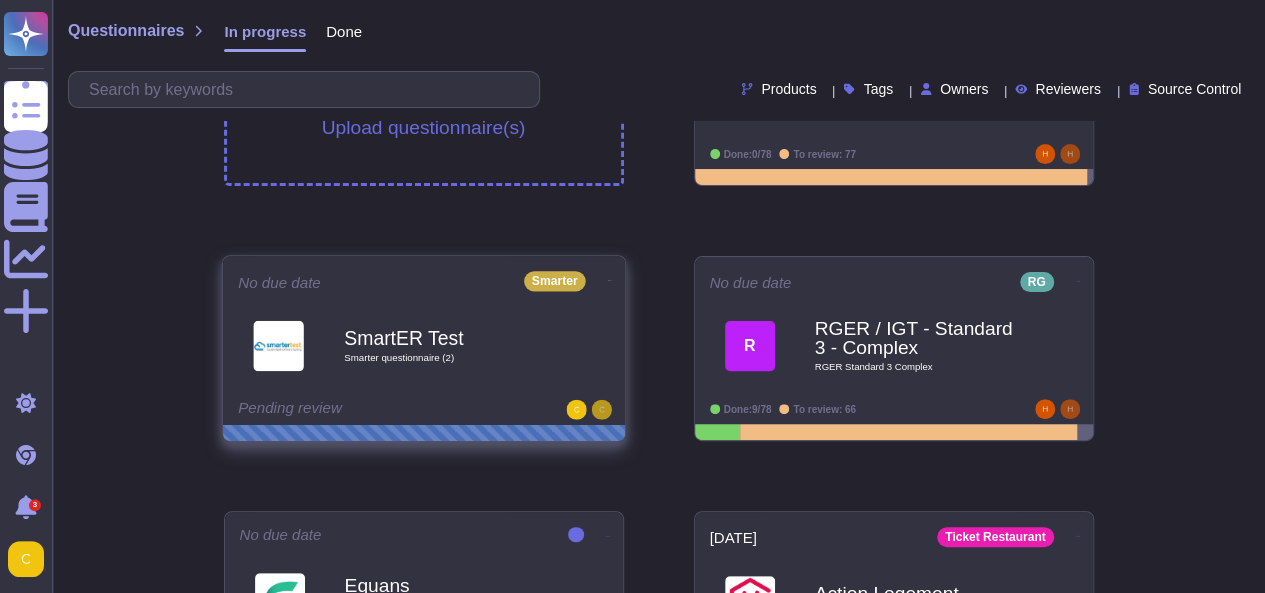 click at bounding box center (1078, 24) 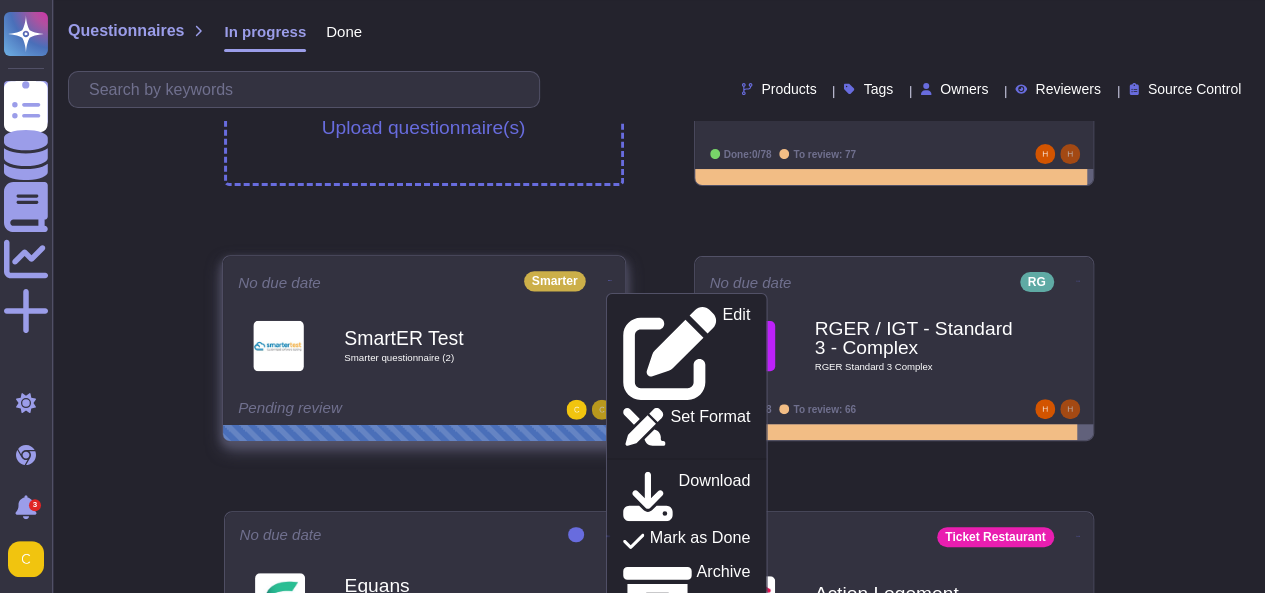 click on "Delete" at bounding box center [726, 782] 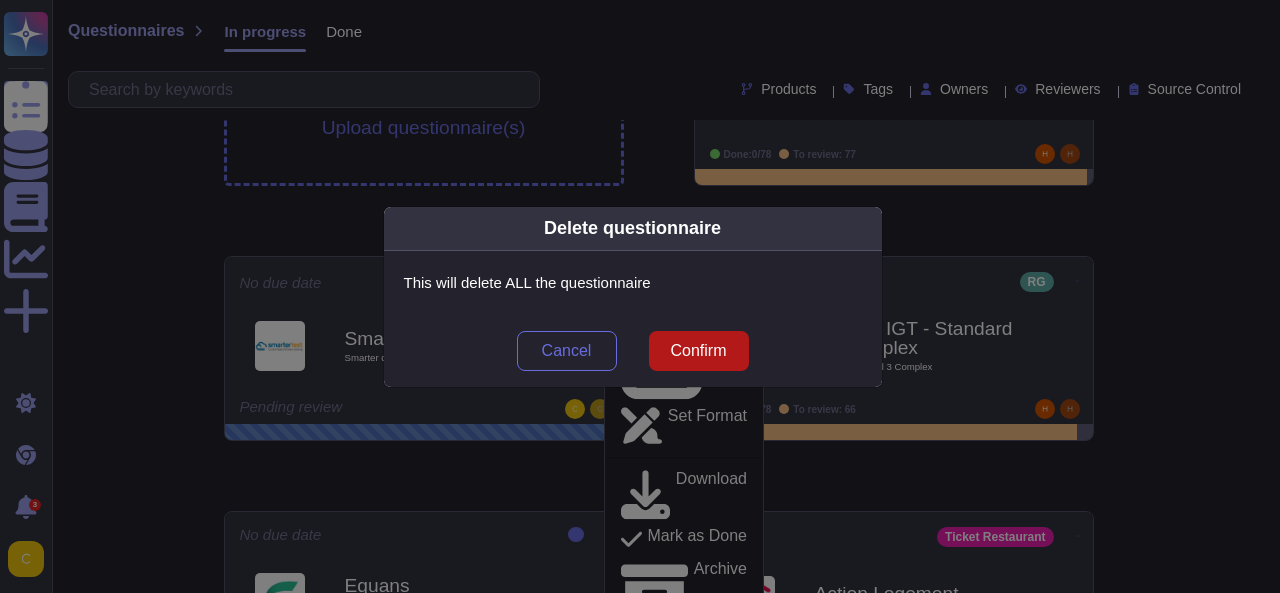 click on "Confirm" at bounding box center (699, 351) 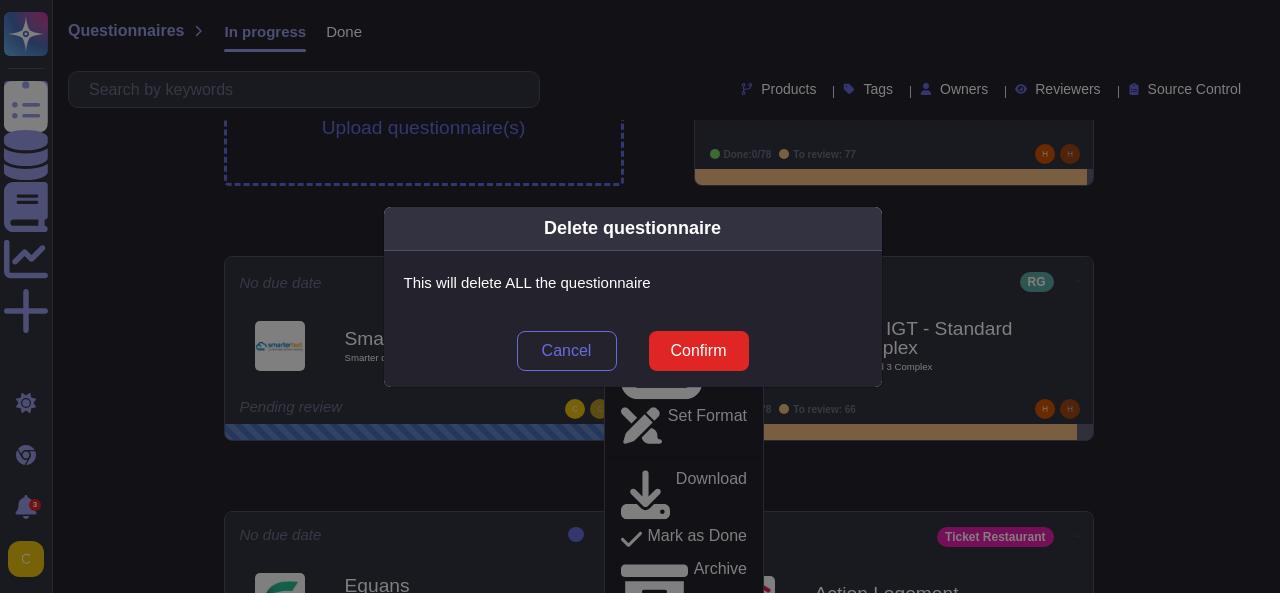 scroll, scrollTop: 0, scrollLeft: 0, axis: both 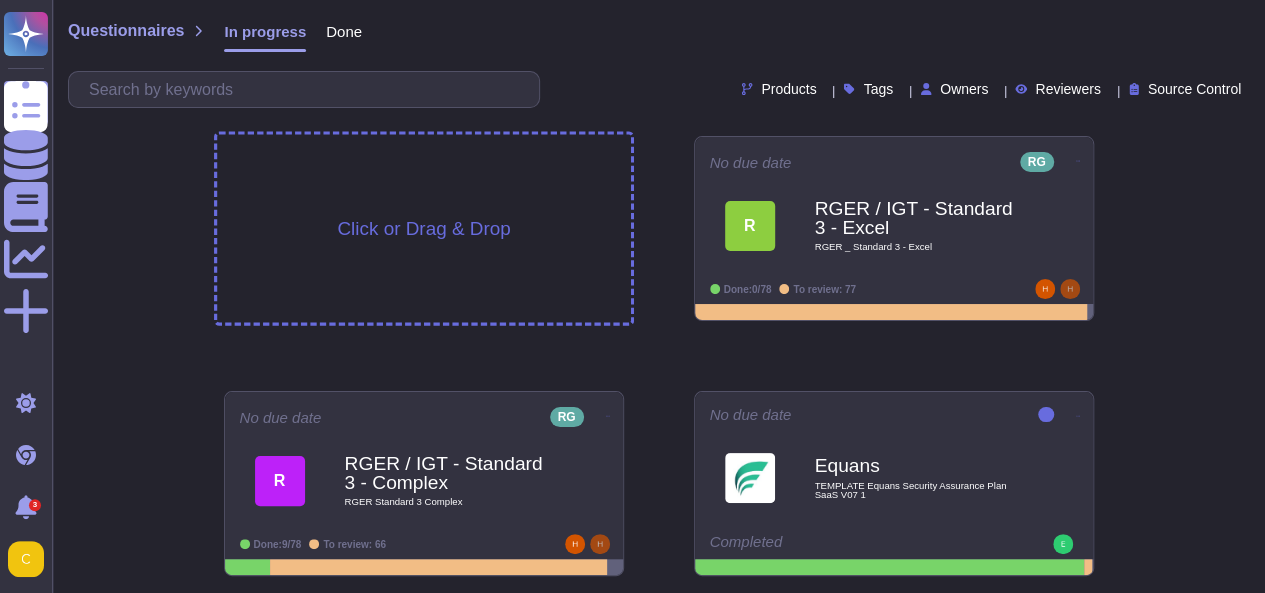 click on "Click or Drag & Drop" at bounding box center (423, 228) 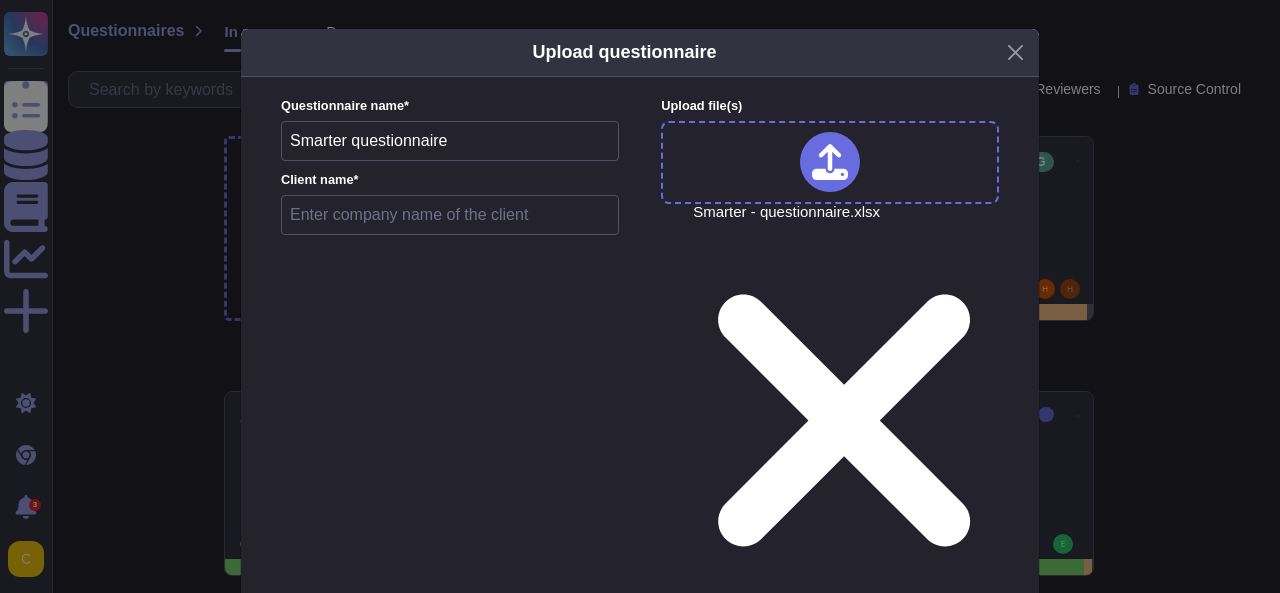 click at bounding box center [450, 215] 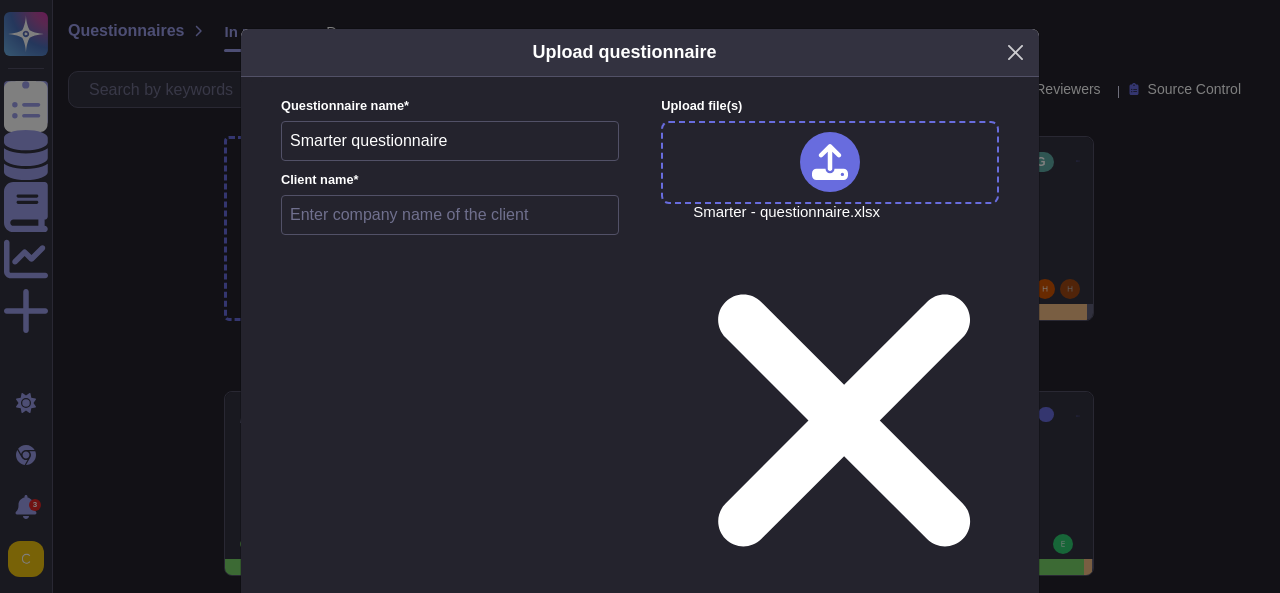 click on "Upload questionnaire" at bounding box center (640, 53) 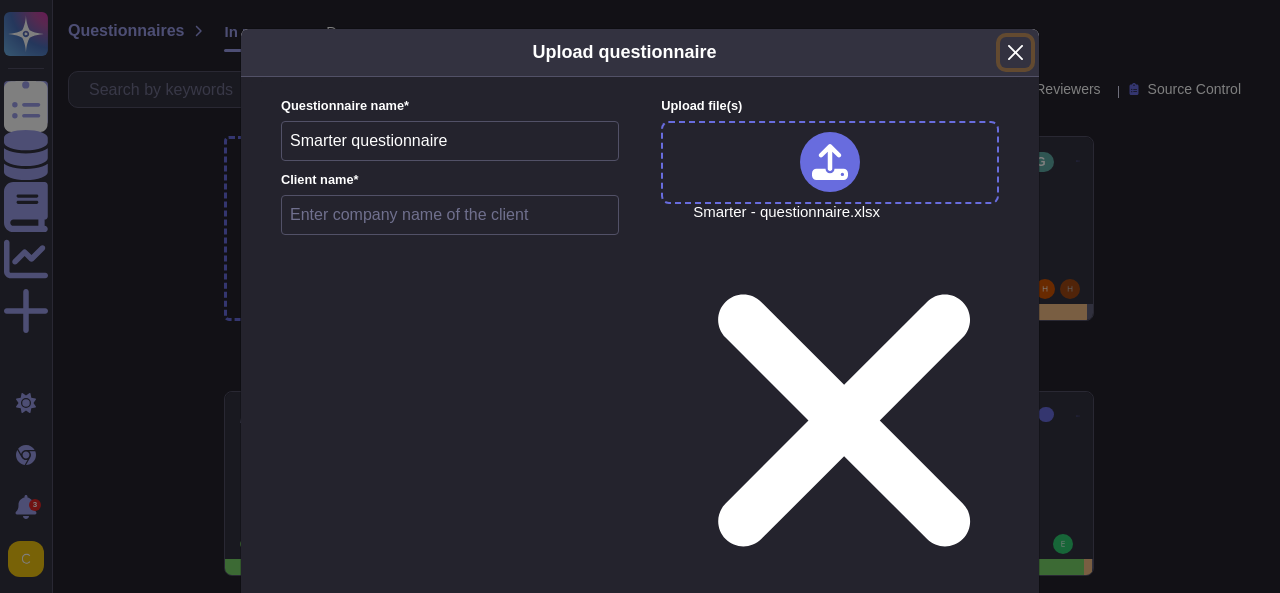 click at bounding box center [1015, 52] 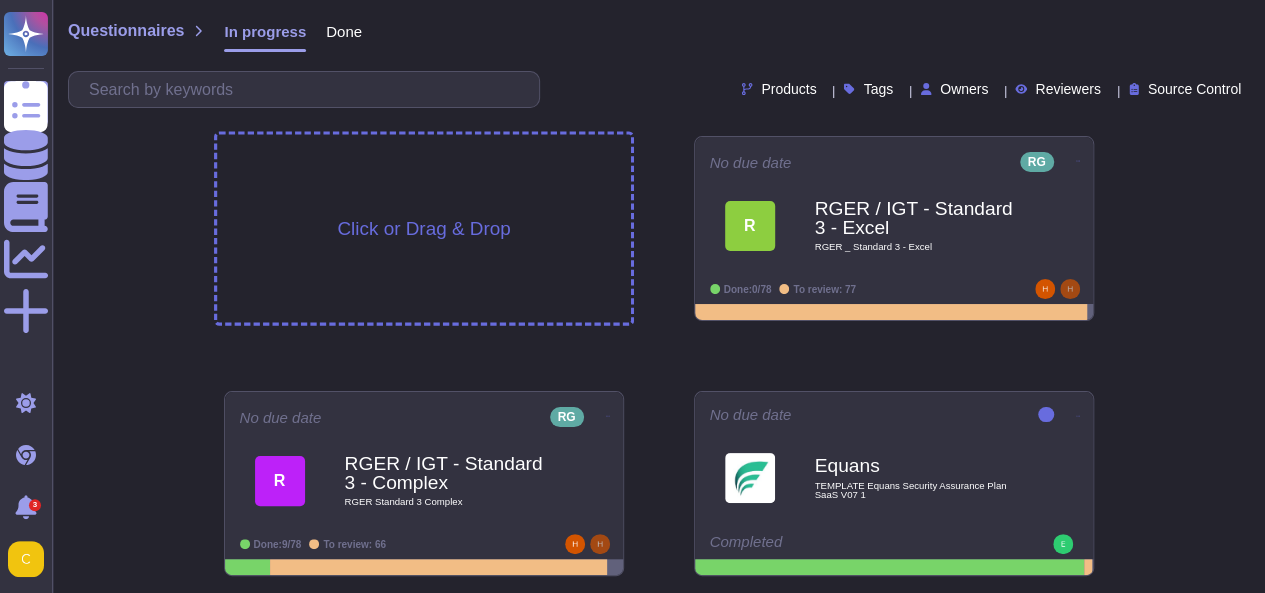 click on "Click or Drag & Drop" at bounding box center (424, 229) 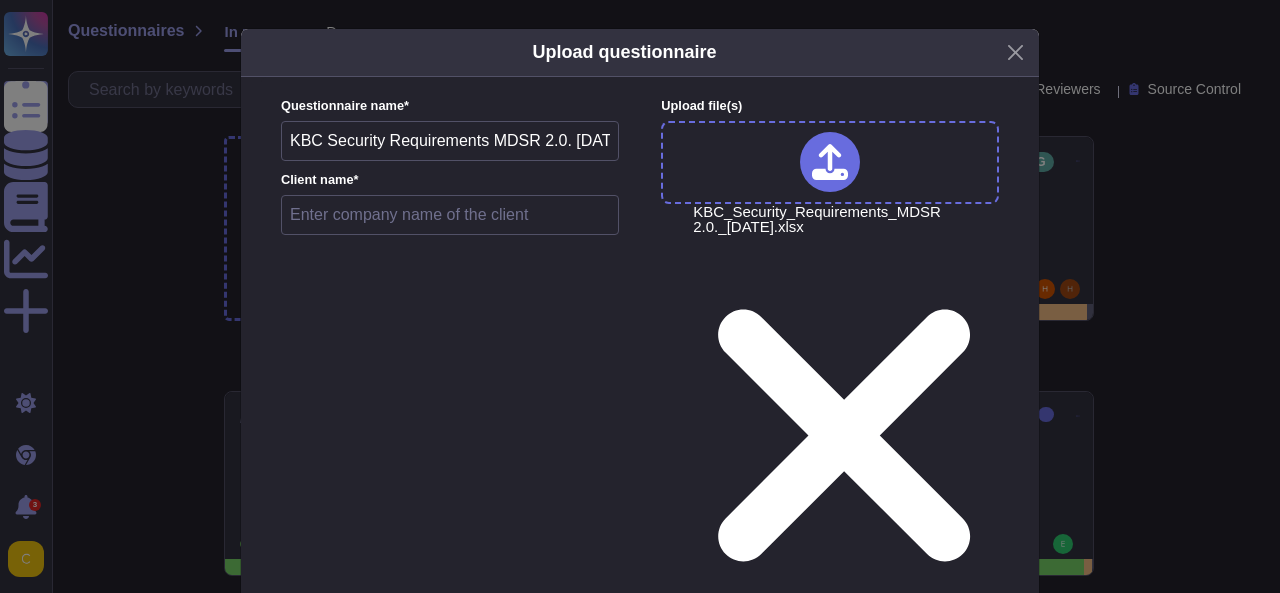 click at bounding box center (450, 215) 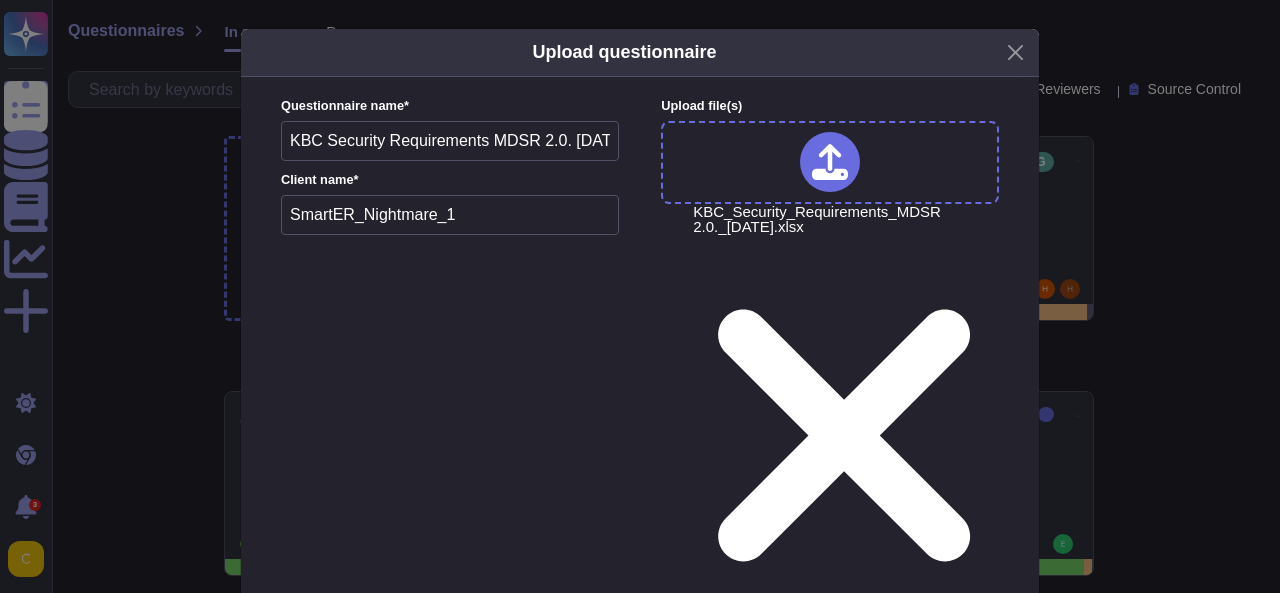 type on "SmartER_Nightmare_1" 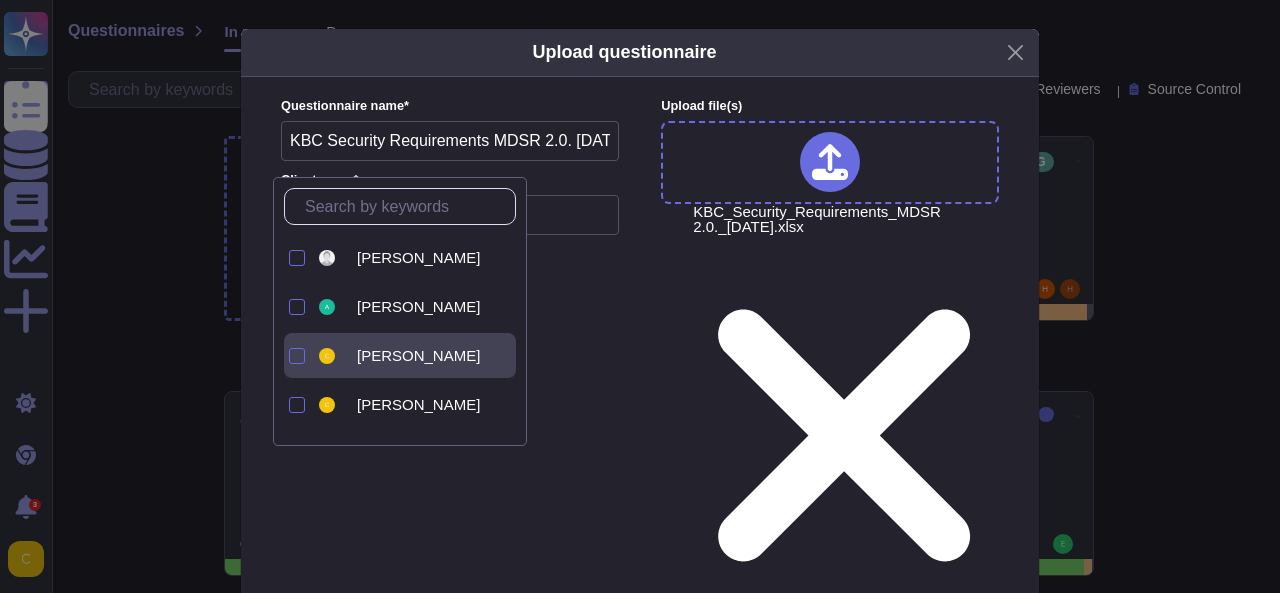 click on "[PERSON_NAME]" at bounding box center [418, 356] 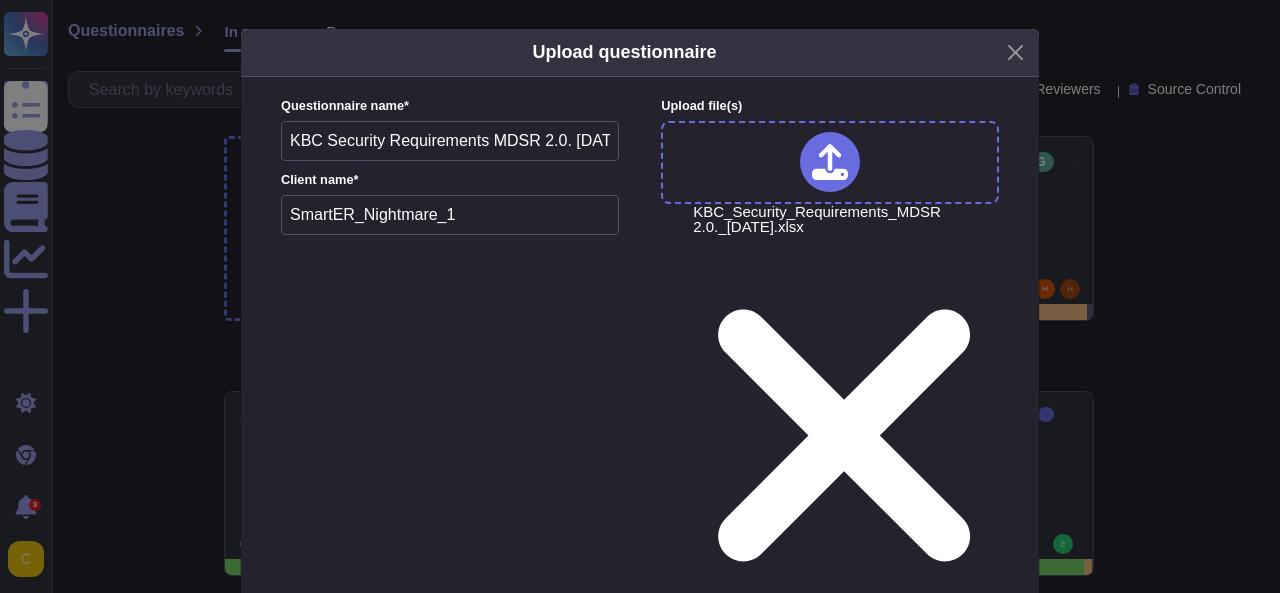 click 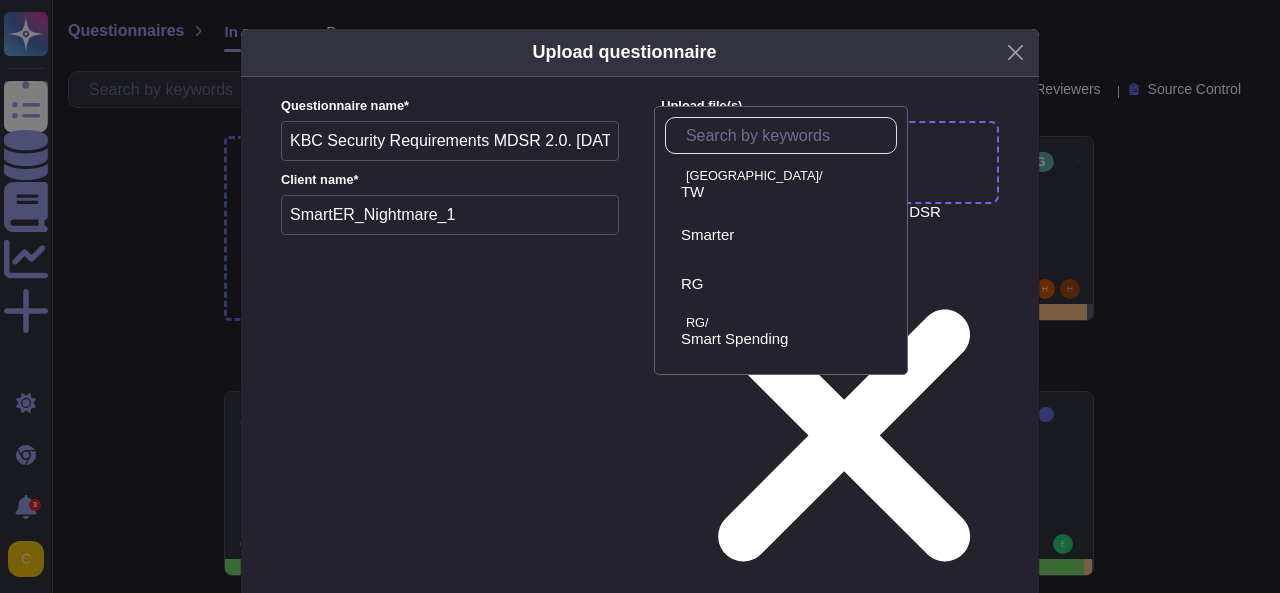 scroll, scrollTop: 737, scrollLeft: 0, axis: vertical 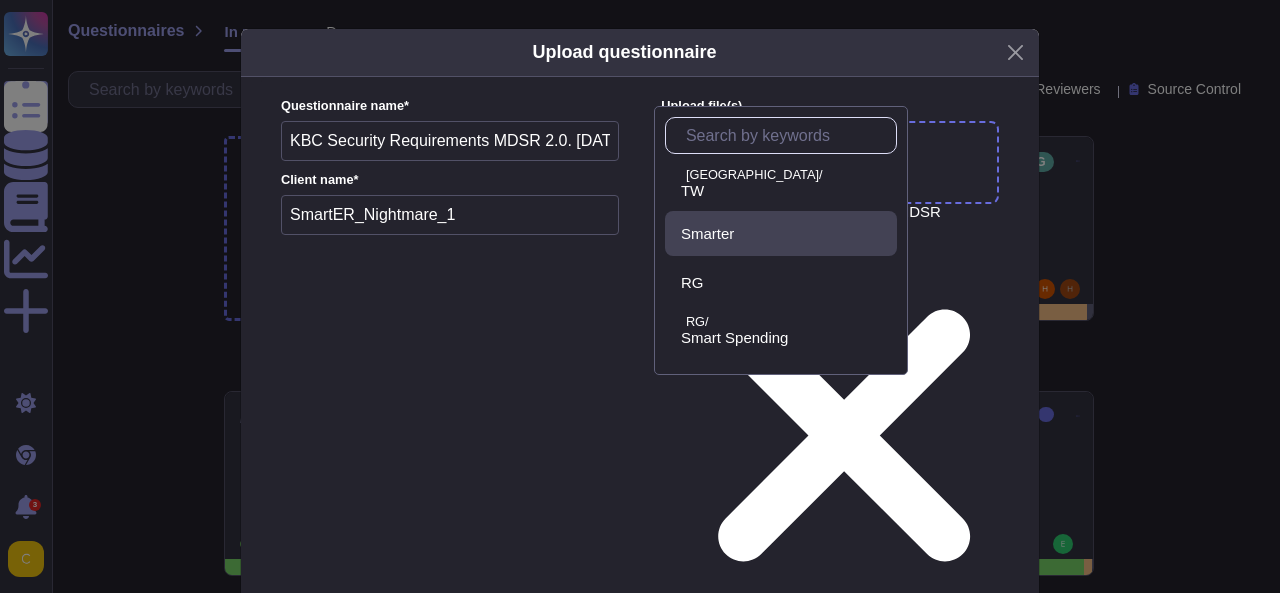 click on "Smarter" at bounding box center (707, 234) 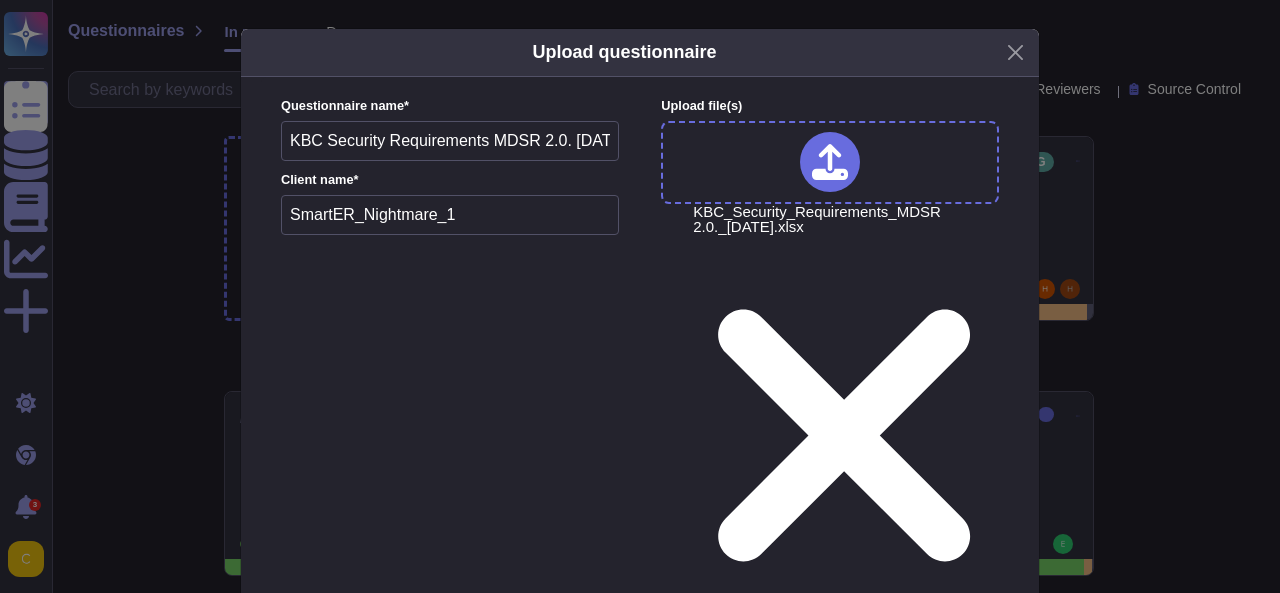 scroll, scrollTop: 66, scrollLeft: 0, axis: vertical 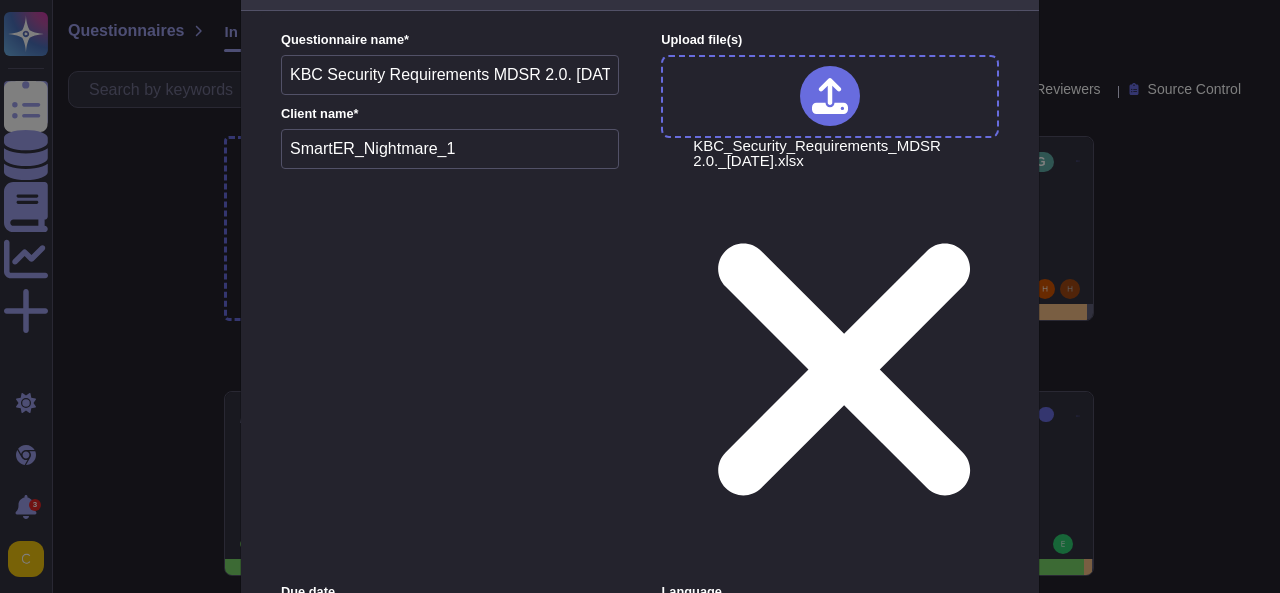click on "More options" at bounding box center (640, 1126) 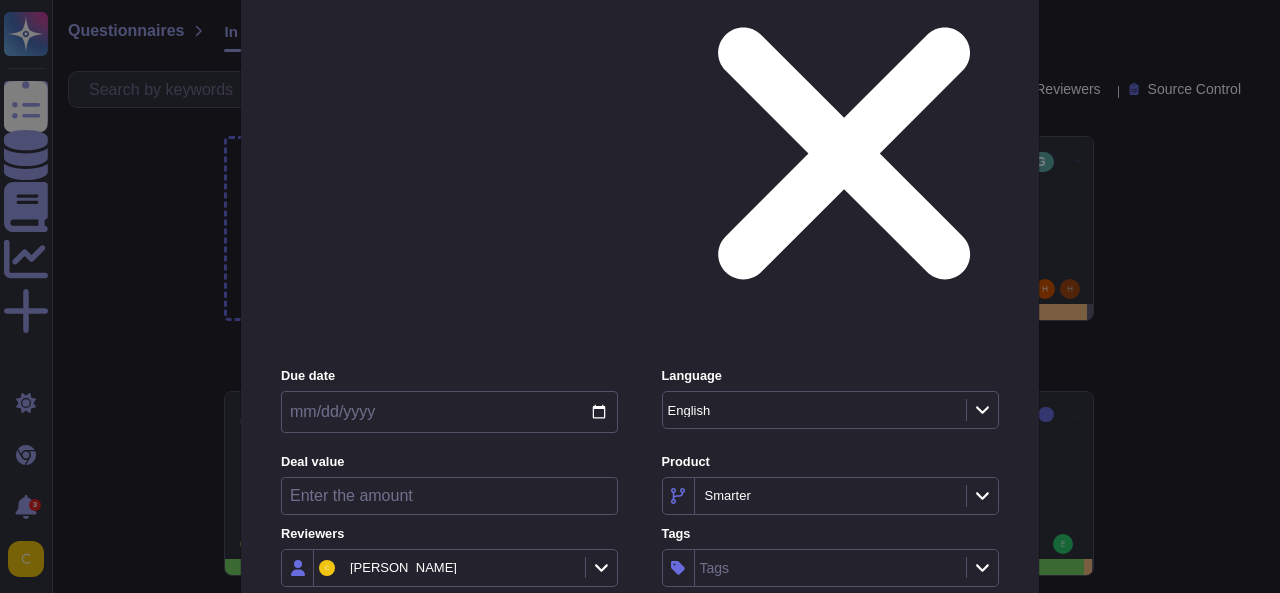 scroll, scrollTop: 303, scrollLeft: 0, axis: vertical 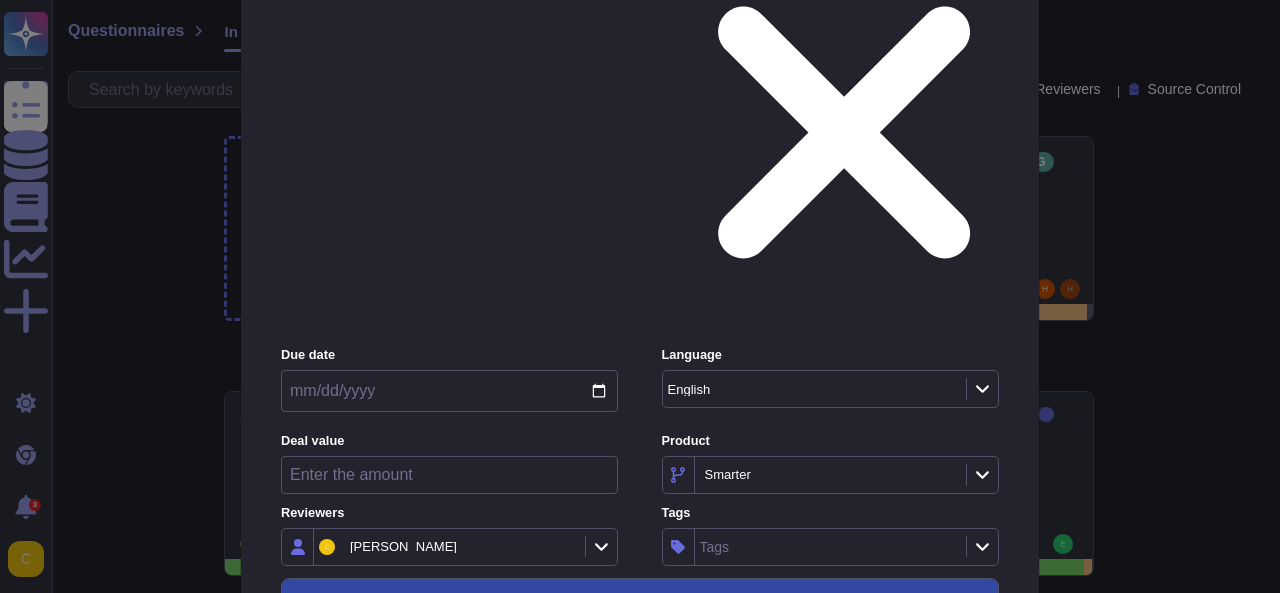 click on "Upload" at bounding box center [640, 923] 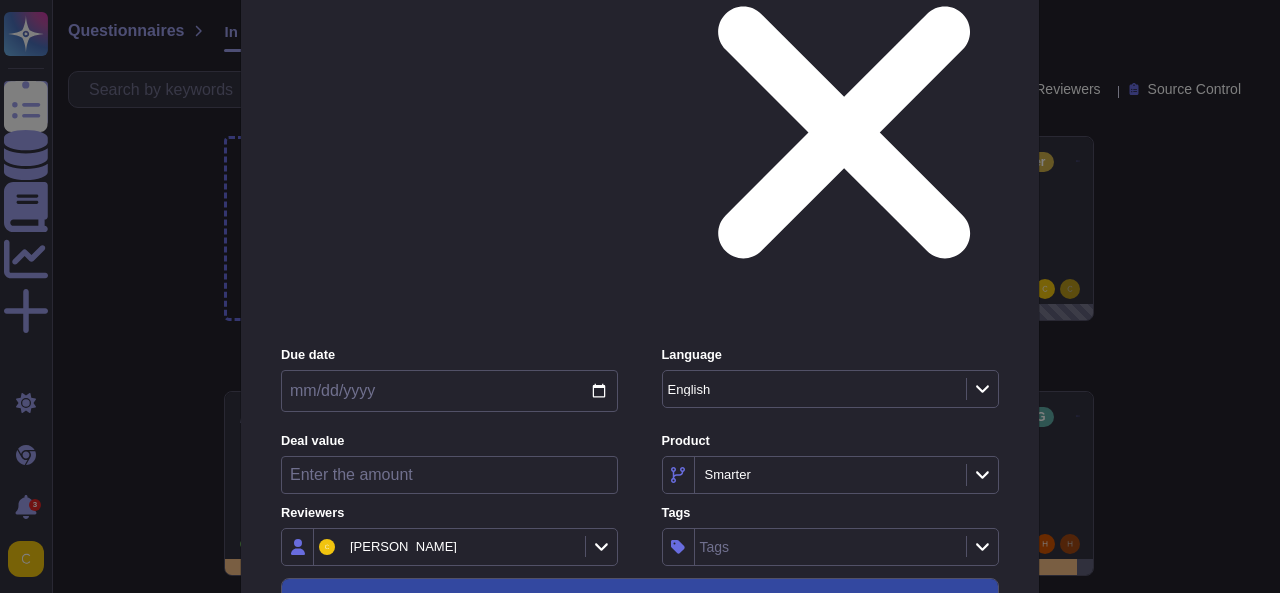scroll, scrollTop: 0, scrollLeft: 0, axis: both 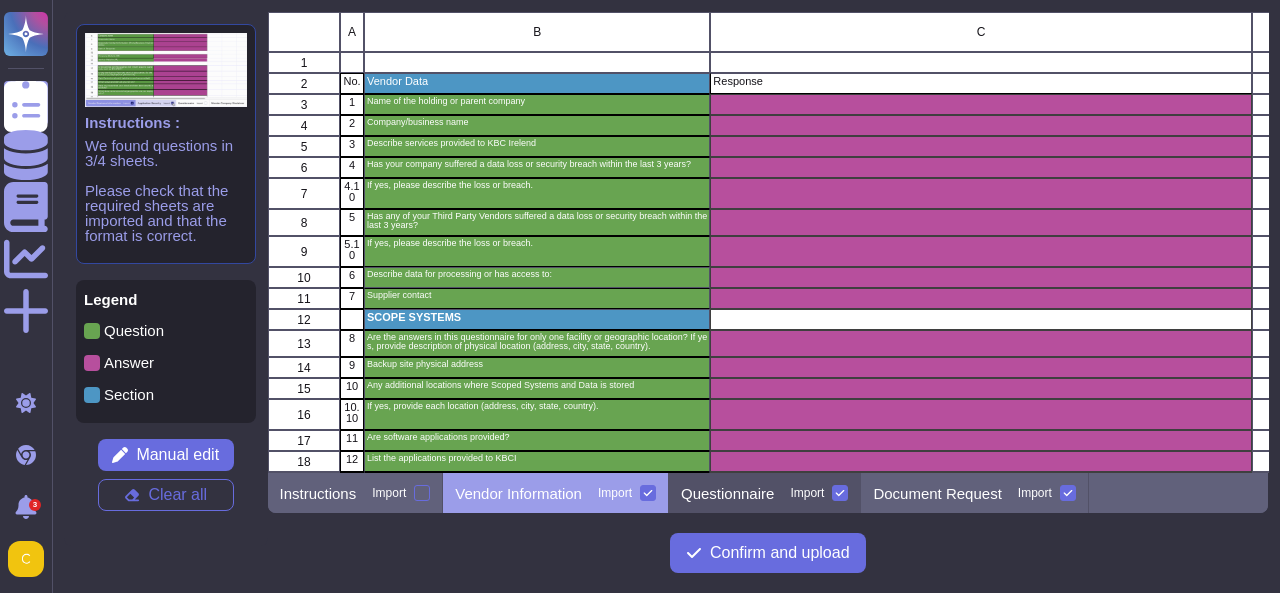 click on "Questionnaire" at bounding box center [727, 493] 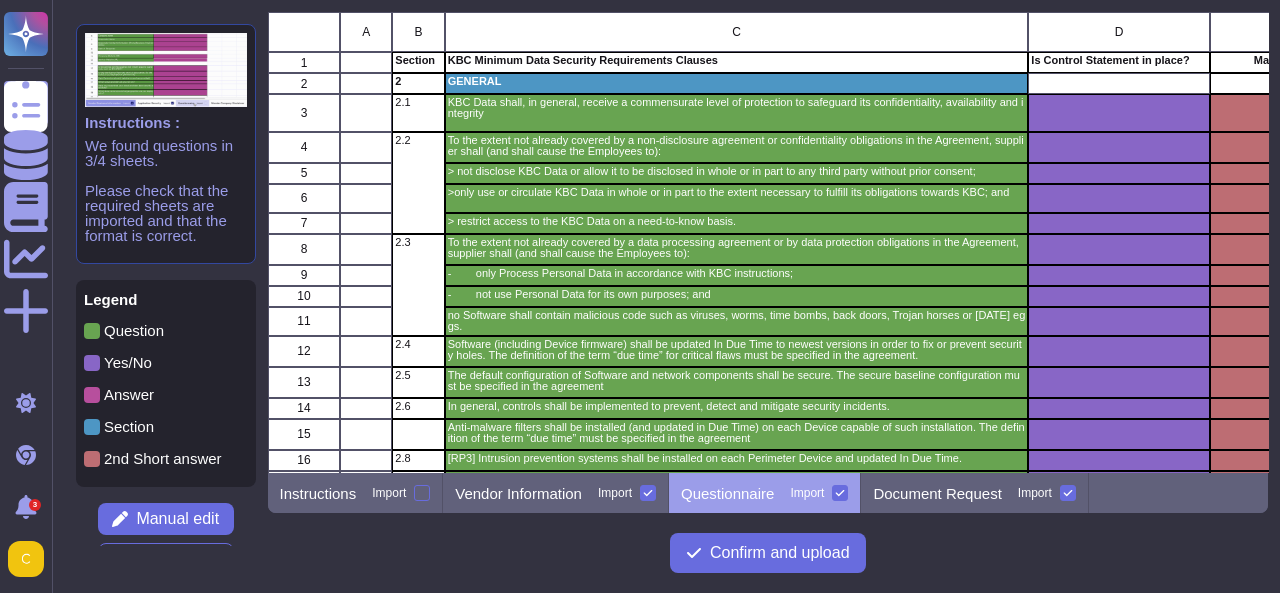 scroll, scrollTop: 80, scrollLeft: 0, axis: vertical 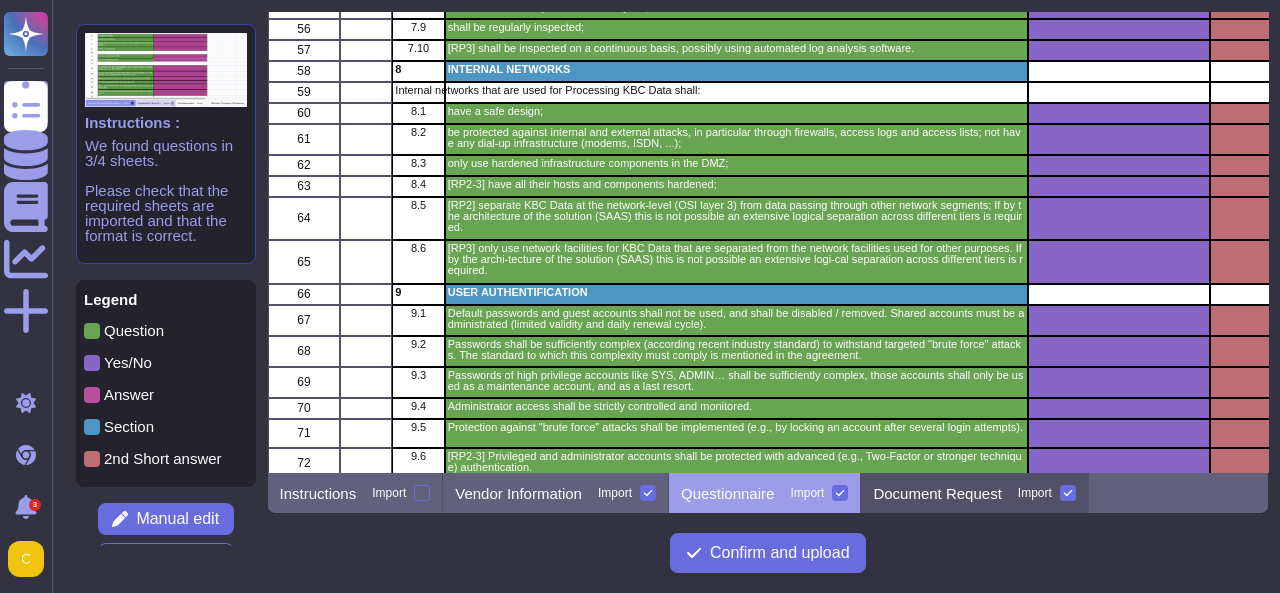 click on "Document Request Import" at bounding box center (974, 493) 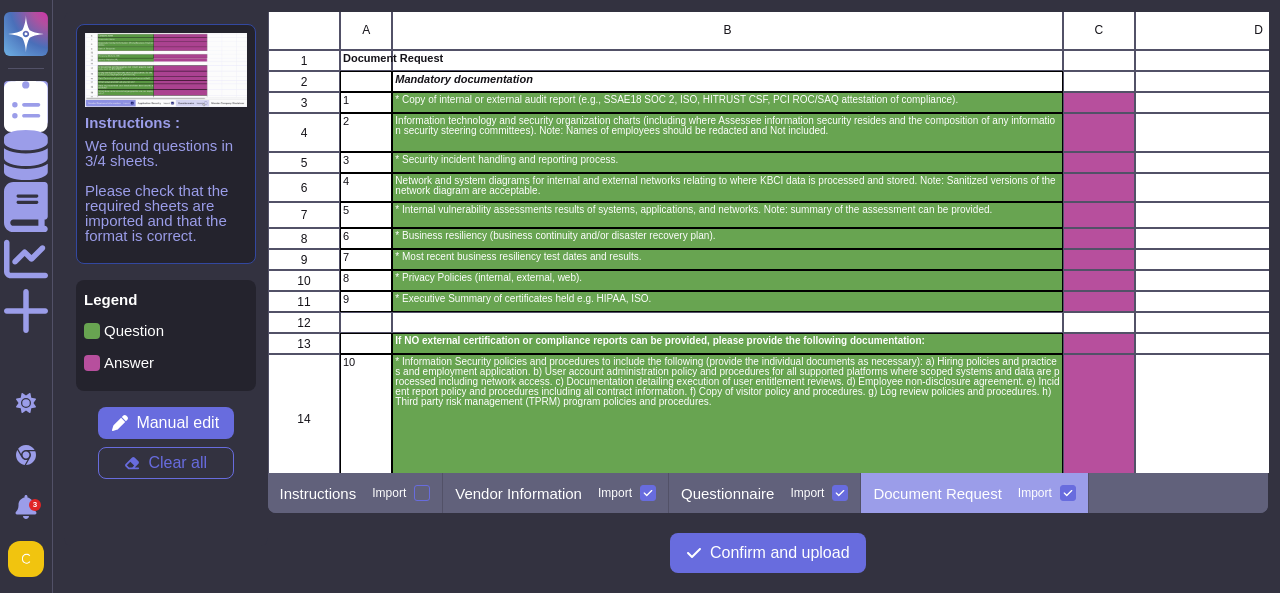 scroll, scrollTop: 0, scrollLeft: 0, axis: both 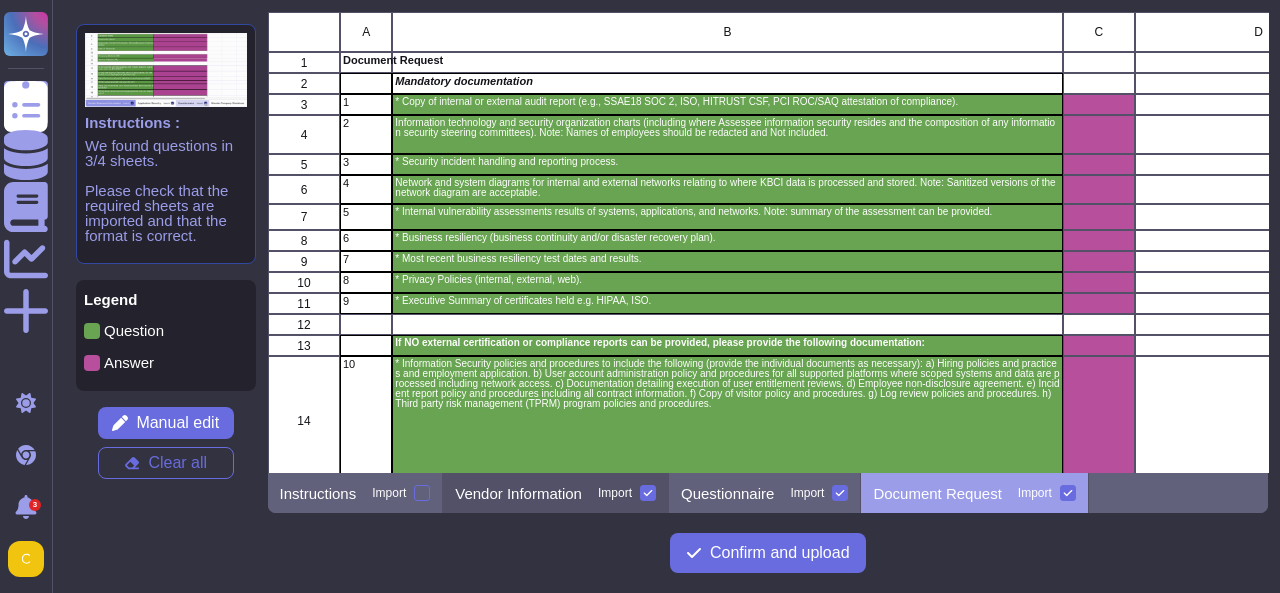 click on "Vendor Information" at bounding box center [518, 493] 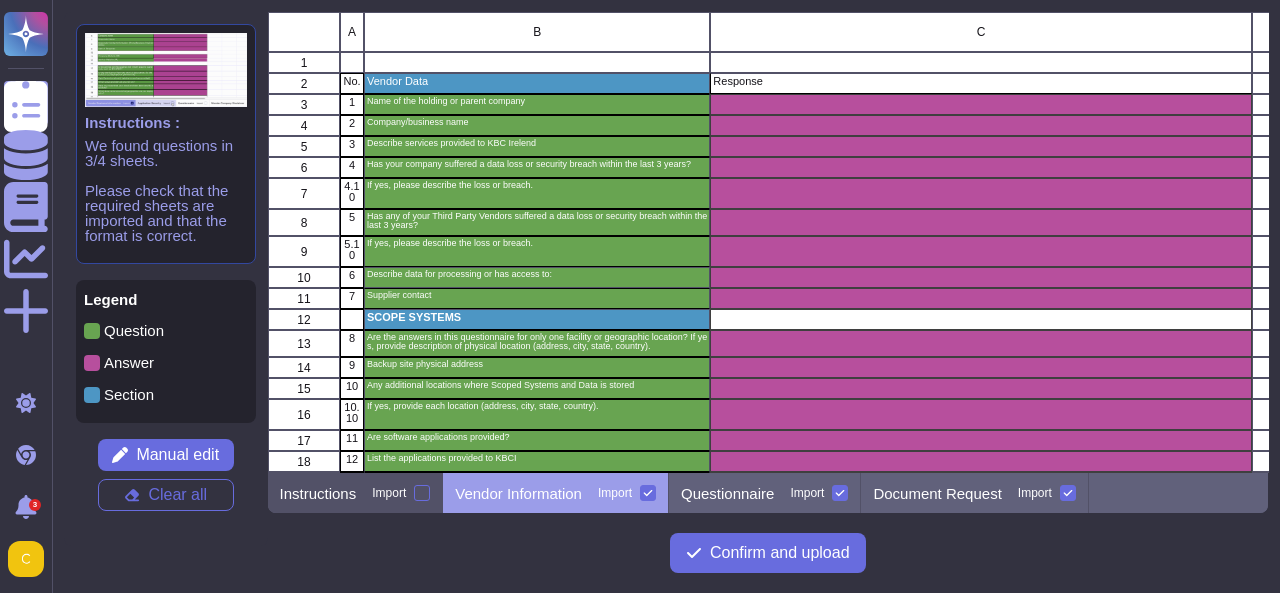 click on "Instructions" at bounding box center (318, 493) 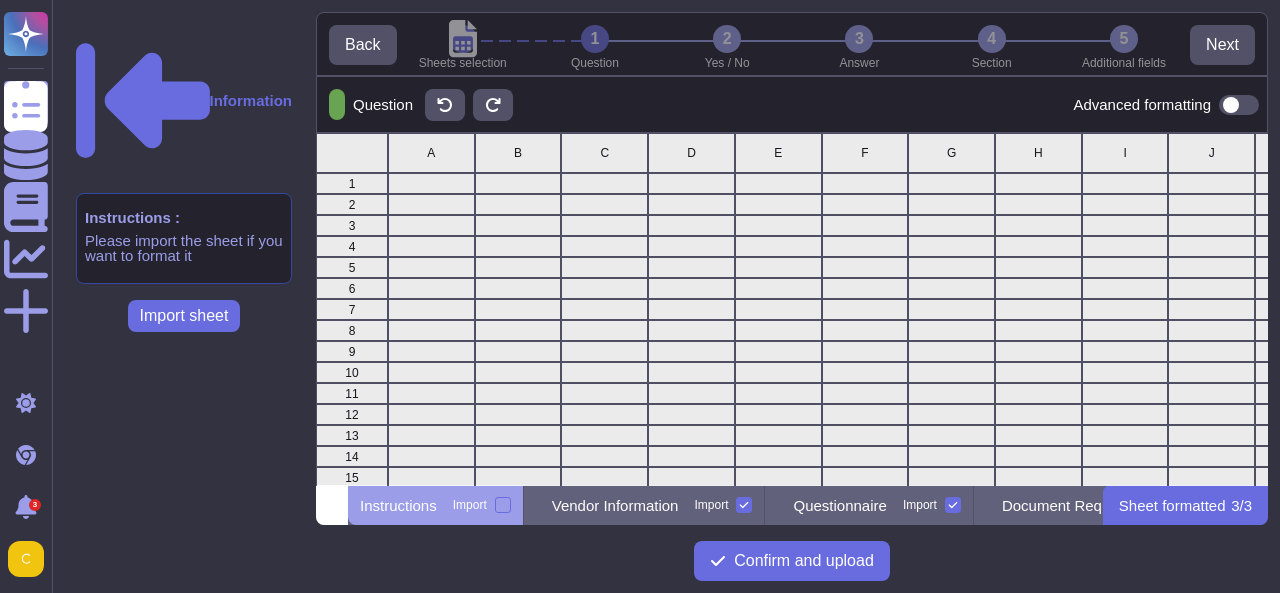 scroll, scrollTop: 16, scrollLeft: 16, axis: both 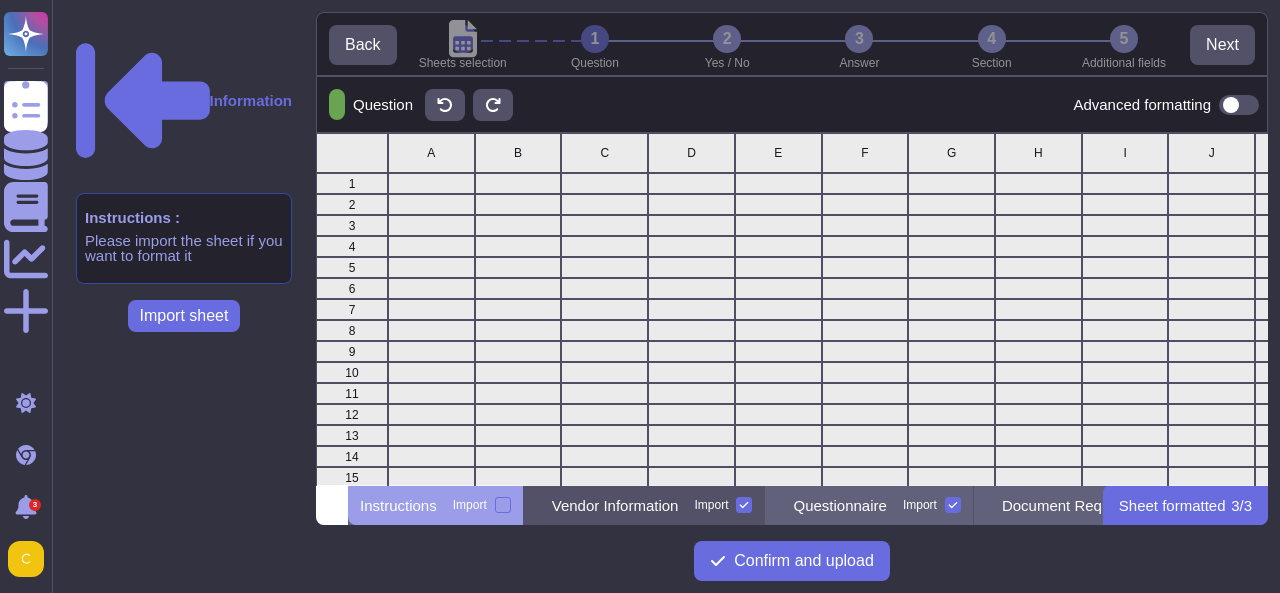 click on "Vendor Information Import" at bounding box center [645, 505] 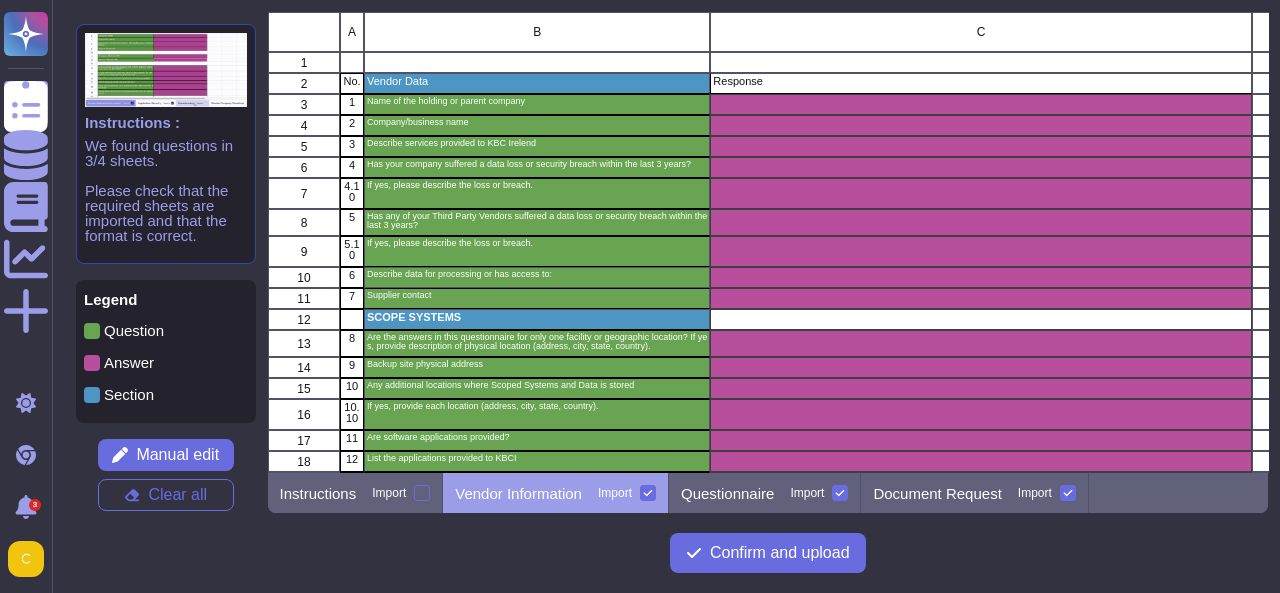 scroll, scrollTop: 16, scrollLeft: 16, axis: both 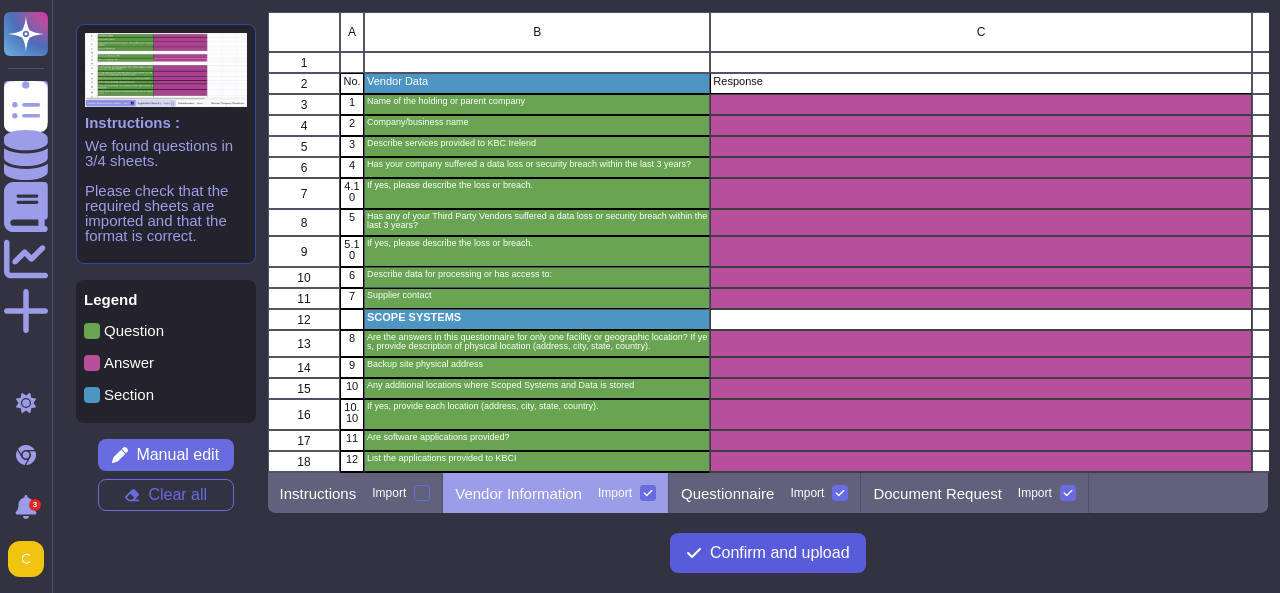 click on "Confirm and upload" at bounding box center (780, 553) 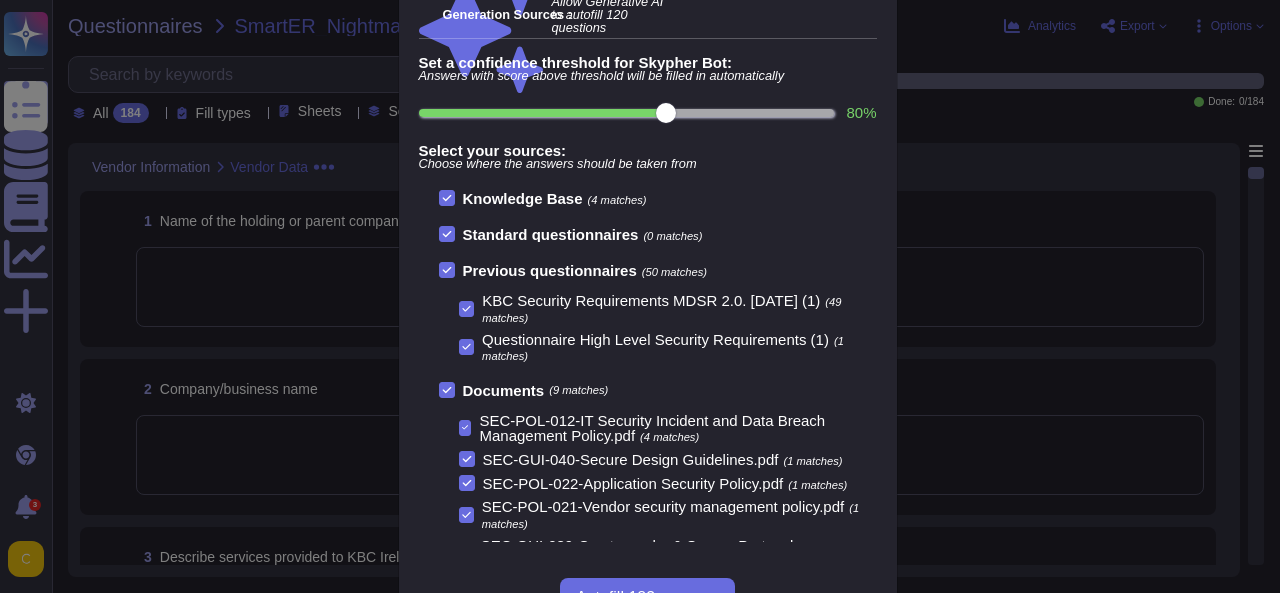 scroll, scrollTop: 130, scrollLeft: 0, axis: vertical 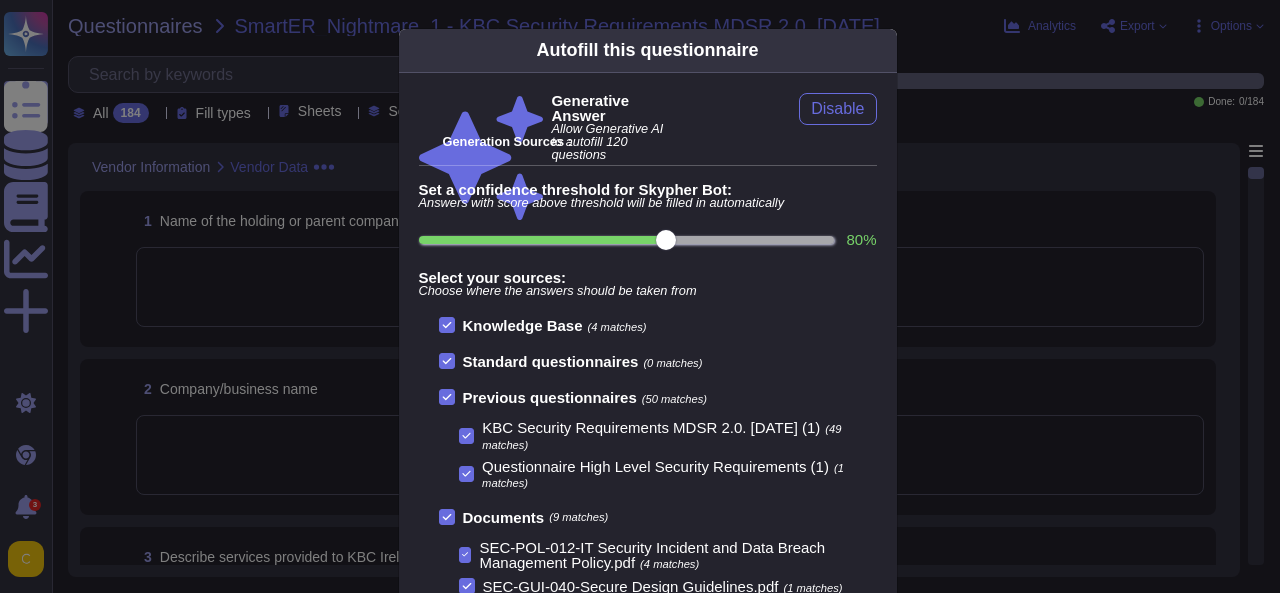click on "Documents (9 matches) SEC-POL-012-IT Security Incident and Data Breach Management Policy.pdf (4 matches) SEC-GUI-040-Secure Design Guidelines.pdf (1 matches) SEC-POL-022-Application Security Policy.pdf (1 matches) SEC-POL-021-Vendor security management policy.pdf (1 matches) SEC-GUI-039-Cryptography & Secure Protocols Guidelines.pdf (1 matches) SEC-GUI-041-Firewall Security Guidelines.pdf (1 matches)" at bounding box center (658, 589) 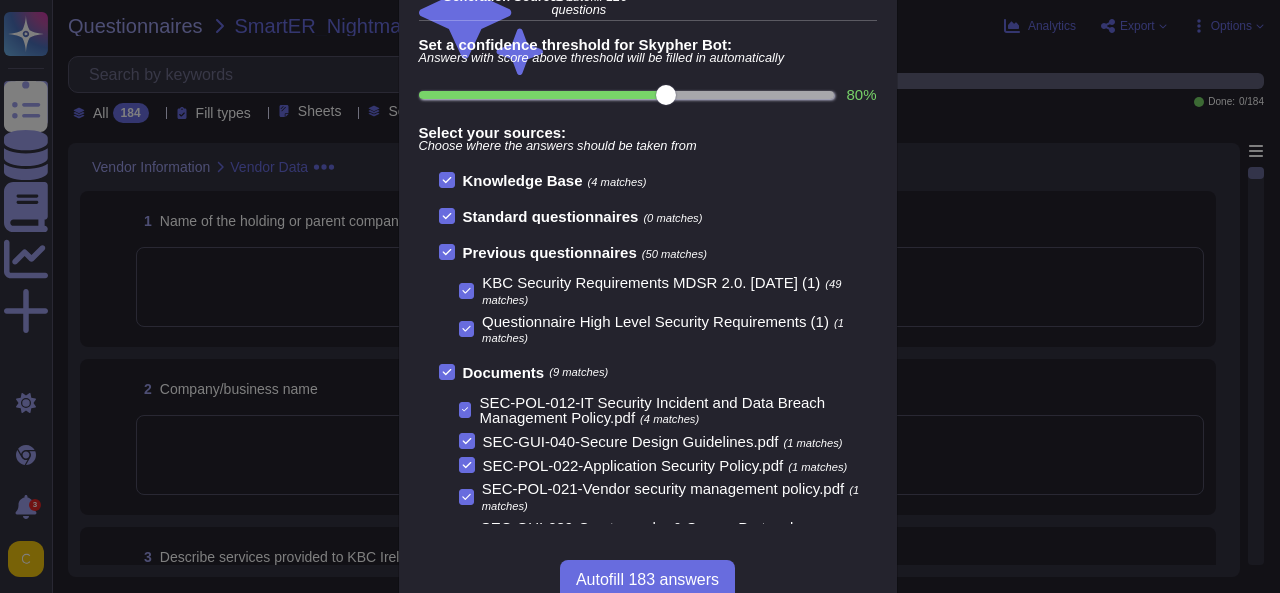 scroll, scrollTop: 166, scrollLeft: 0, axis: vertical 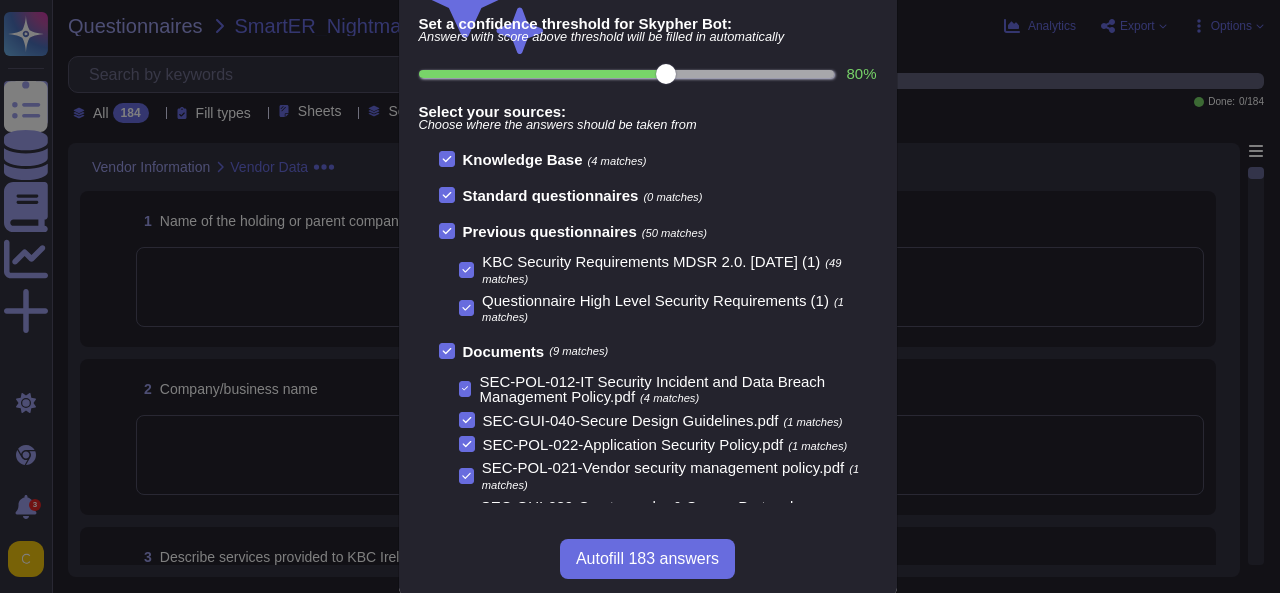click on "Previous questionnaires (50 matches)" at bounding box center (573, 231) 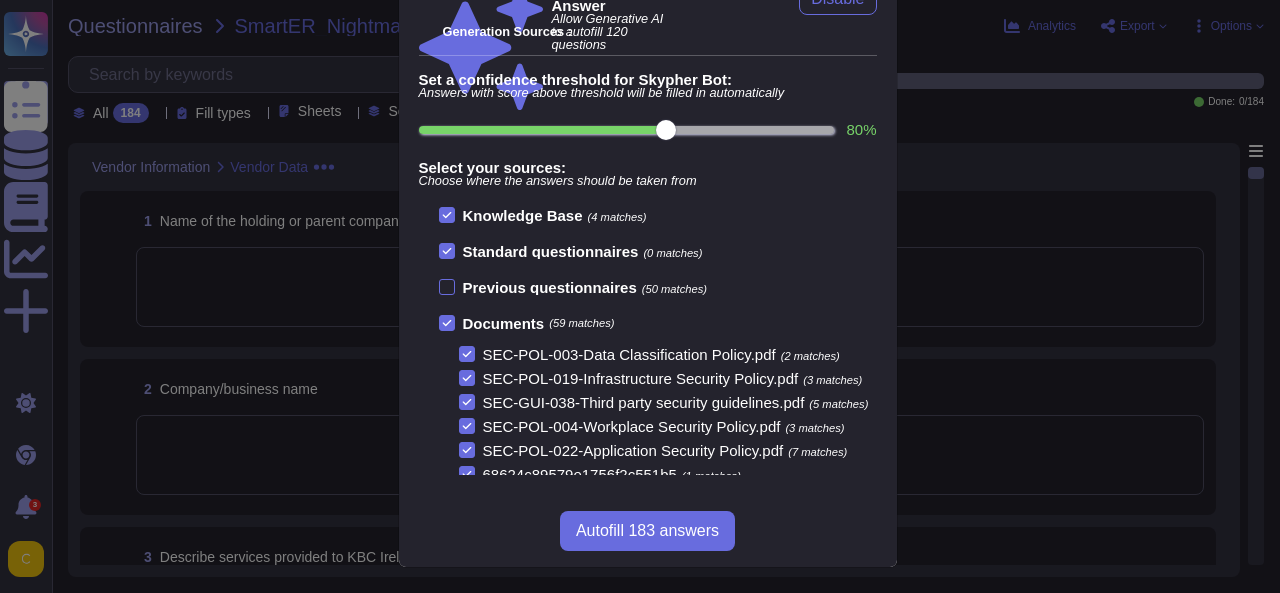 scroll, scrollTop: 110, scrollLeft: 0, axis: vertical 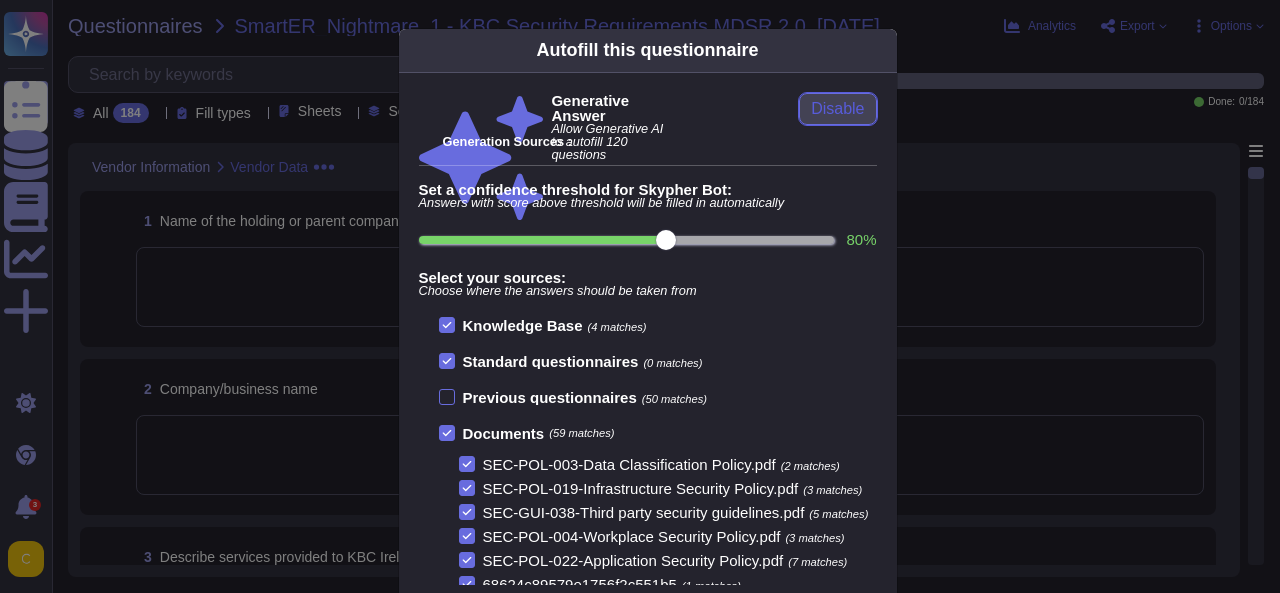 click on "Disable" at bounding box center [837, 109] 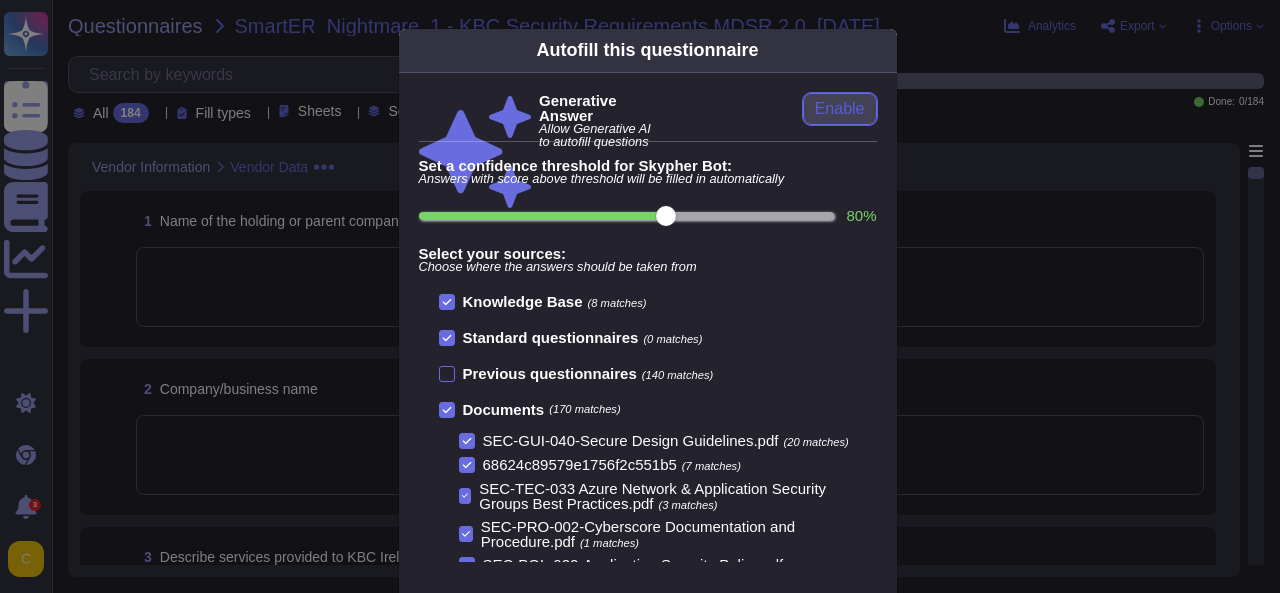 click on "Enable" at bounding box center [840, 109] 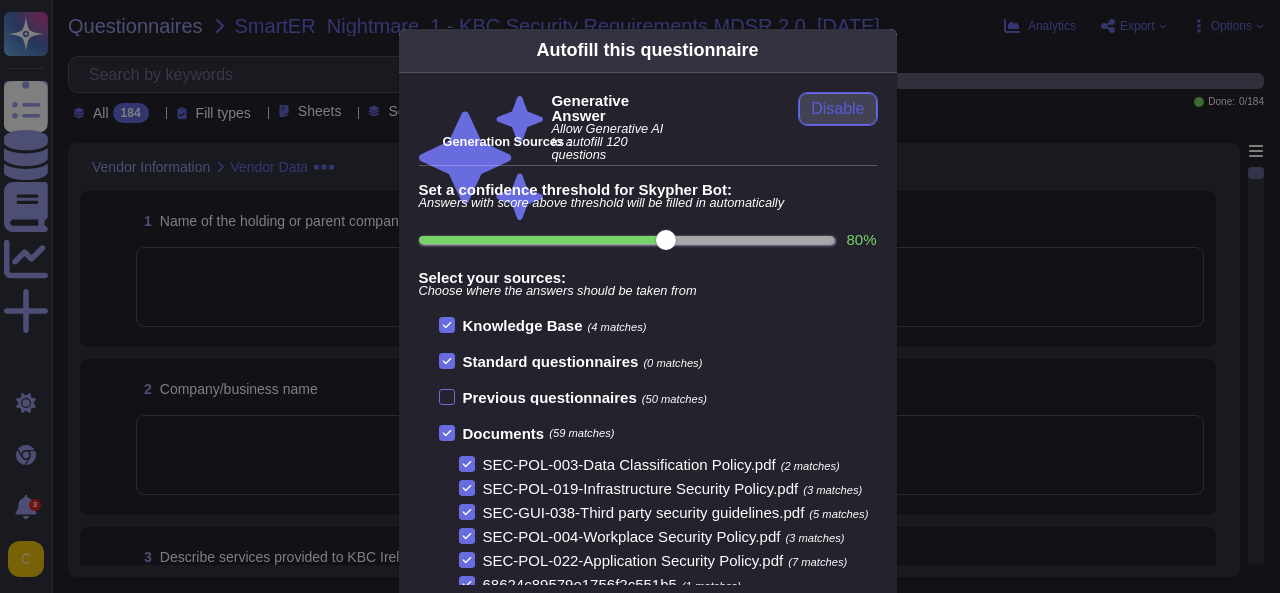 click on "Disable" at bounding box center (837, 109) 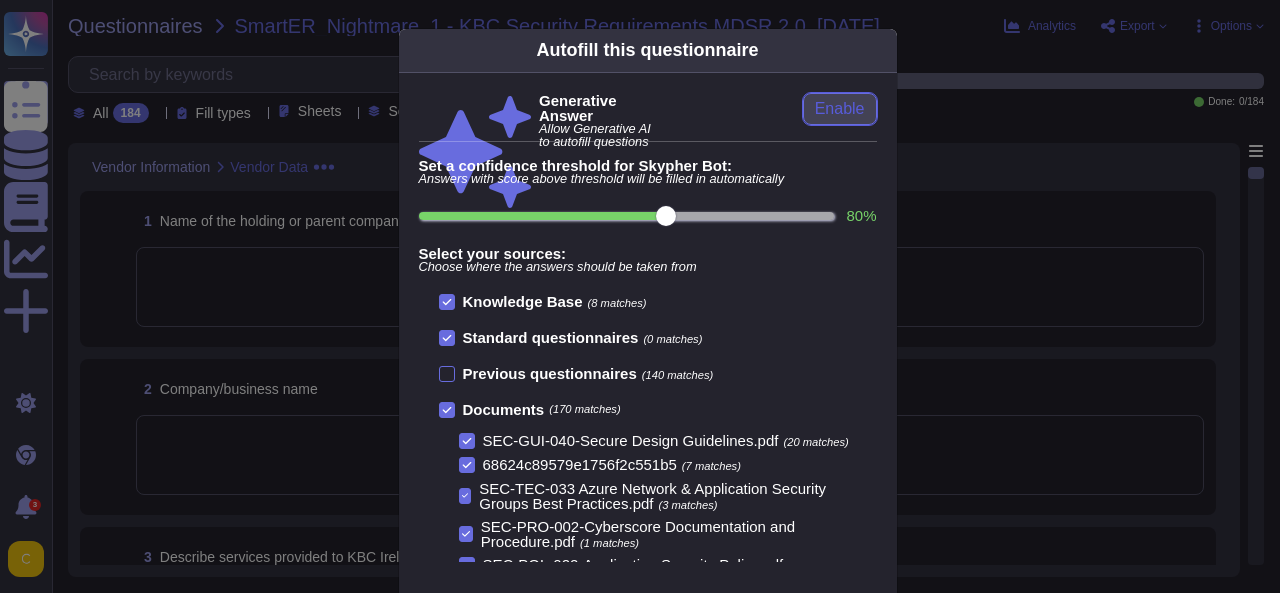 click on "Enable" at bounding box center [840, 109] 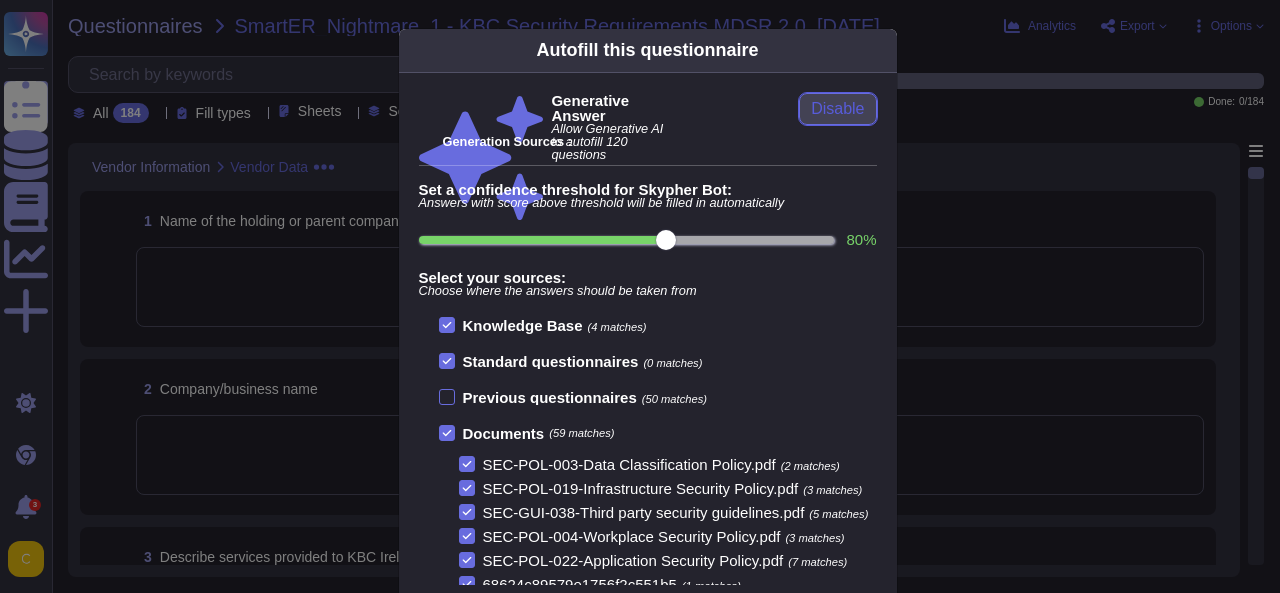 click on "Disable" at bounding box center (837, 109) 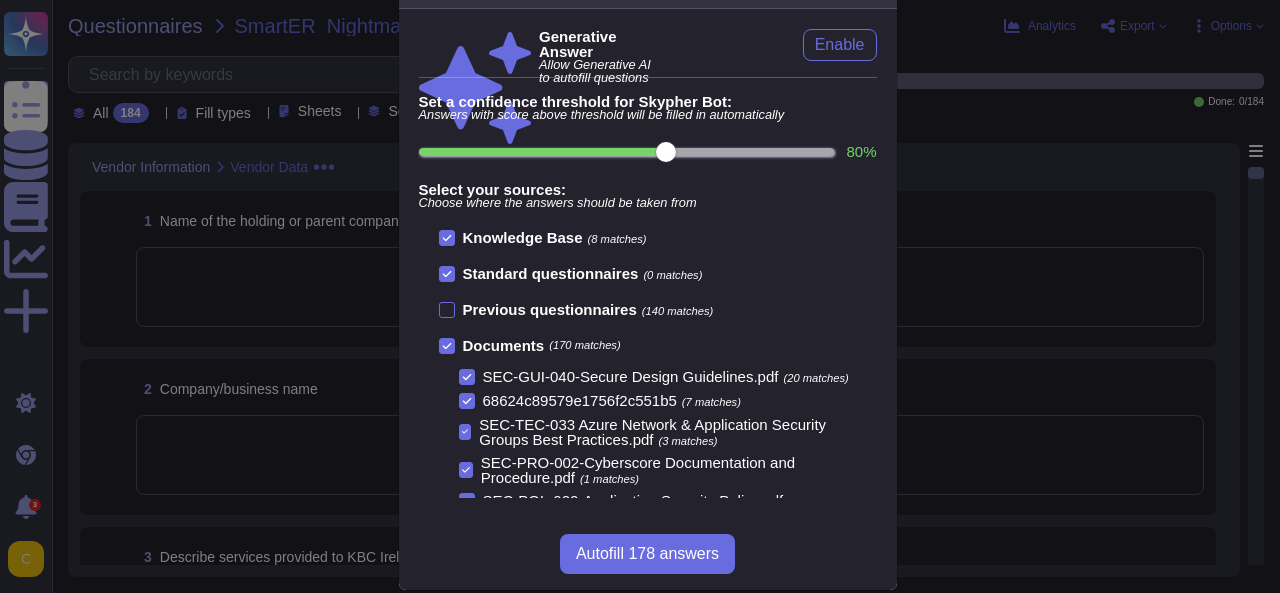 scroll, scrollTop: 88, scrollLeft: 0, axis: vertical 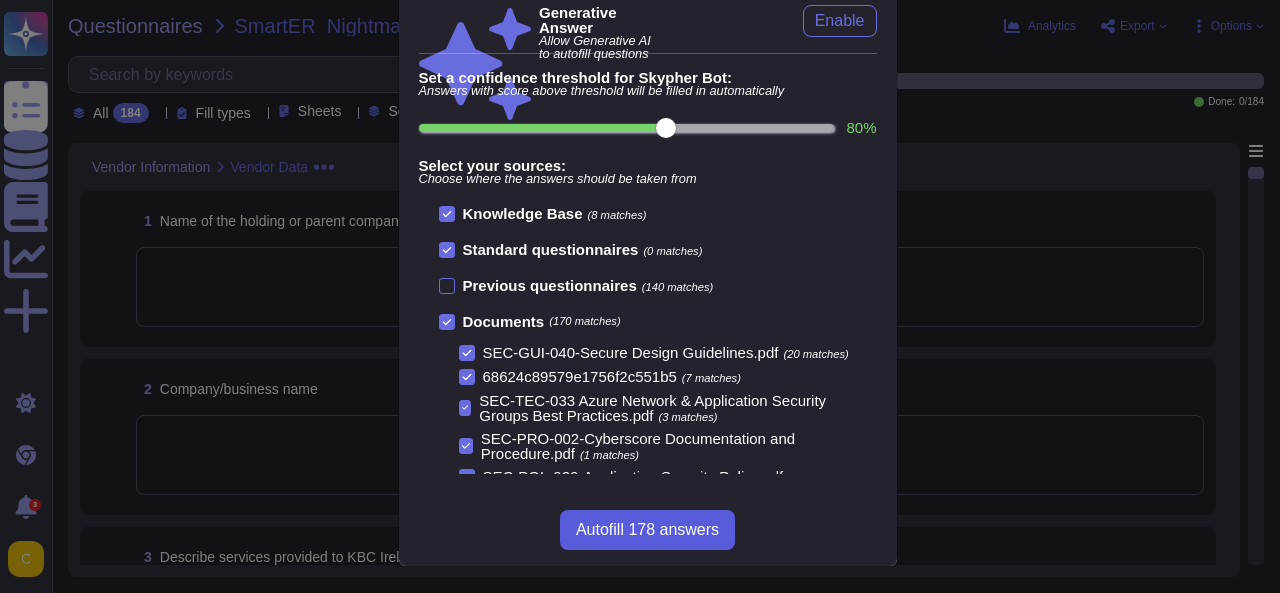 click on "Autofill 178 answers" at bounding box center (647, 530) 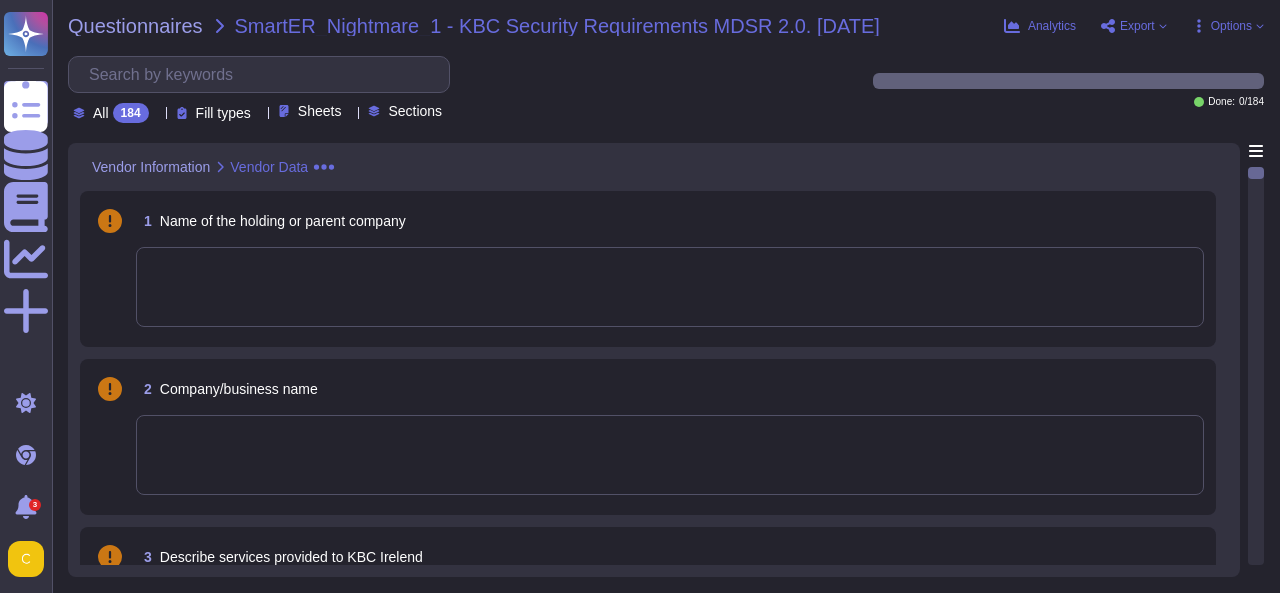 click 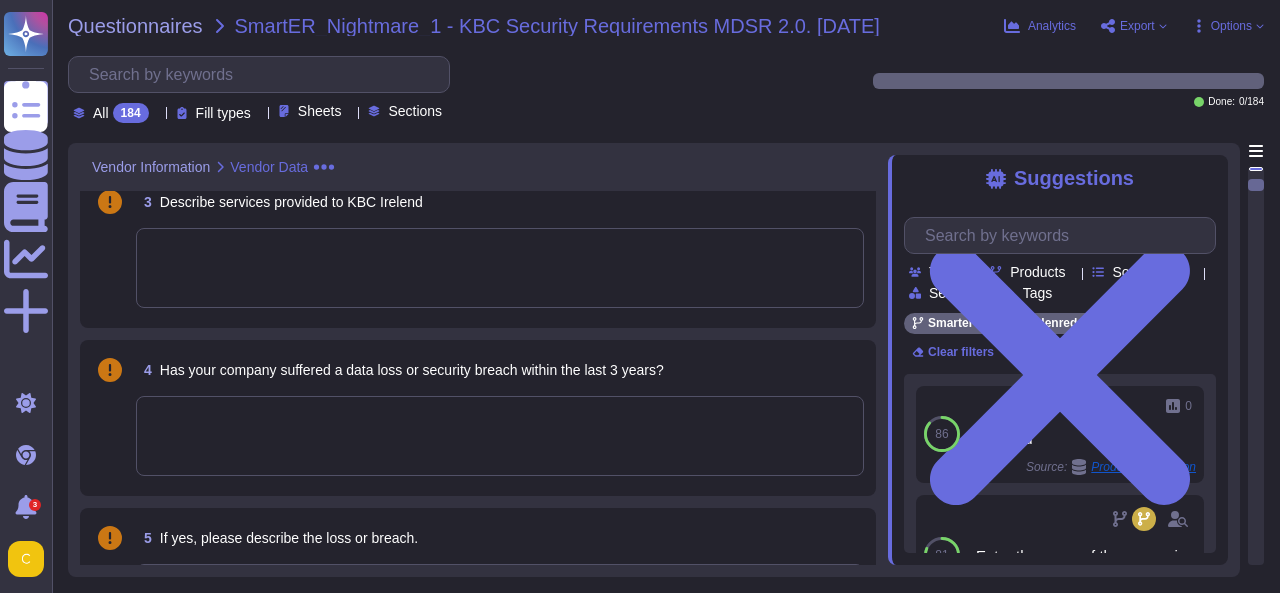 scroll, scrollTop: 0, scrollLeft: 0, axis: both 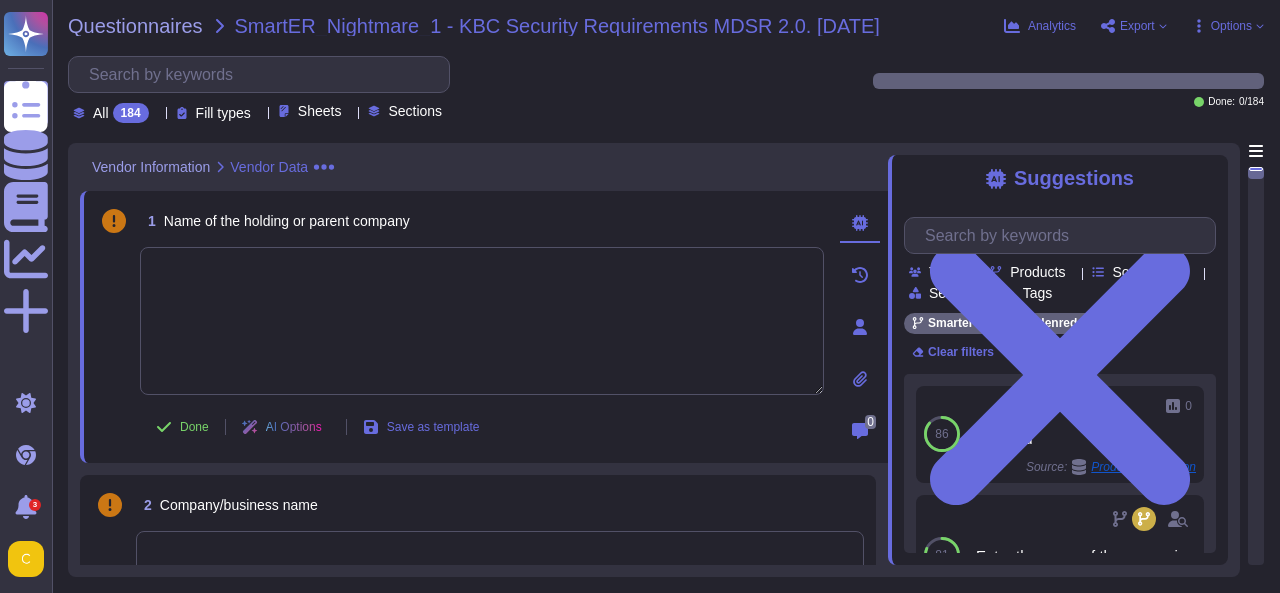 click on "All" at bounding box center [101, 113] 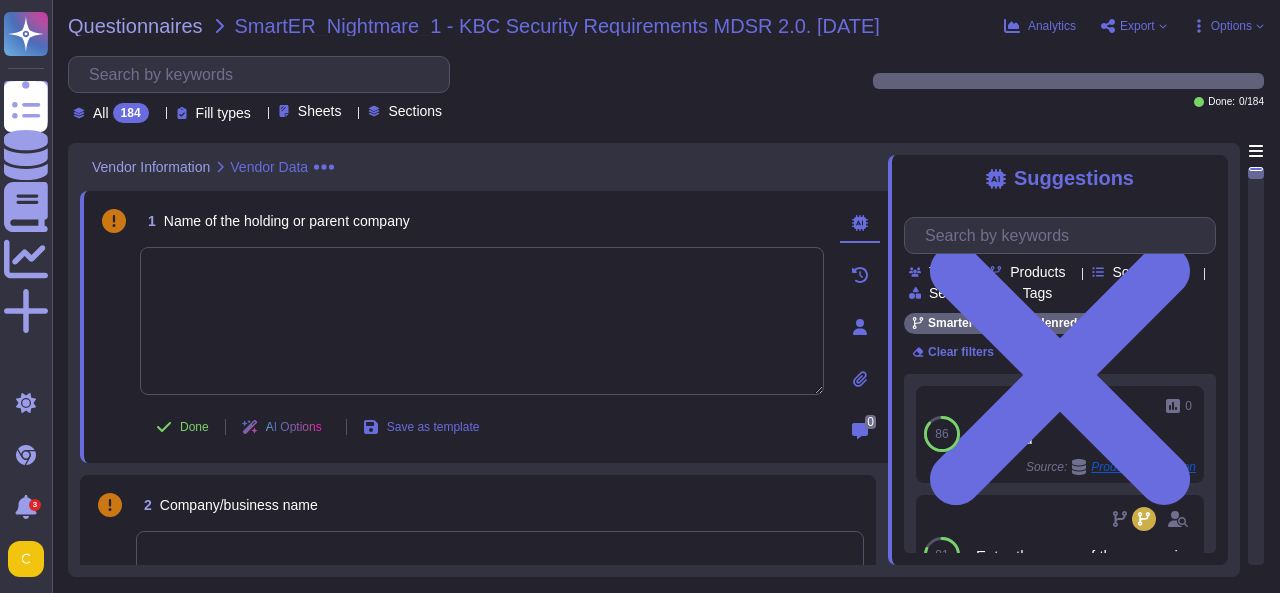 click on "Vendor Information Vendor Data" at bounding box center [484, 167] 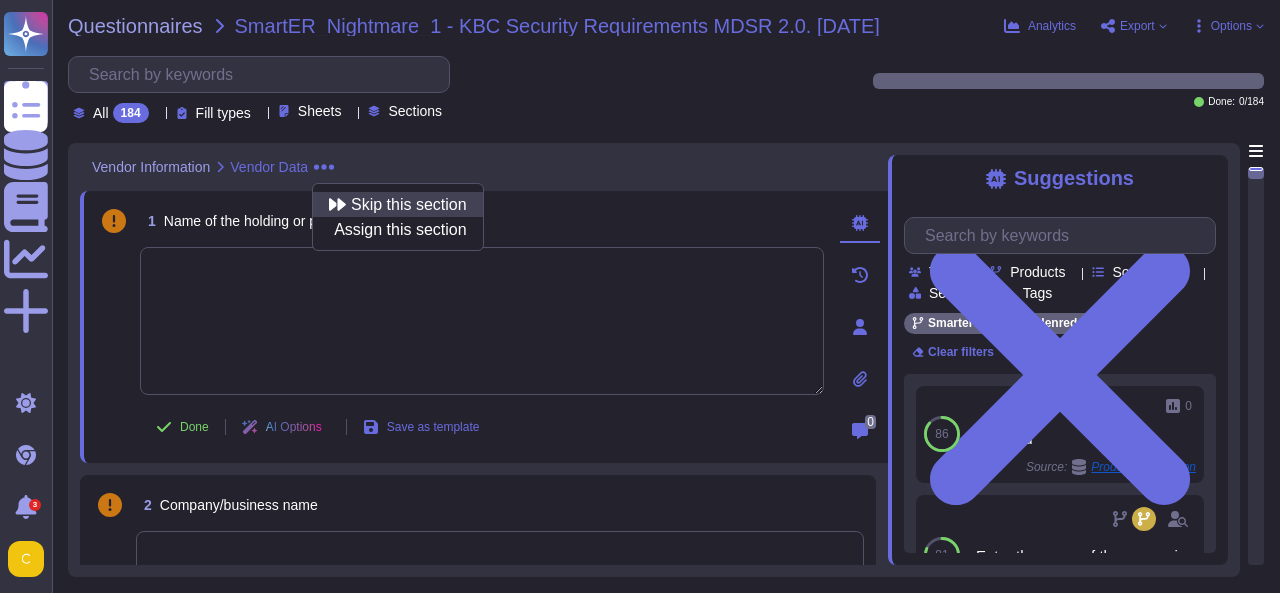 click on "Skip this section" at bounding box center [409, 205] 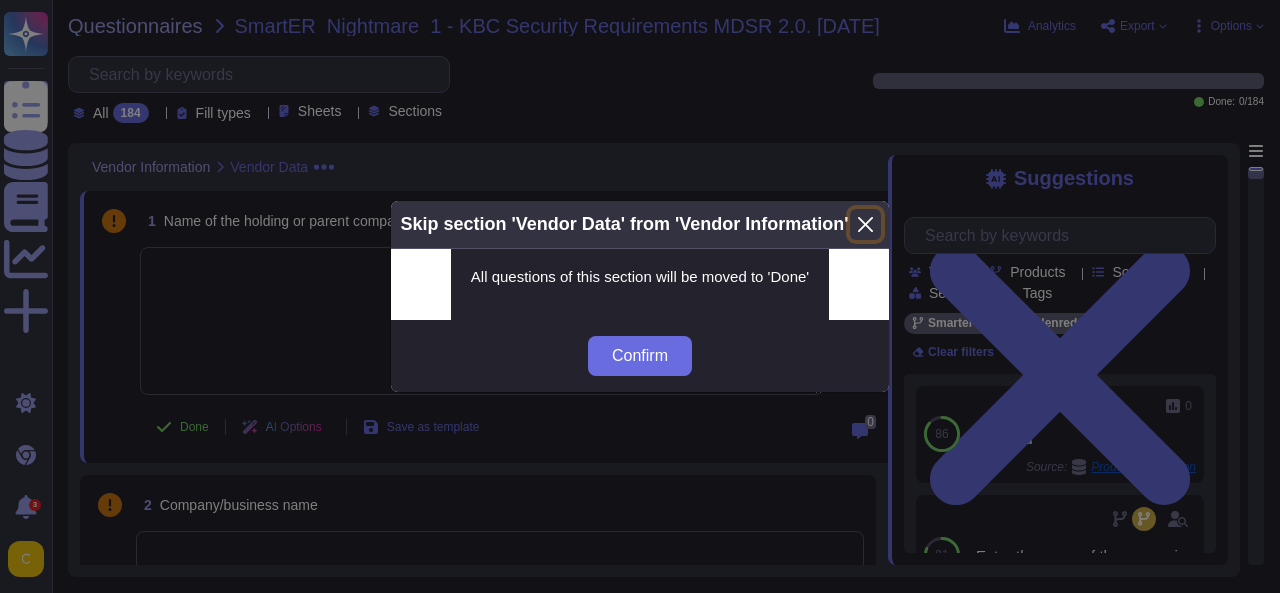 click at bounding box center (865, 224) 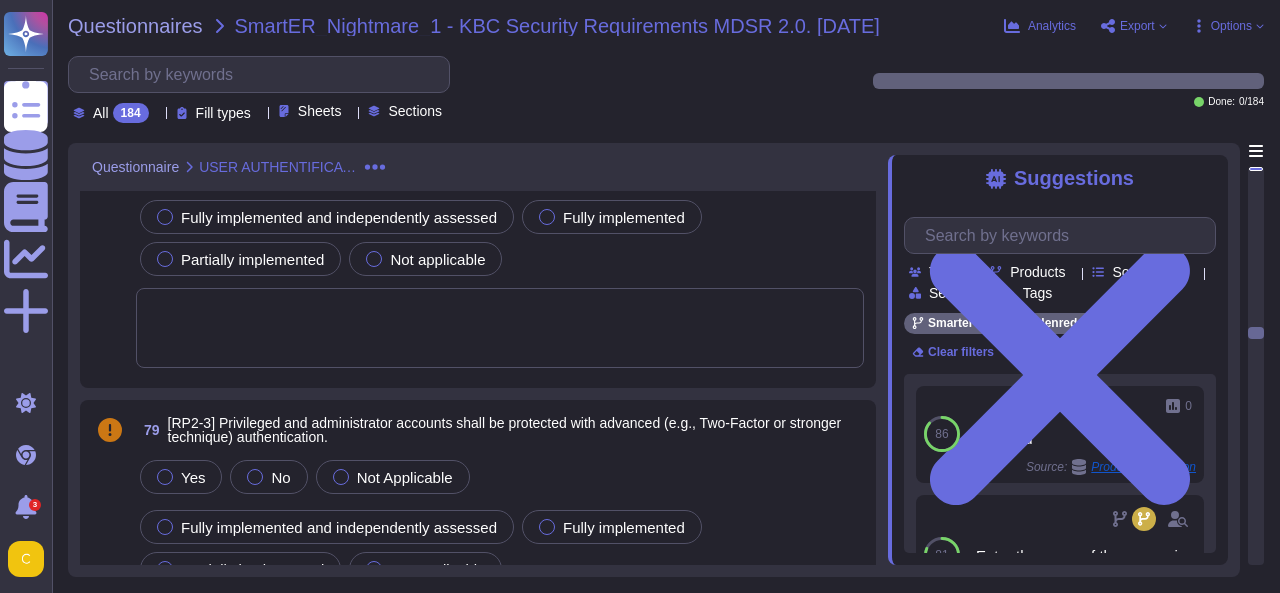 scroll, scrollTop: 20868, scrollLeft: 0, axis: vertical 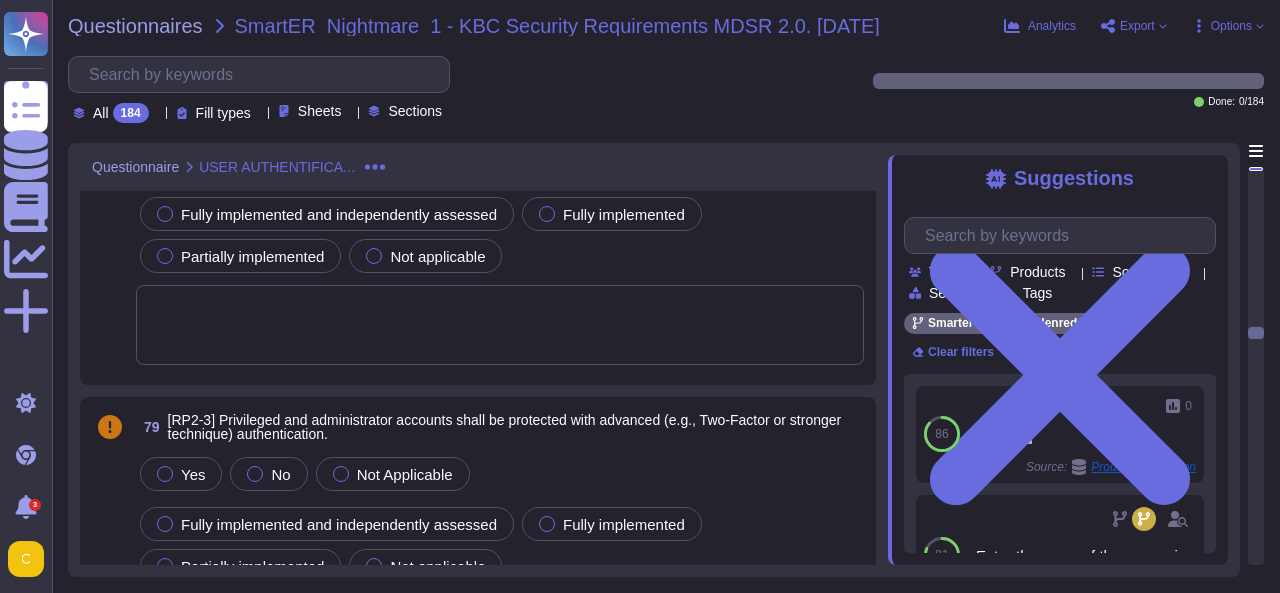 click at bounding box center [500, 325] 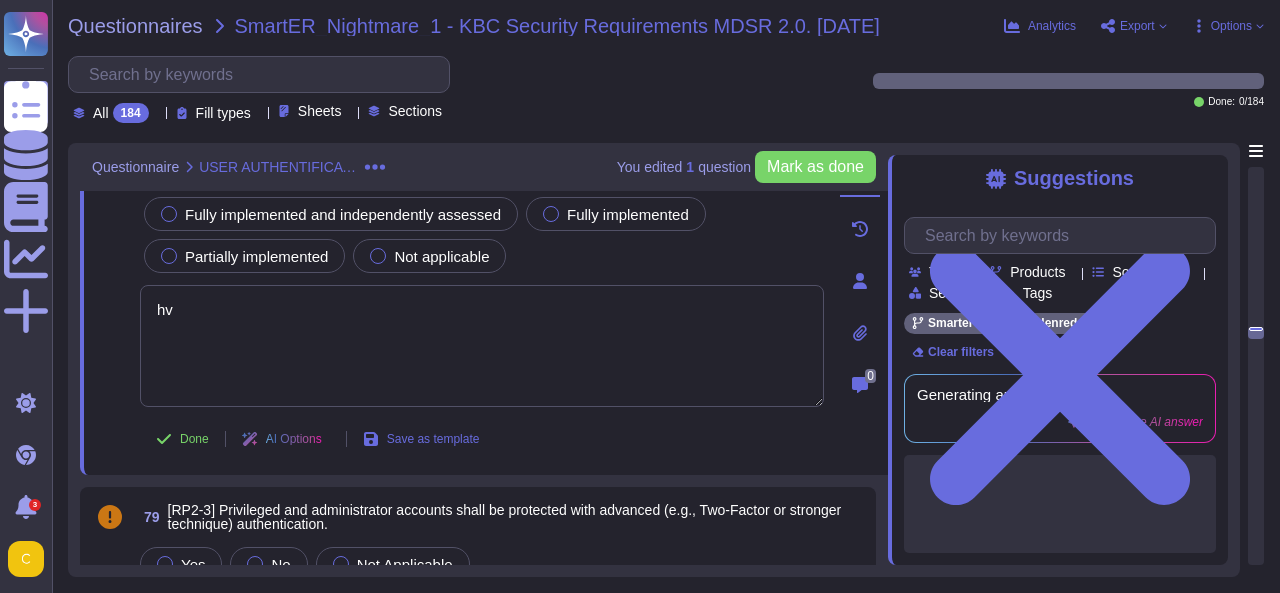 type on "h" 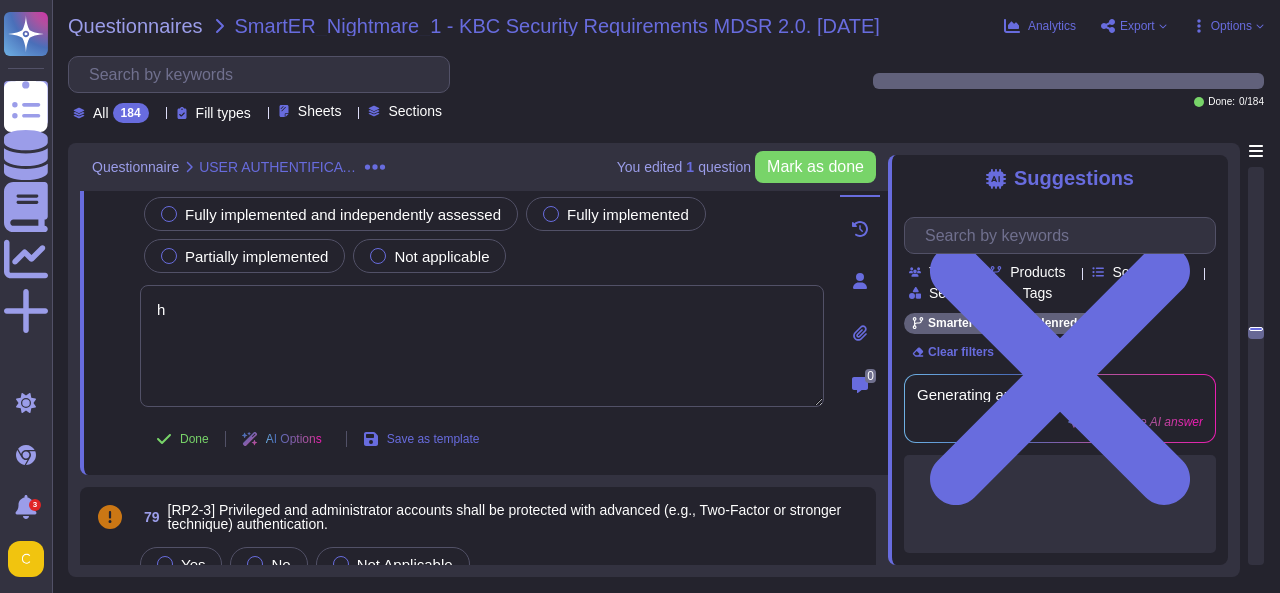 type 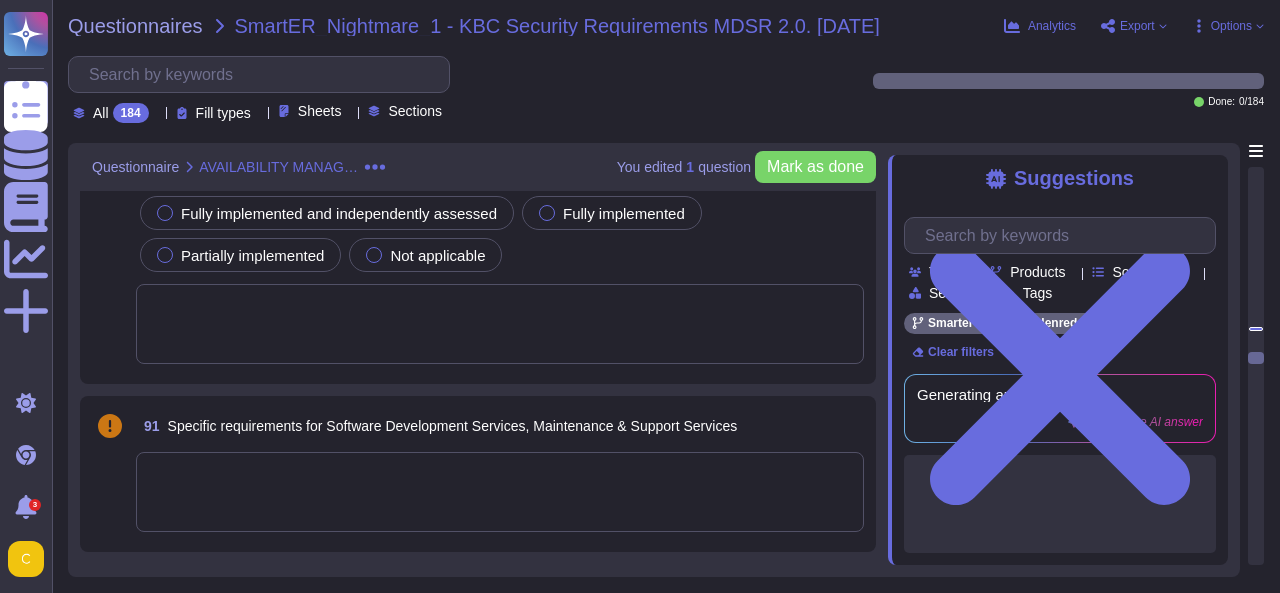 scroll, scrollTop: 24691, scrollLeft: 0, axis: vertical 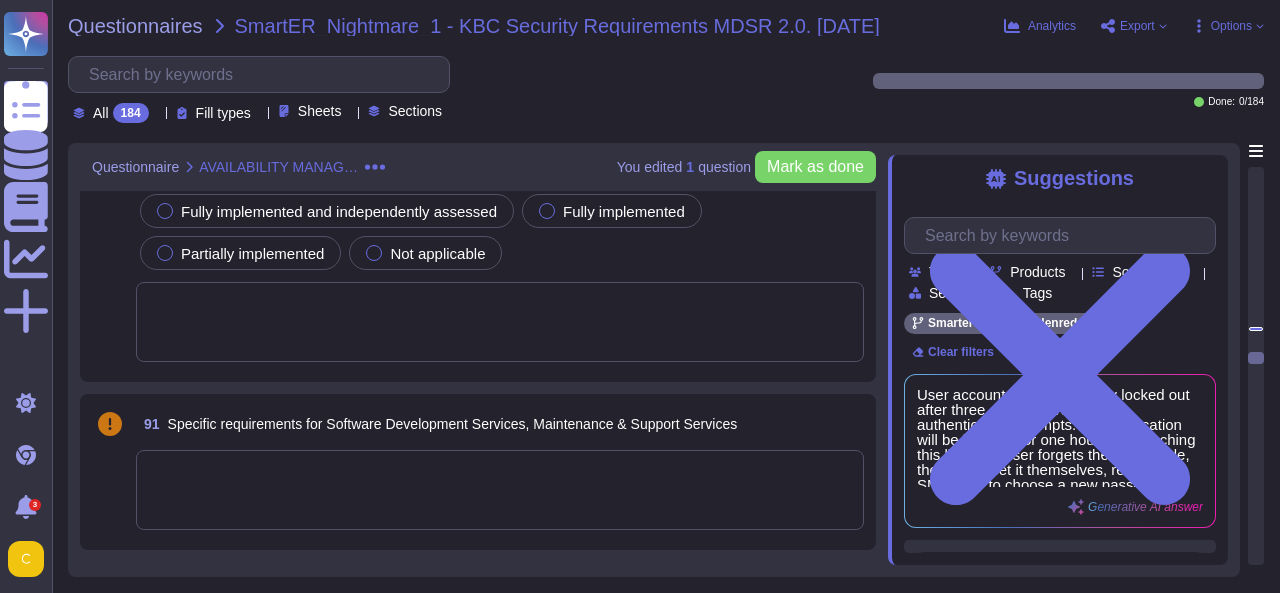drag, startPoint x: 1256, startPoint y: 361, endPoint x: 1250, endPoint y: 439, distance: 78.23043 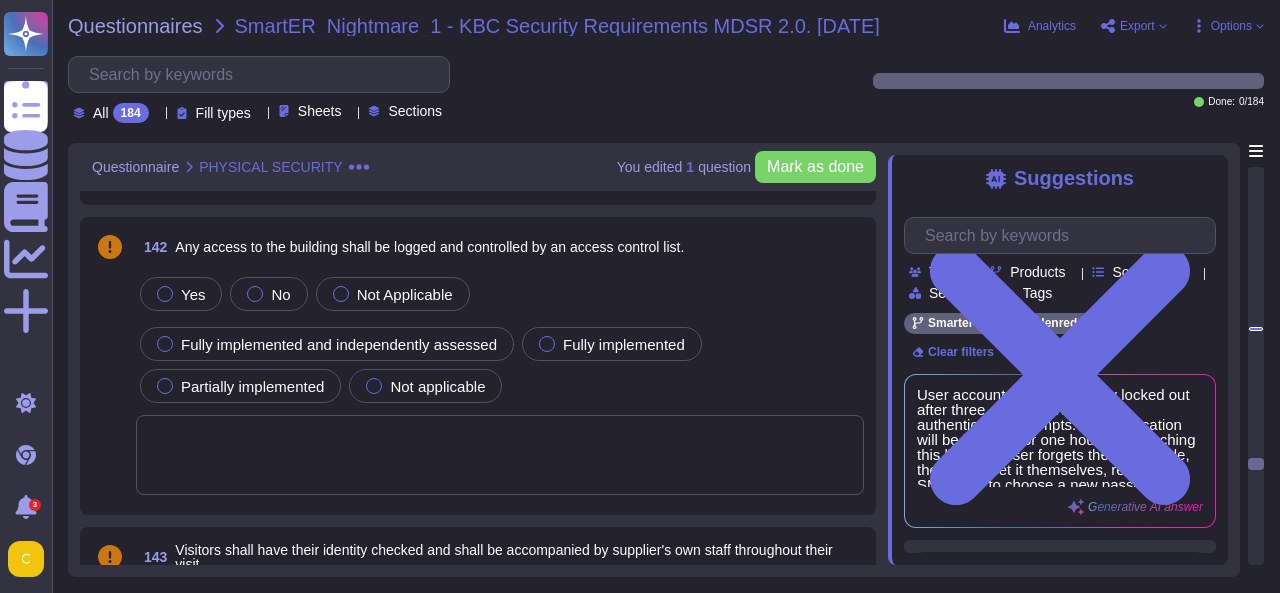 scroll, scrollTop: 40161, scrollLeft: 0, axis: vertical 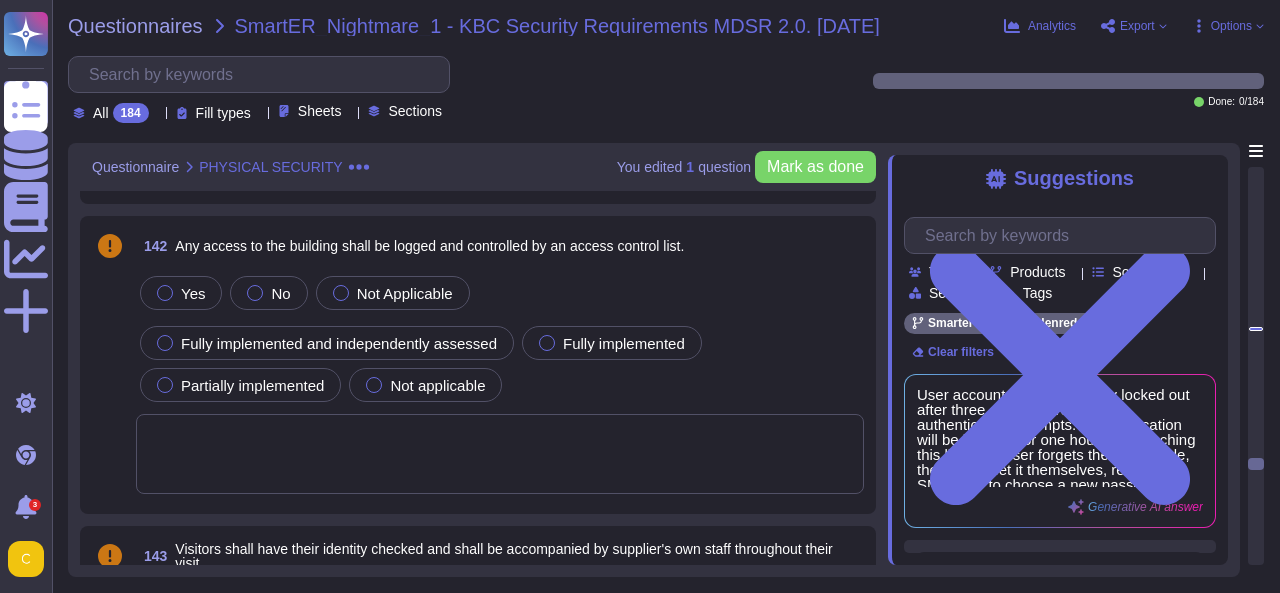 click on "Fill types" at bounding box center (223, 113) 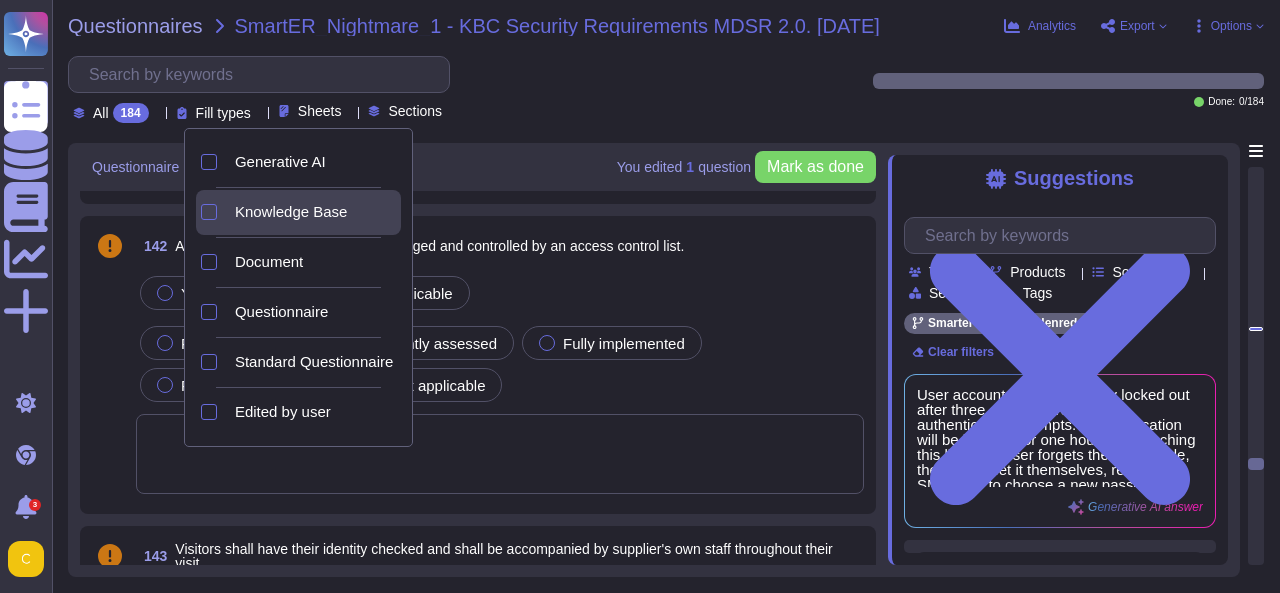 click on "Knowledge Base" at bounding box center (314, 212) 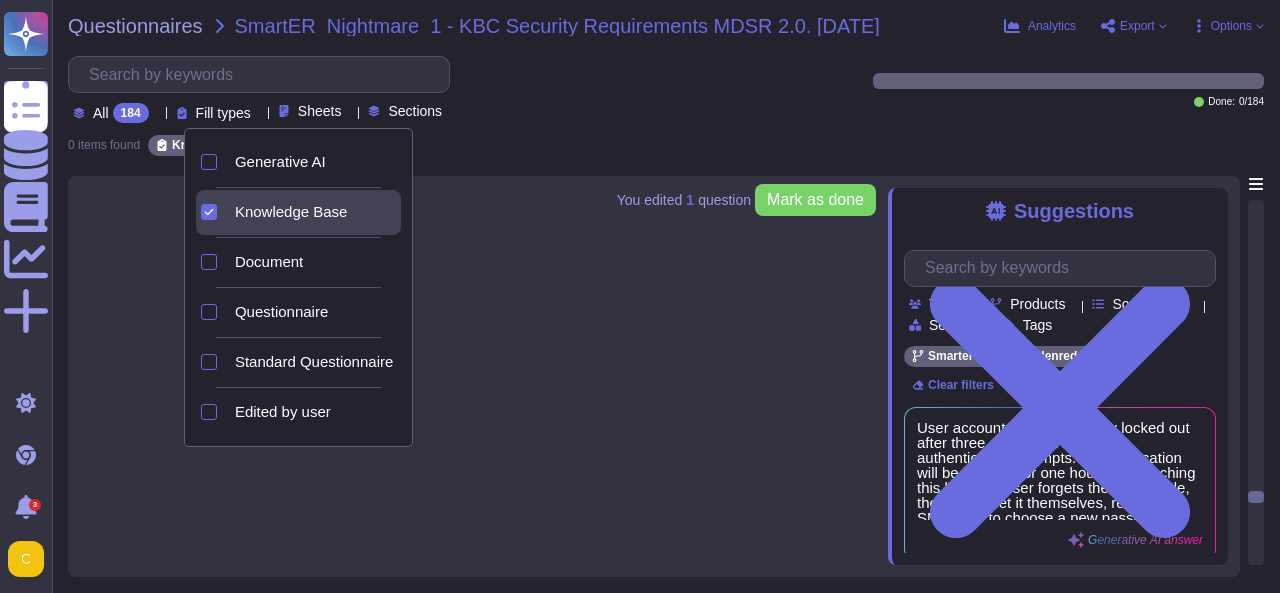 scroll, scrollTop: 0, scrollLeft: 0, axis: both 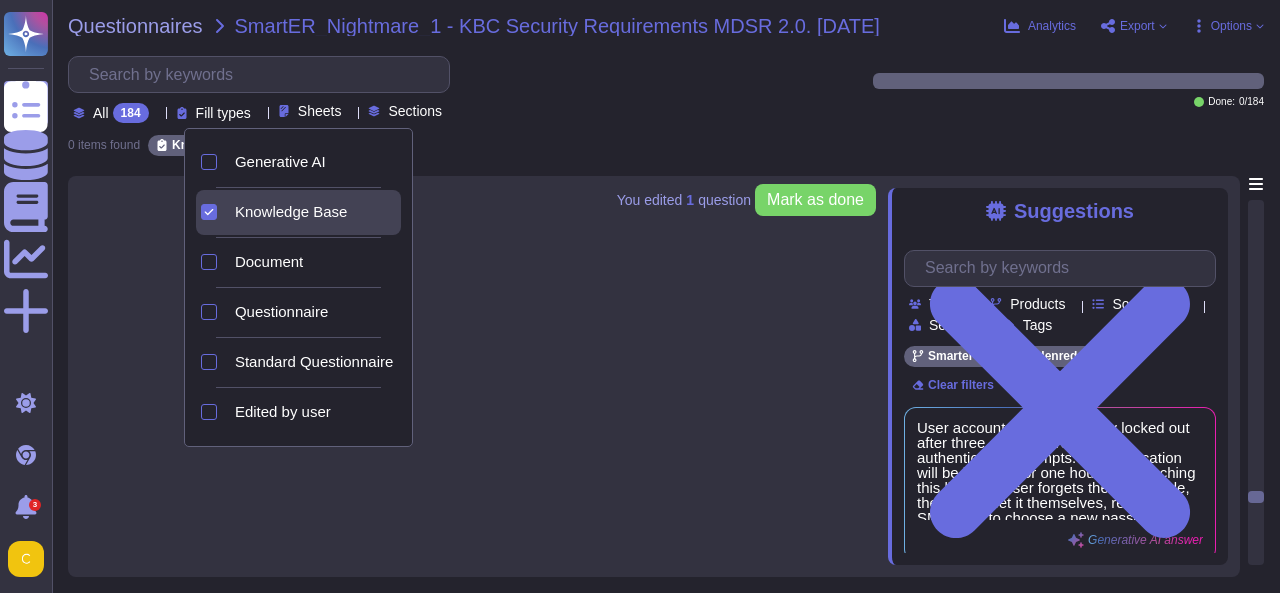 click on "Knowledge Base" at bounding box center (291, 212) 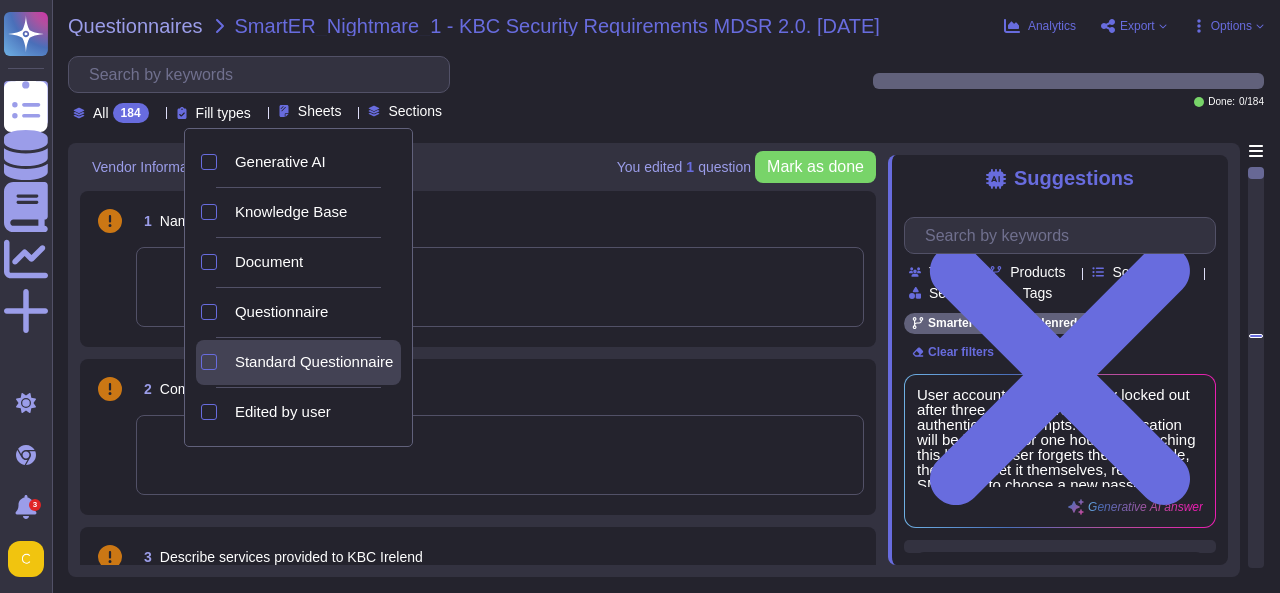 click on "Standard Questionnaire" at bounding box center [314, 362] 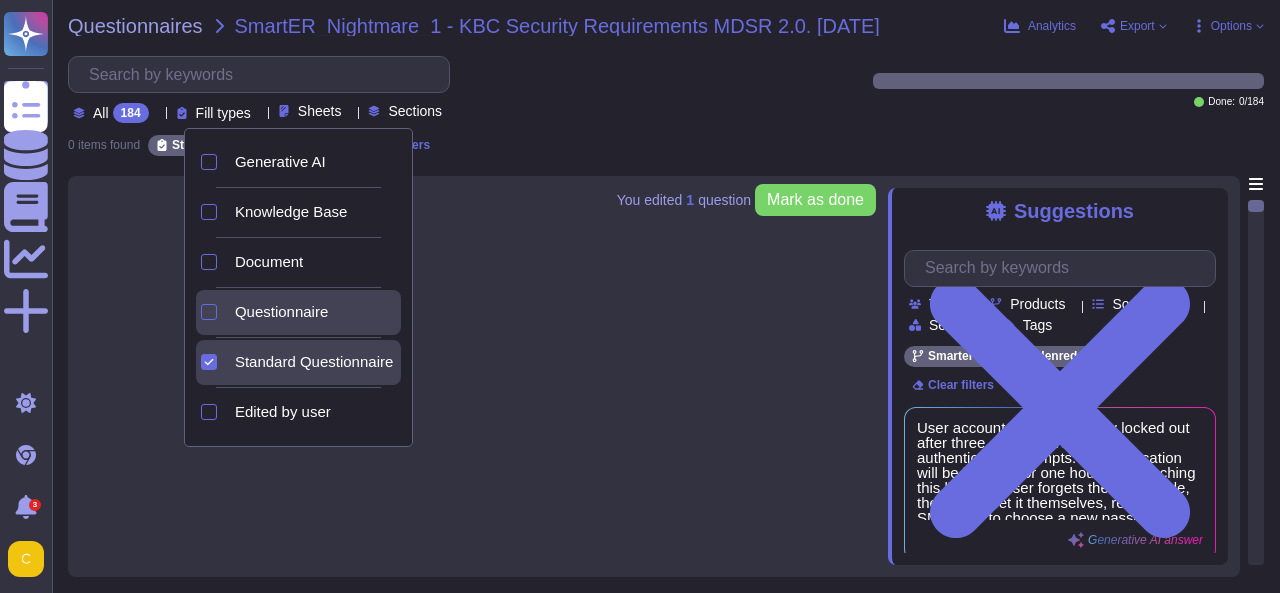 click on "Questionnaire" at bounding box center [281, 312] 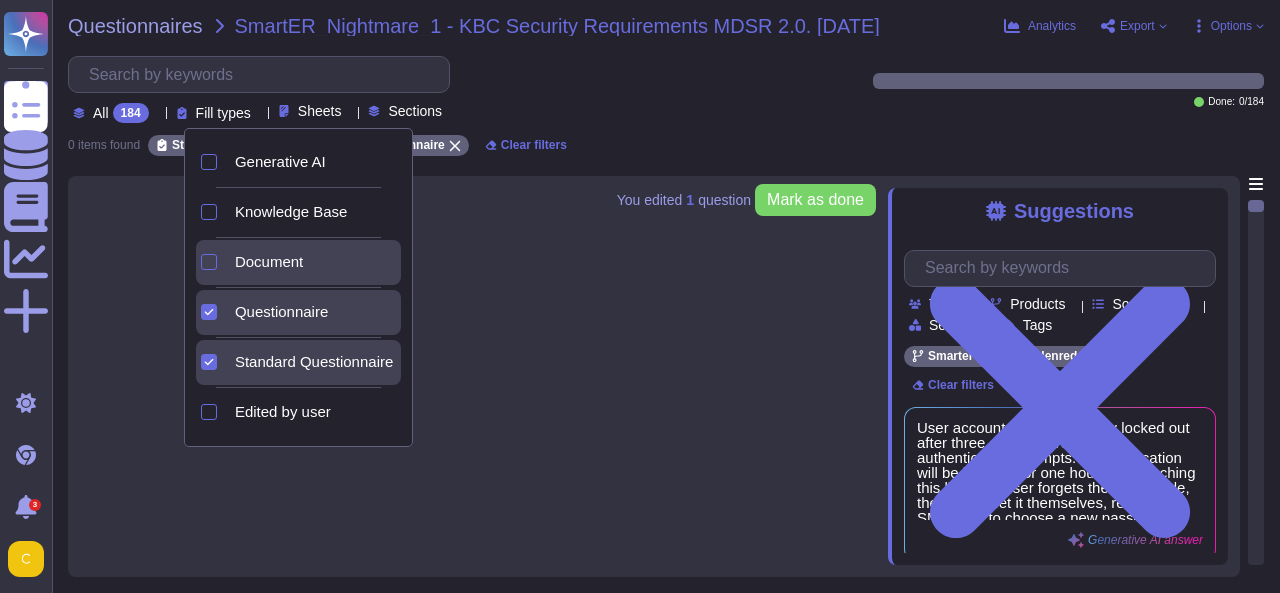 click on "Document" at bounding box center (269, 262) 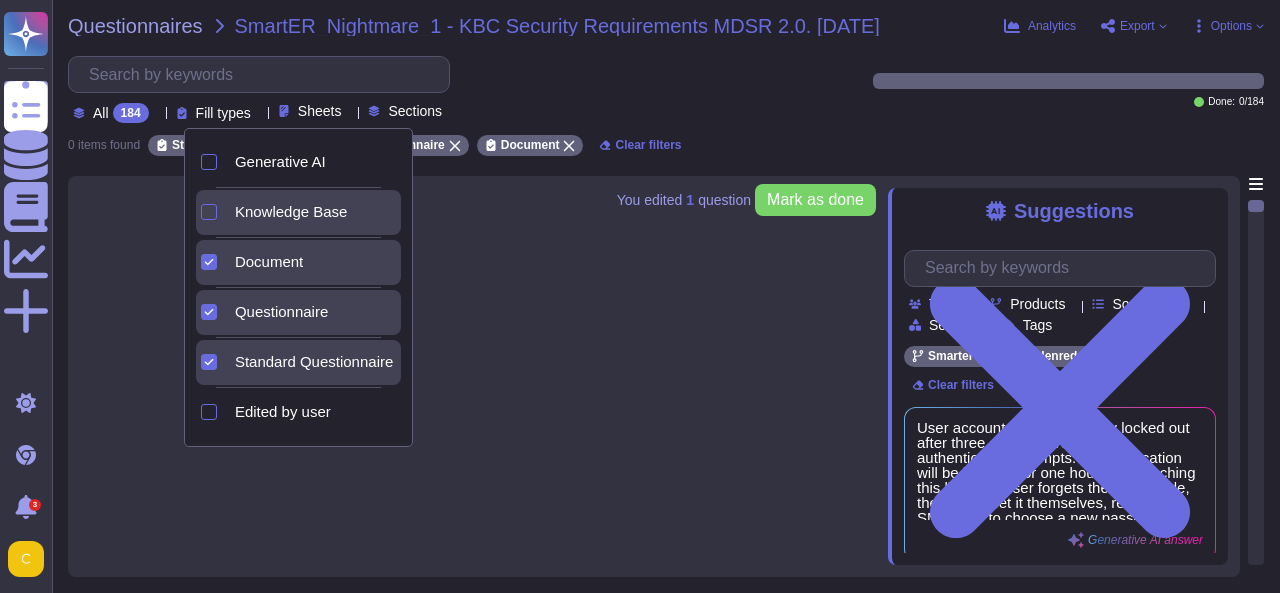 click on "Knowledge Base" at bounding box center [291, 212] 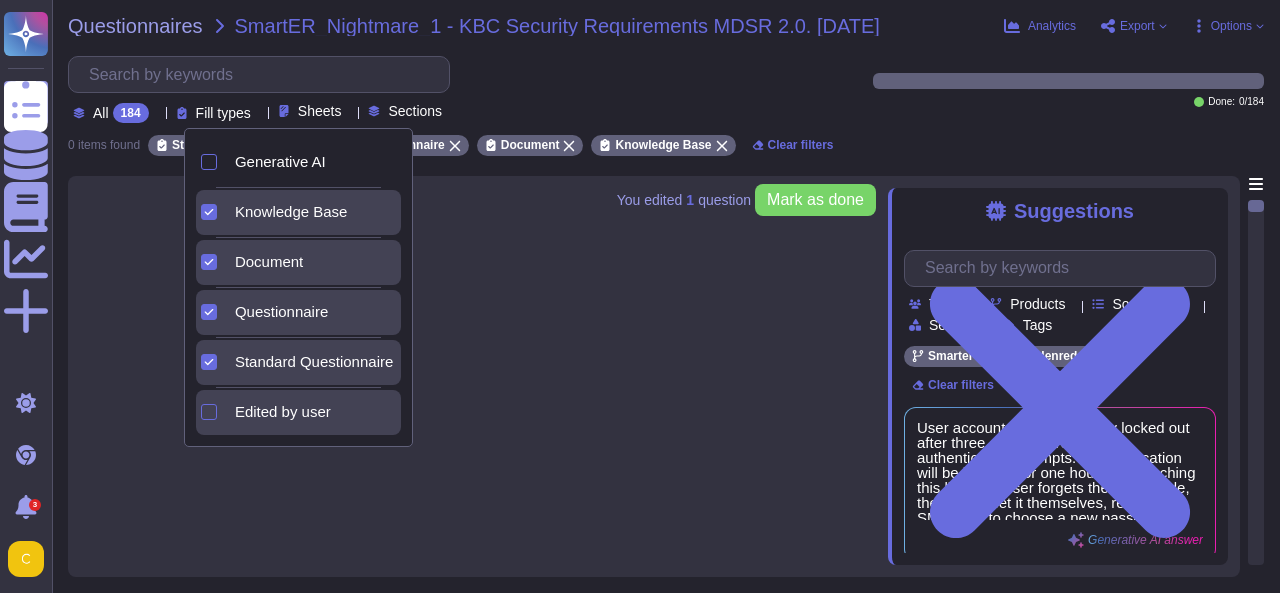 click on "Edited by user" at bounding box center (314, 412) 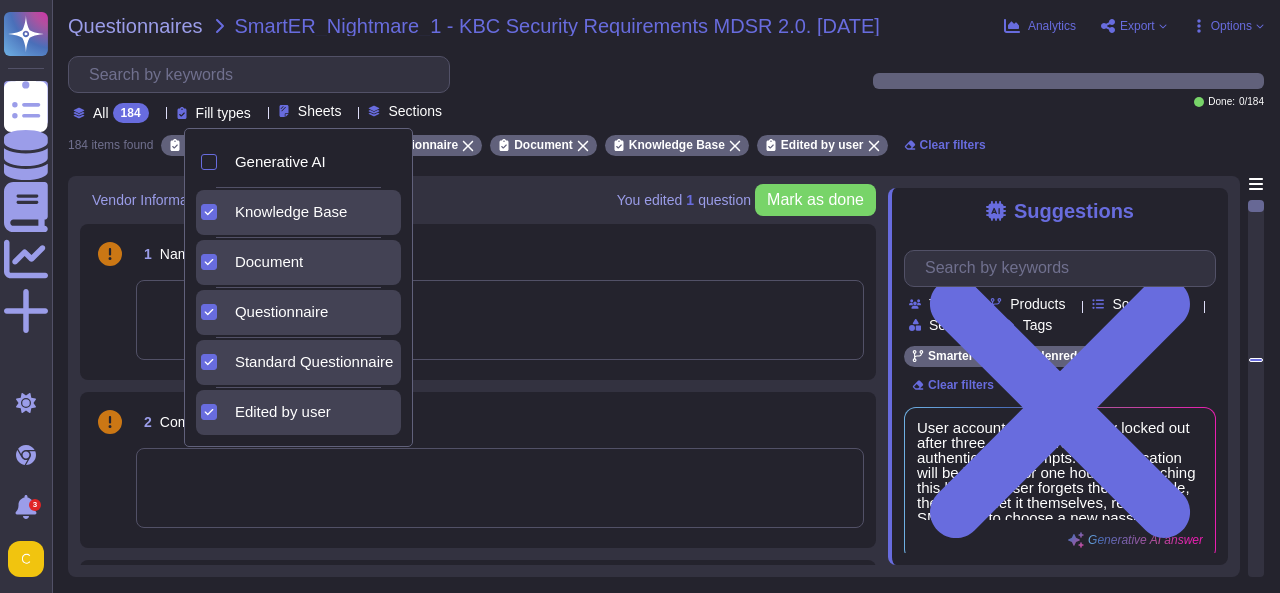 click on "Edited by user" at bounding box center (314, 412) 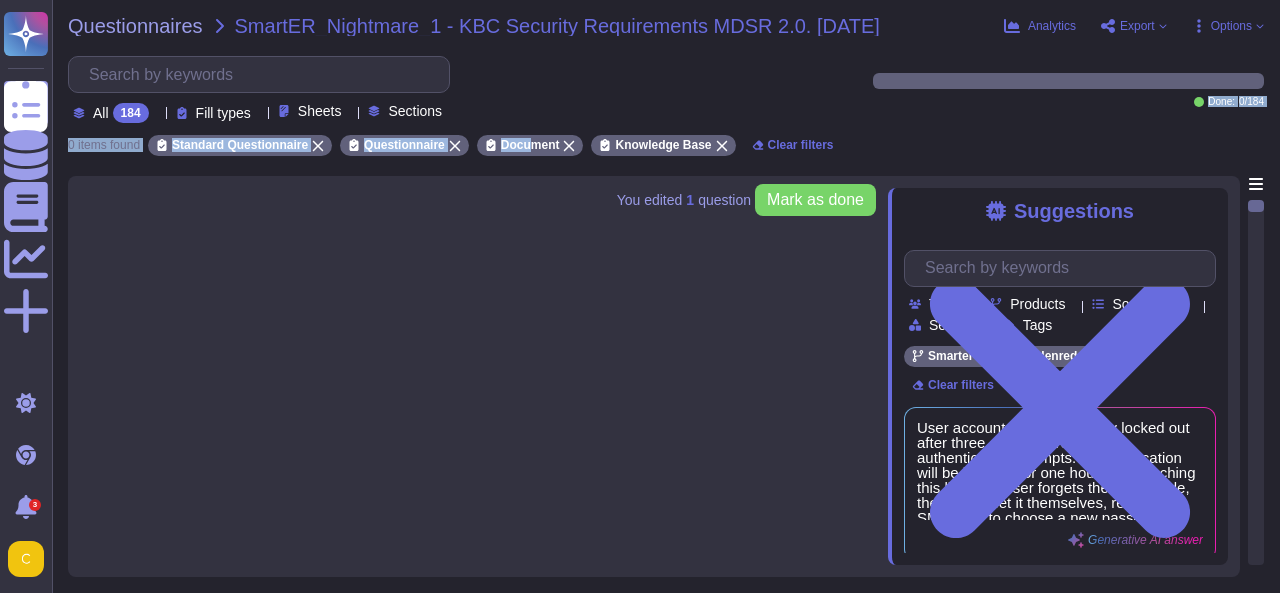 drag, startPoint x: 522, startPoint y: 119, endPoint x: 518, endPoint y: 149, distance: 30.265491 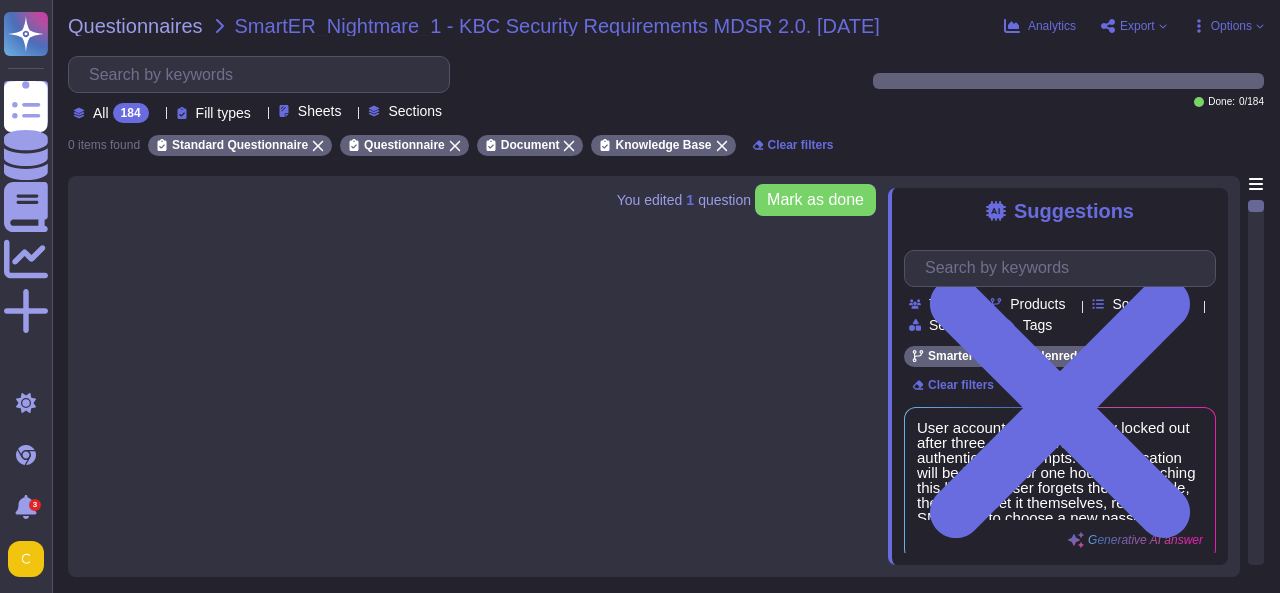 click on "Export" at bounding box center [1137, 26] 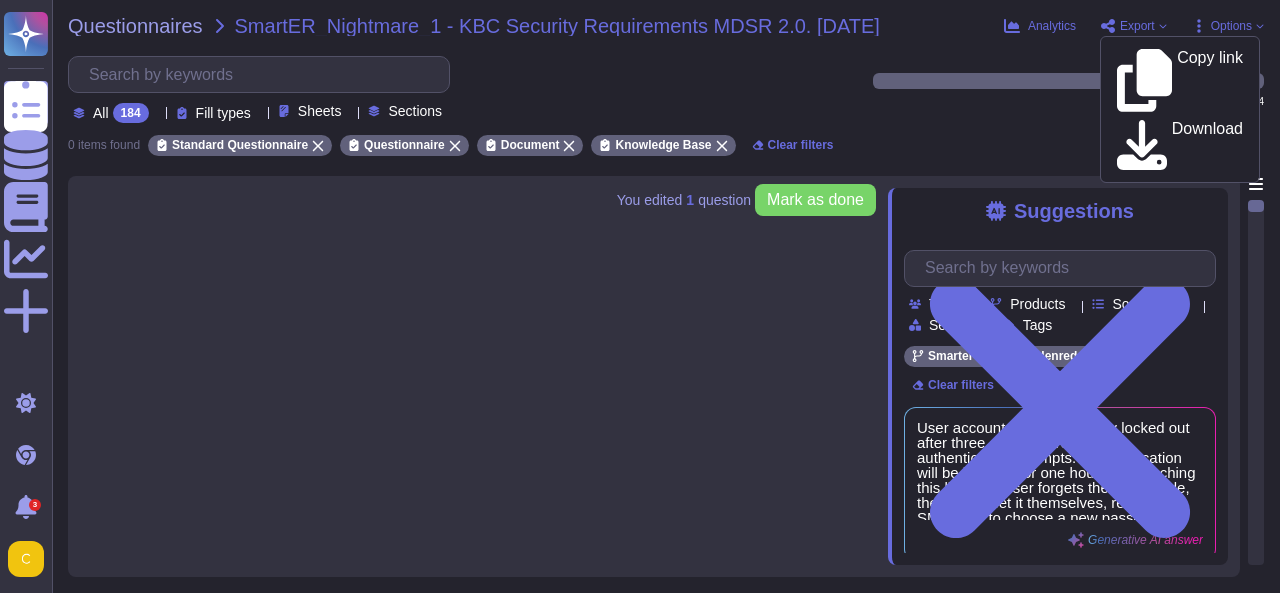 click on "Export" at bounding box center [1137, 26] 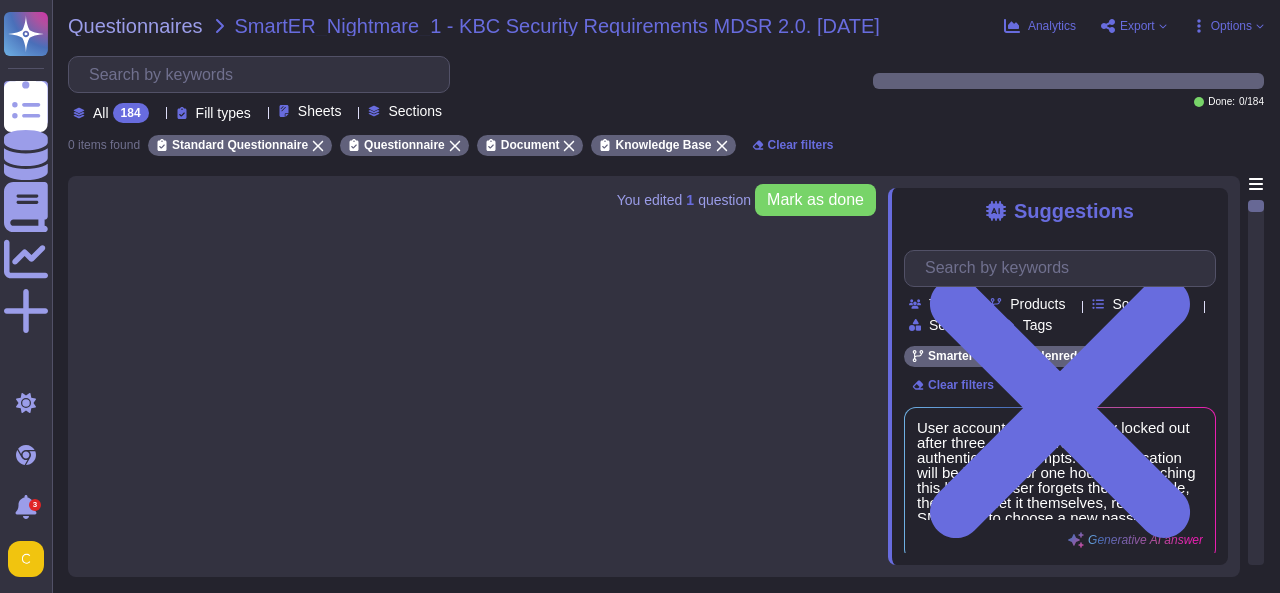 click on "Fill types" at bounding box center [223, 113] 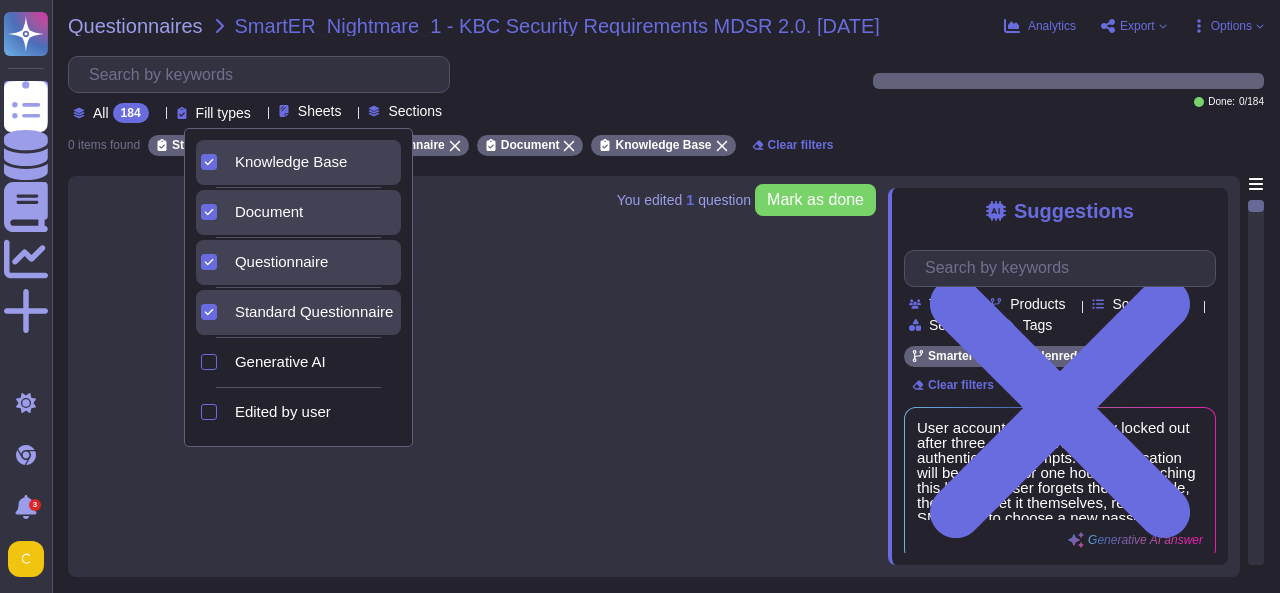 click on "Knowledge Base" at bounding box center [314, 162] 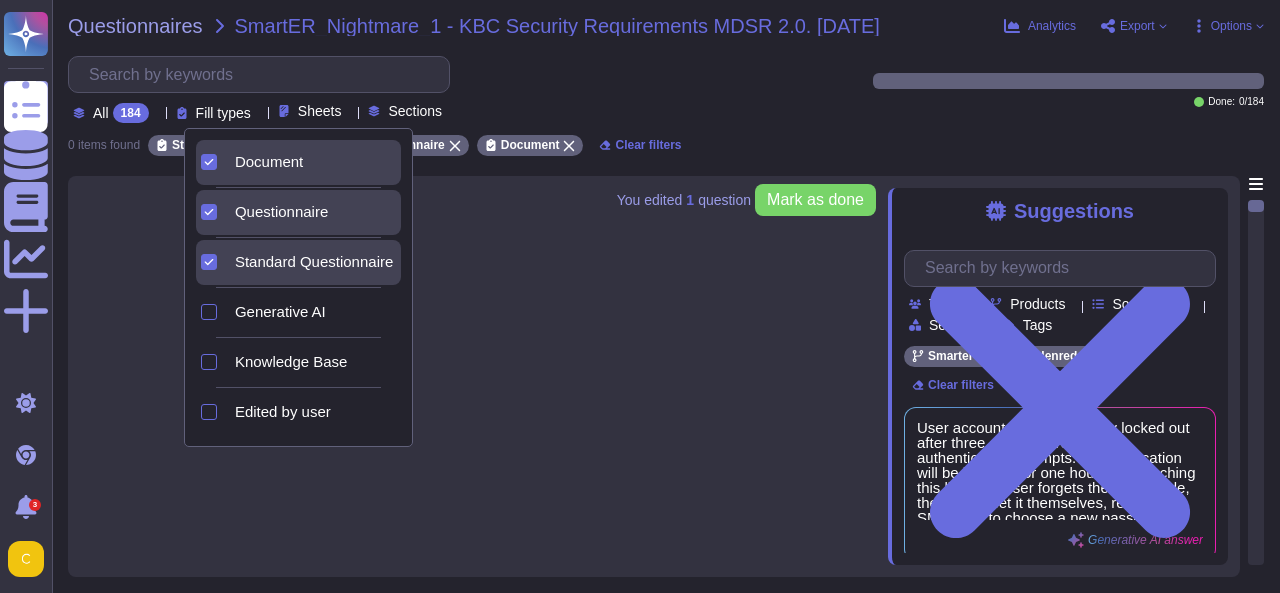 click on "Questionnaire" at bounding box center (281, 212) 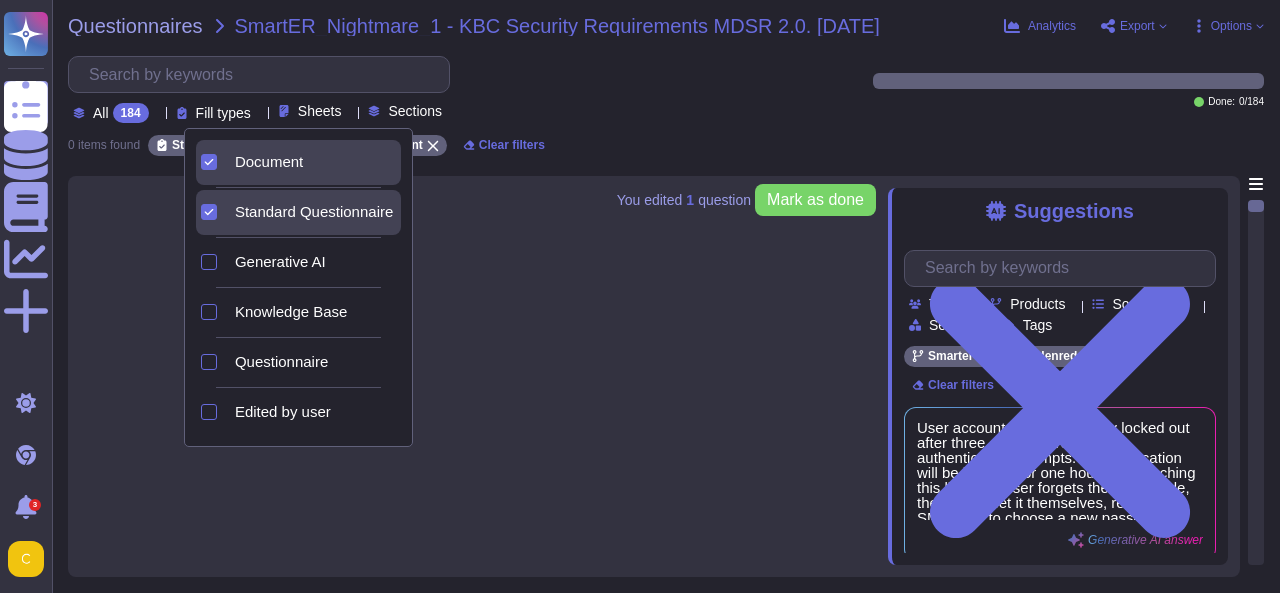 click on "Document" at bounding box center (269, 162) 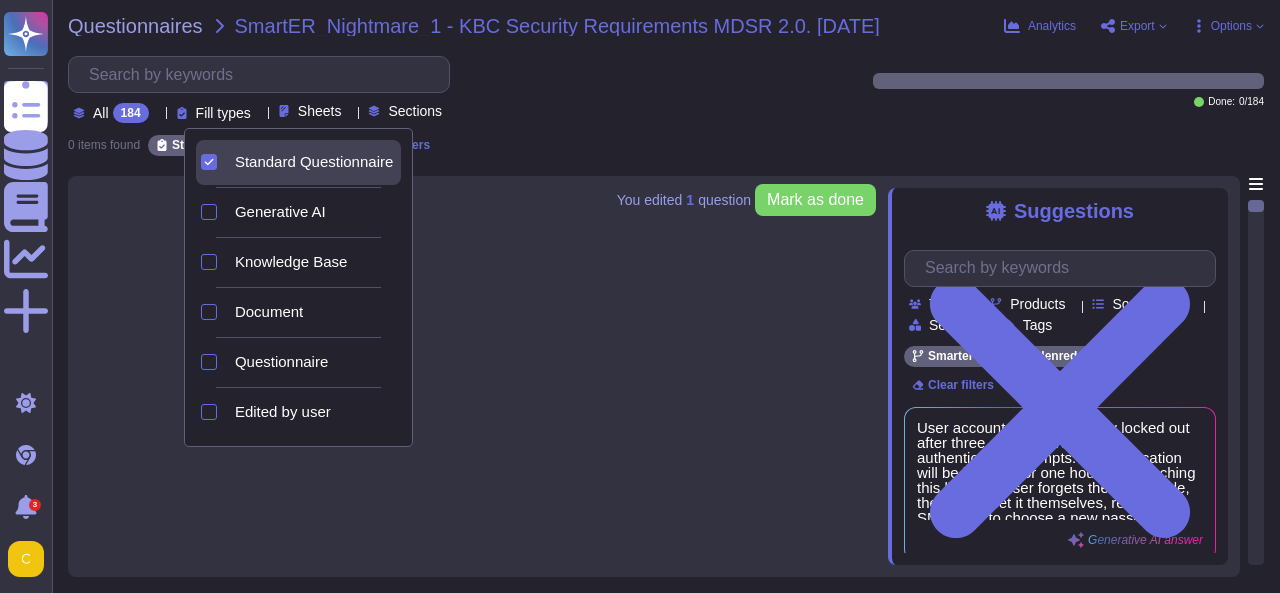 click on "Standard Questionnaire" at bounding box center (314, 162) 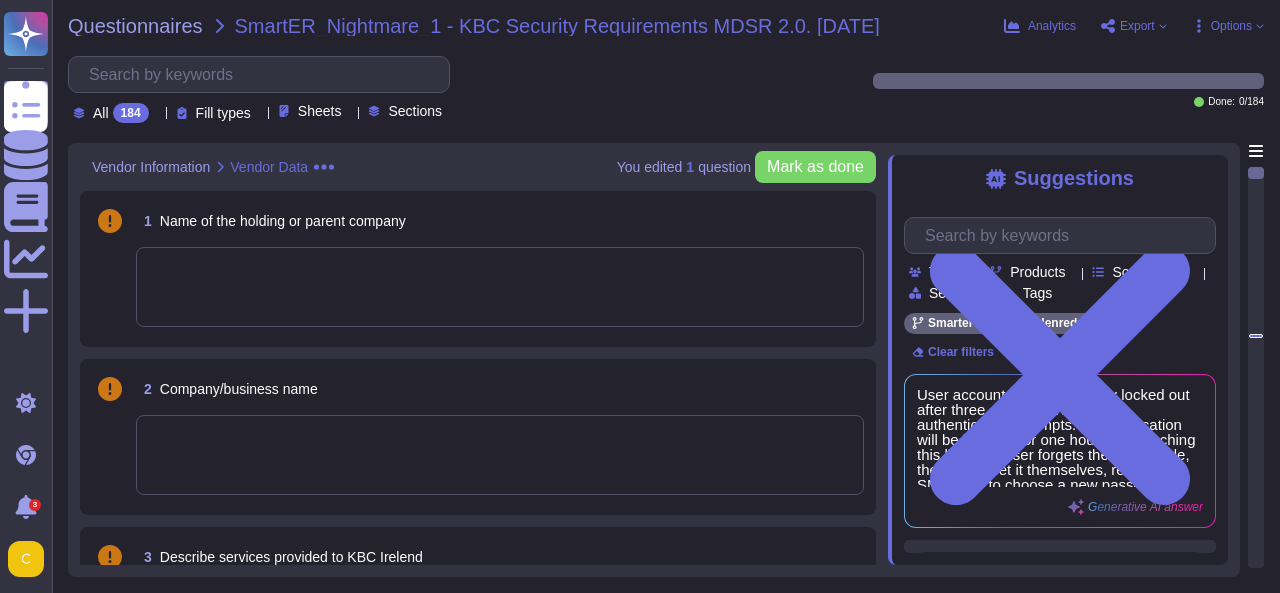 click on "Sheets" at bounding box center (320, 111) 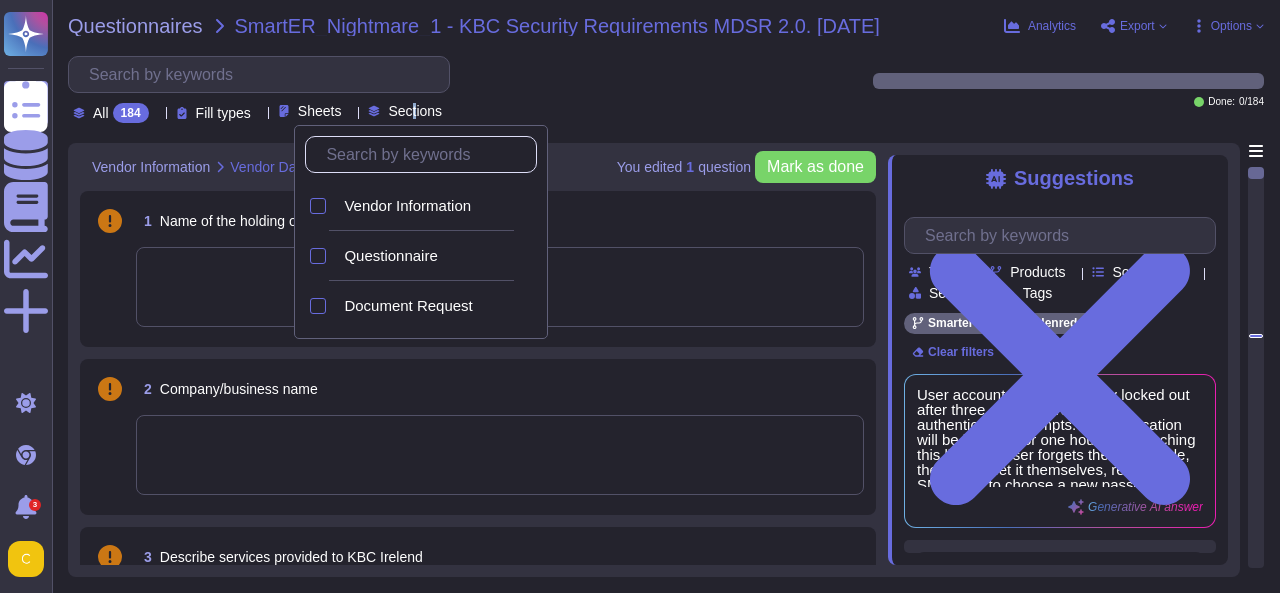 click on "Sections" at bounding box center (415, 111) 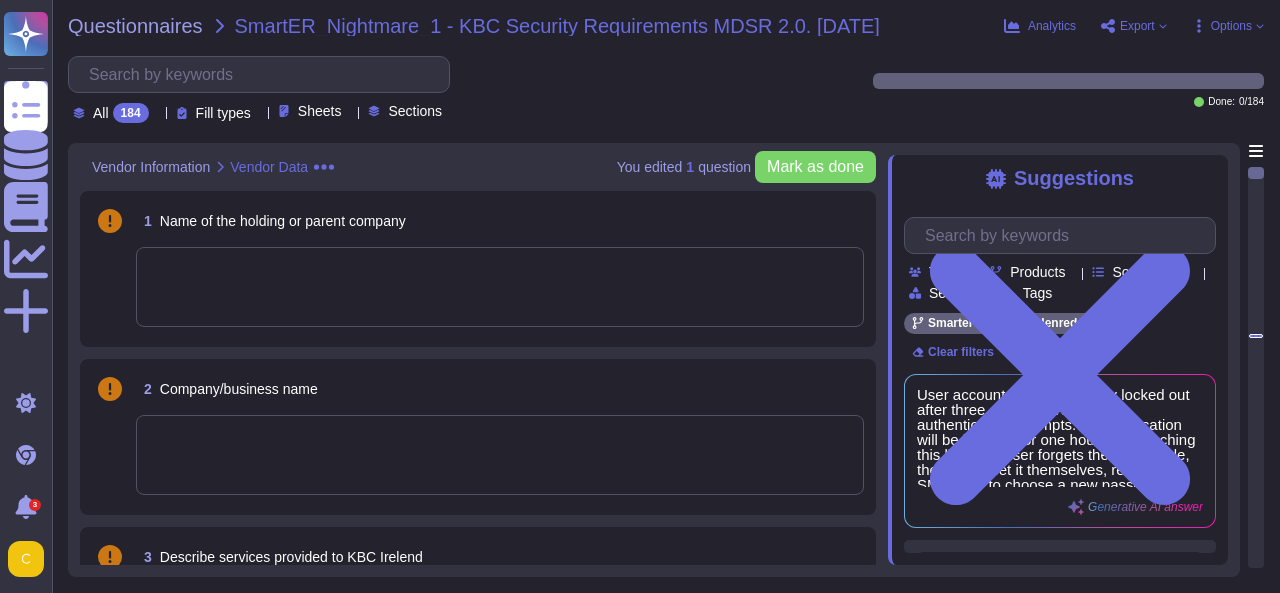 click on "All 184 Fill types Sheets Sections" at bounding box center [458, 89] 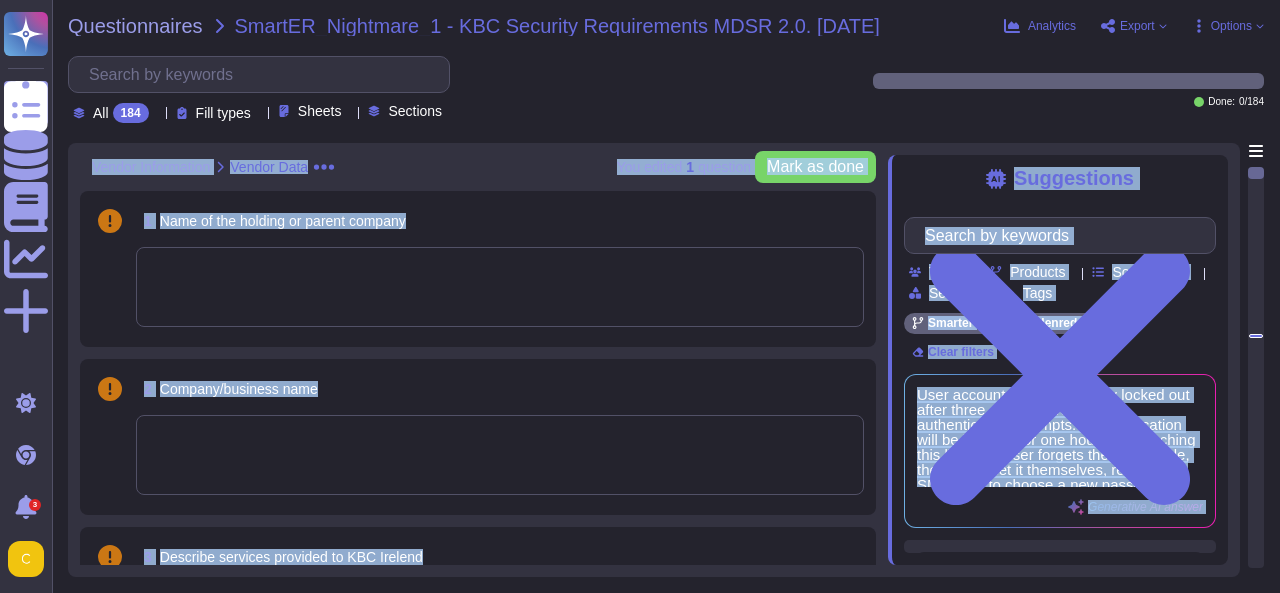 click on "1 Name of the holding or parent company" at bounding box center (500, 221) 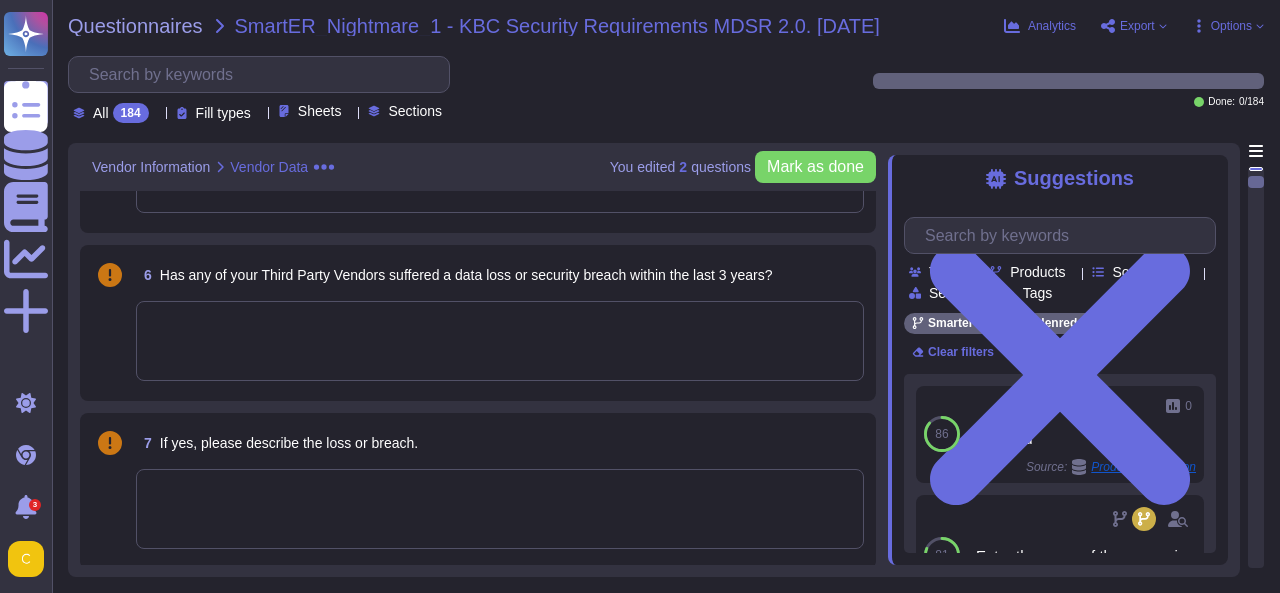 scroll, scrollTop: 941, scrollLeft: 0, axis: vertical 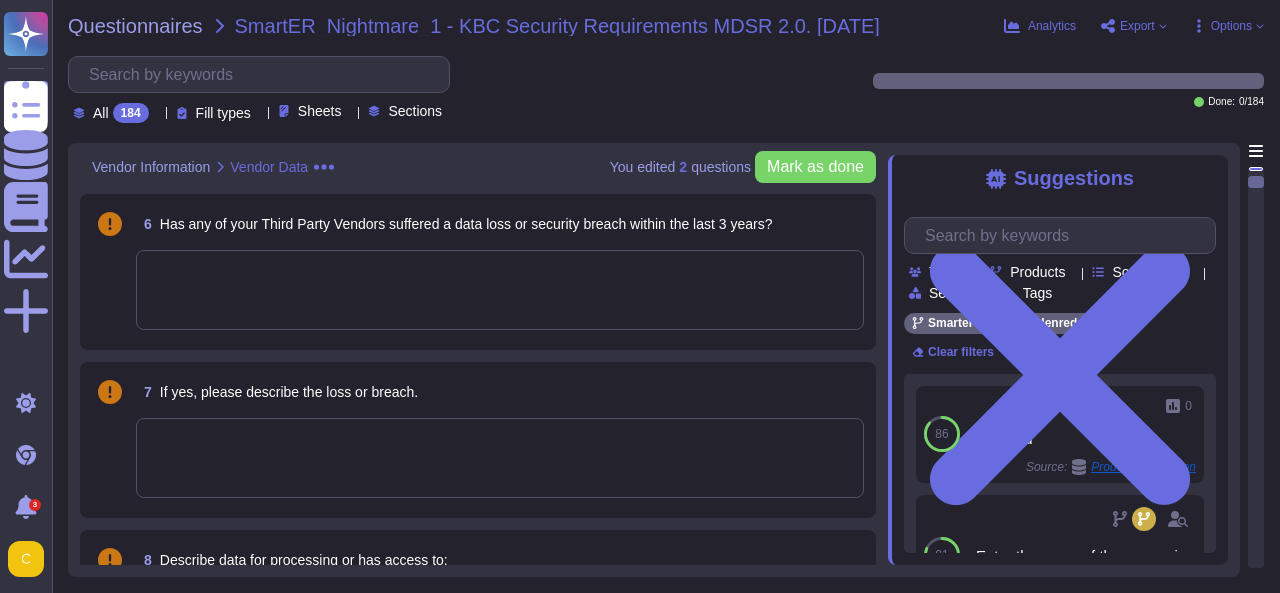 click at bounding box center [500, 458] 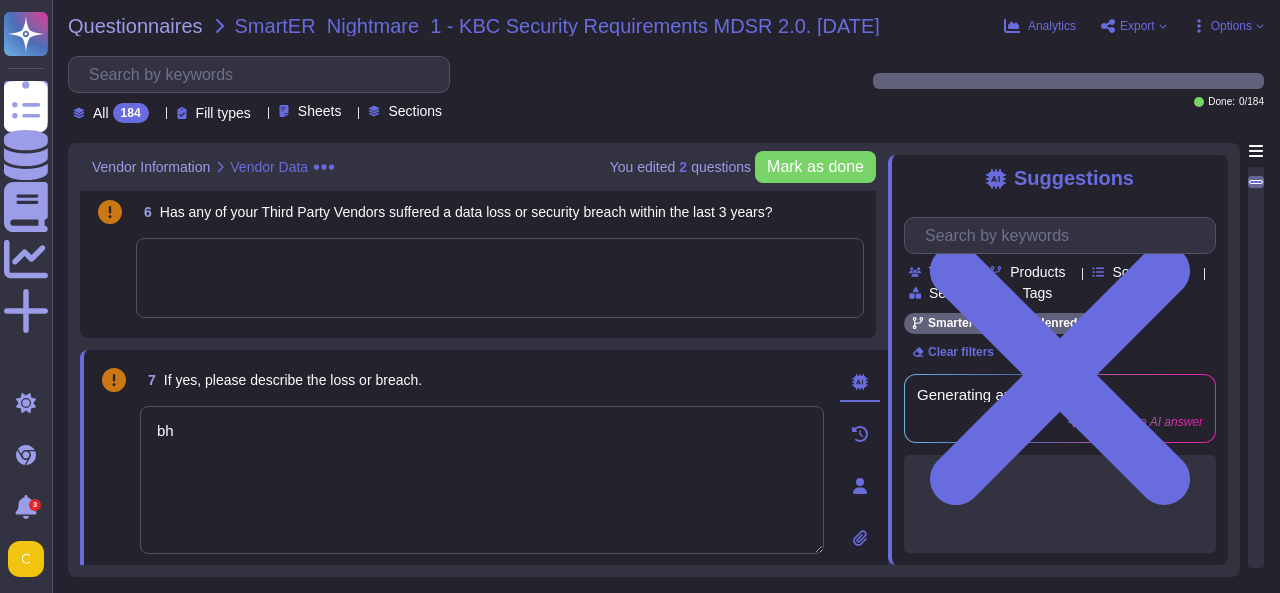 type on "b" 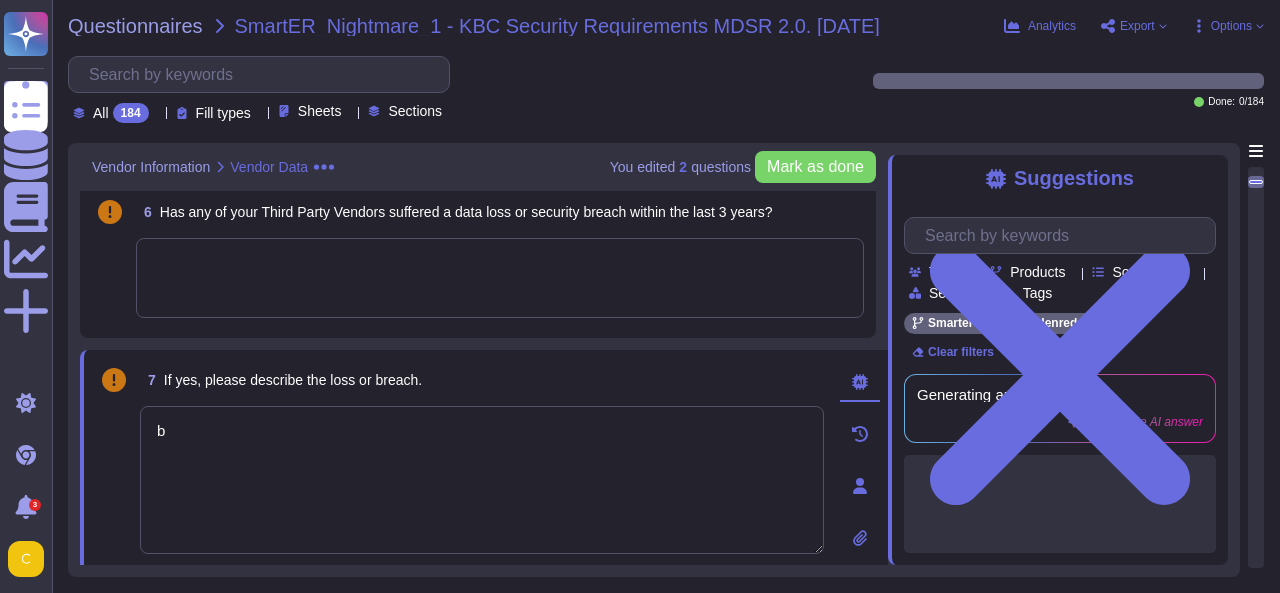 type 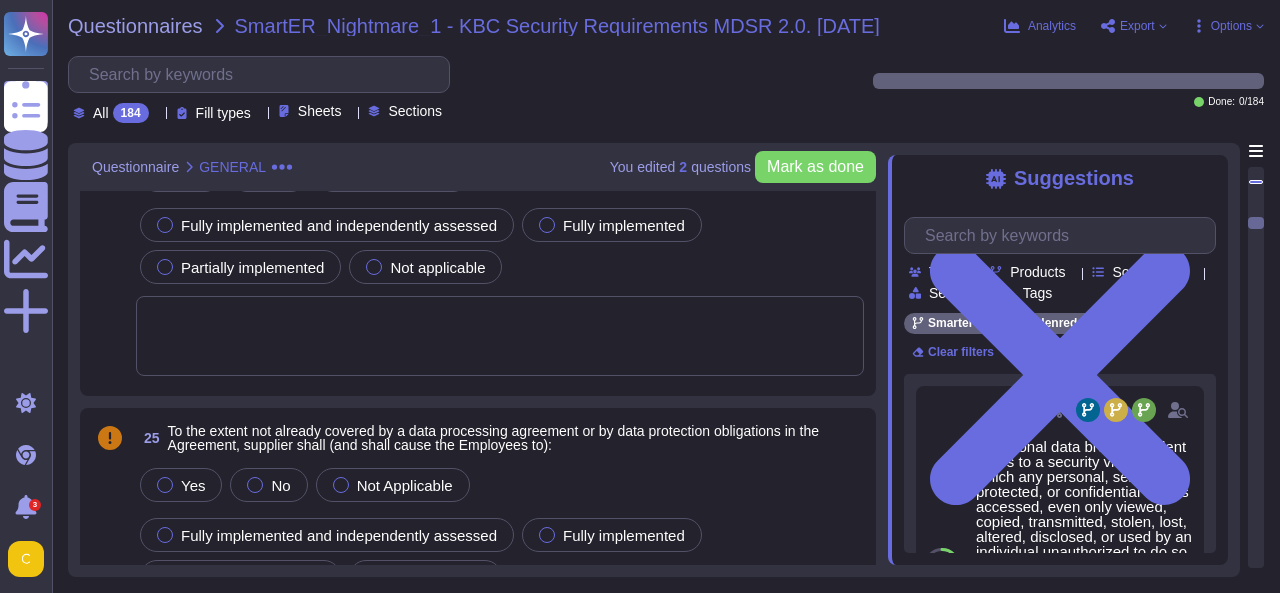 scroll, scrollTop: 4593, scrollLeft: 0, axis: vertical 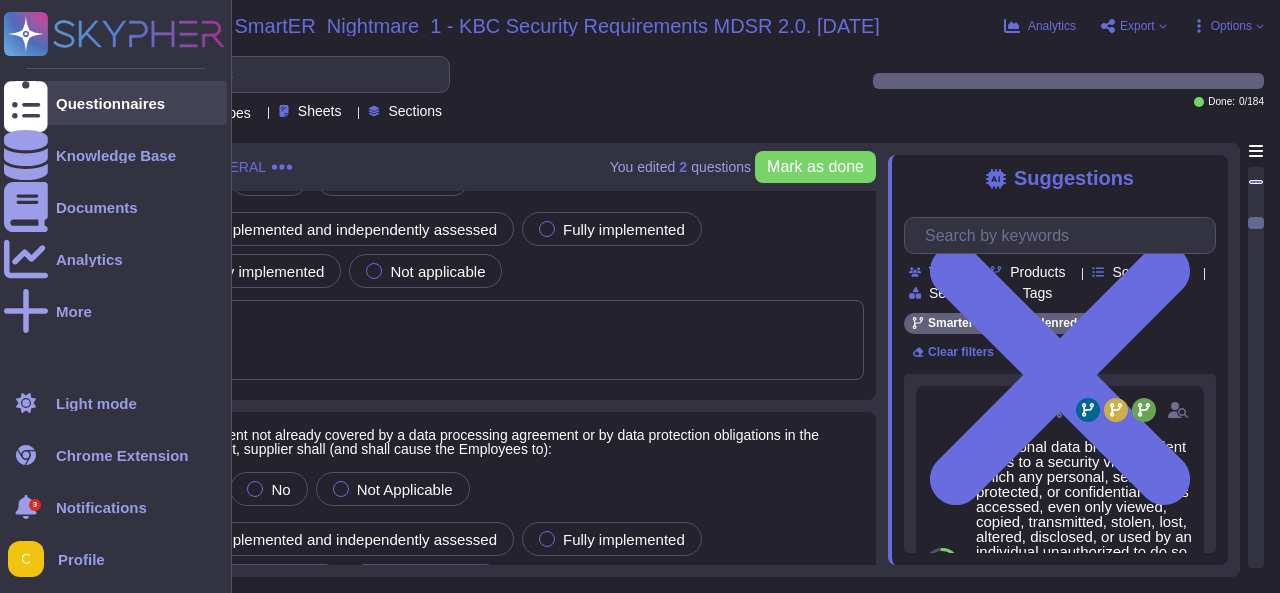click at bounding box center (26, 103) 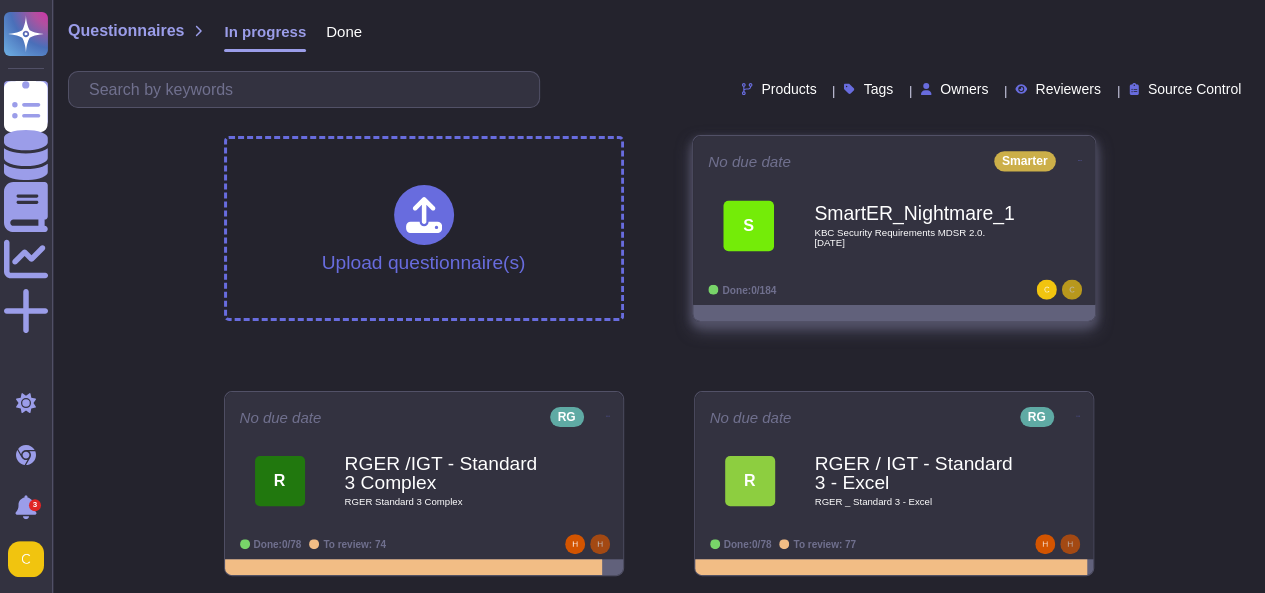 click 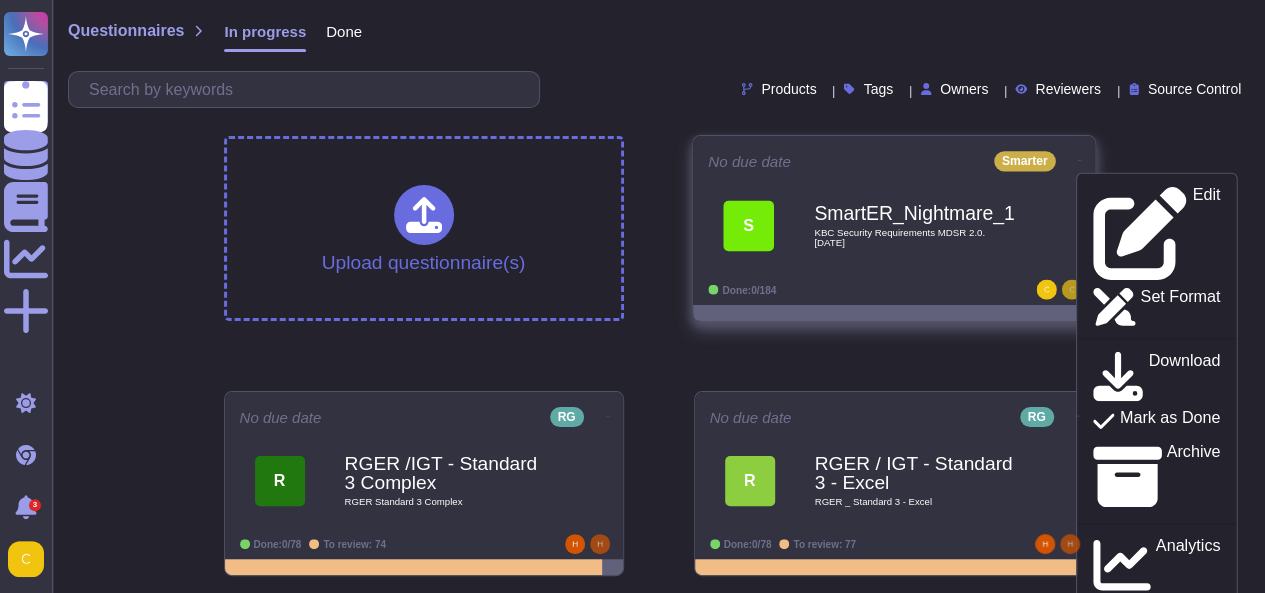 click on "KBC Security Requirements MDSR 2.0. [DATE]" at bounding box center [915, 237] 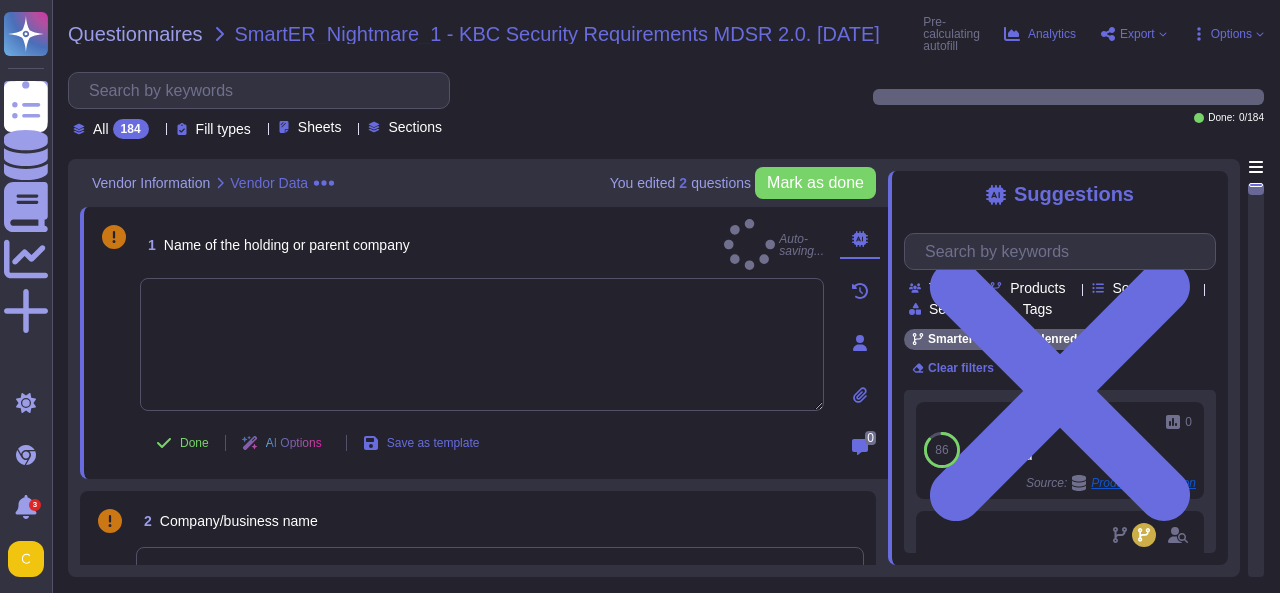 click on "1 Name of the holding or parent company Auto-saving..." at bounding box center [482, 244] 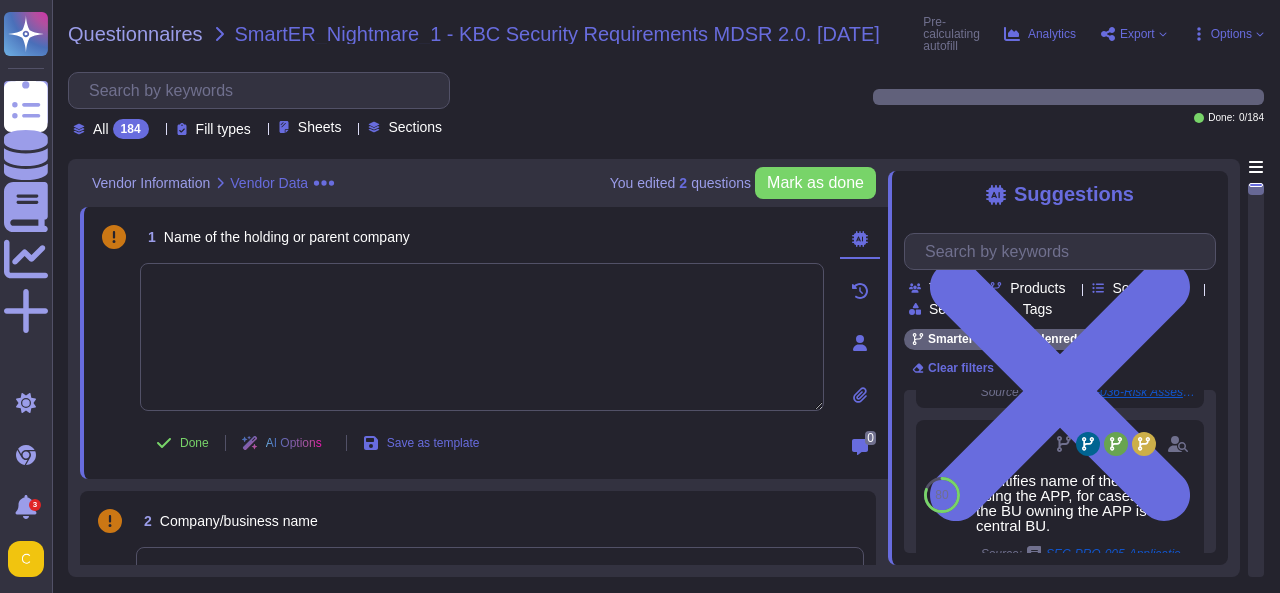 scroll, scrollTop: 385, scrollLeft: 0, axis: vertical 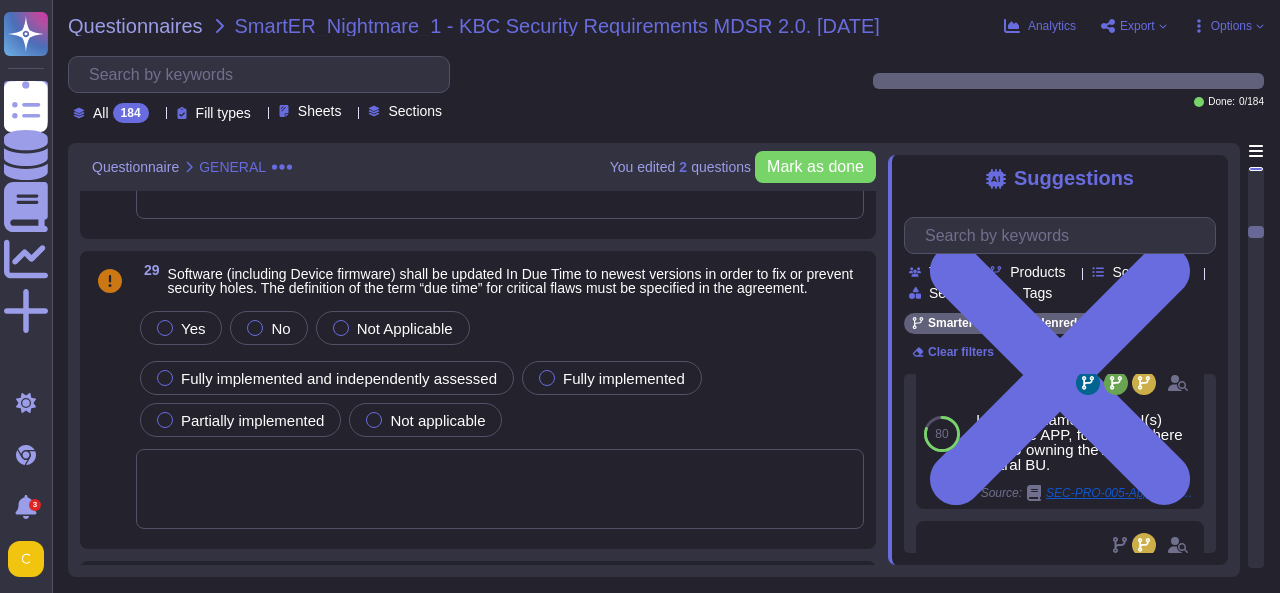 click on "Questionnaires SmartER_Nightmare_1 - KBC Security Requirements MDSR 2.0. [DATE] Analytics Export Options All 184 Fill types Sheets Sections Done: 0 / 184 You edited 2 question s [PERSON_NAME] as done Questionnaire GENERAL  27 -        not use Personal Data for its own purposes; and  Yes No Not Applicable Fully implemented and independently assessed Fully implemented  Partially implemented Not applicable 28 no Software shall contain malicious code such as viruses, worms, time bombs, back doors, Trojan horses or [DATE] eggs. Yes No Not Applicable Fully implemented and independently assessed Fully implemented  Partially implemented Not applicable 29 Software (including Device firmware) shall be updated In Due Time to newest versions in order to fix or prevent security holes. The definition of the term “due time” for critical flaws must be specified in the agreement. Yes No Not Applicable Fully implemented and independently assessed Fully implemented  Partially implemented Not applicable 30 Yes No 31 Yes No" at bounding box center [666, 296] 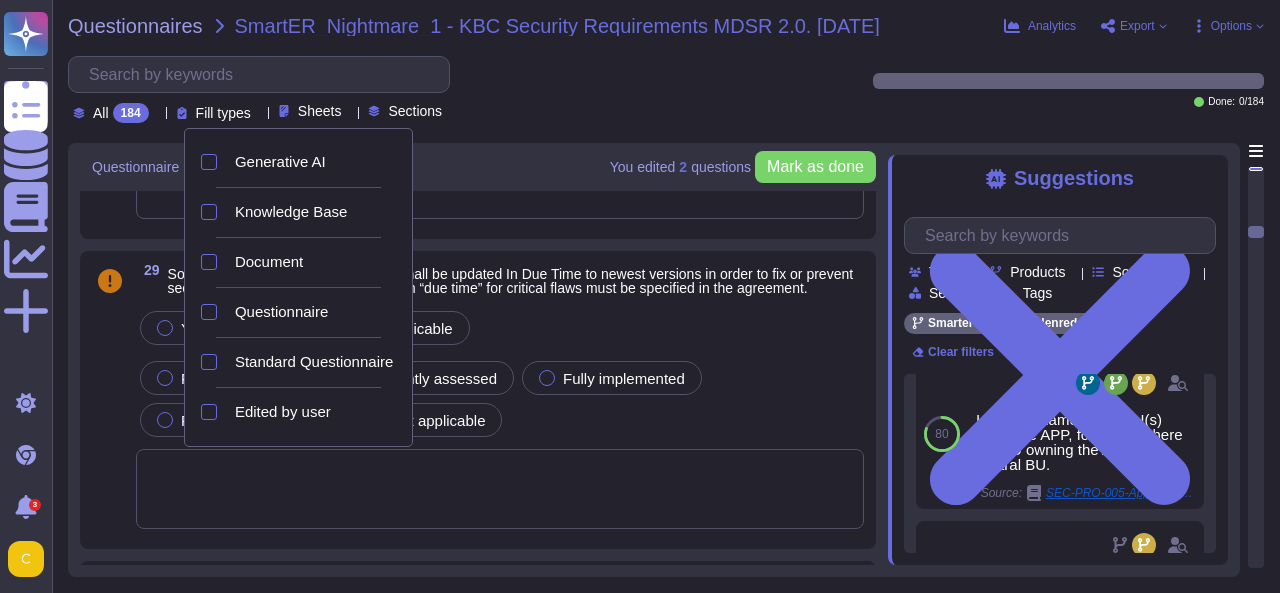 click on "Fill types" at bounding box center [223, 113] 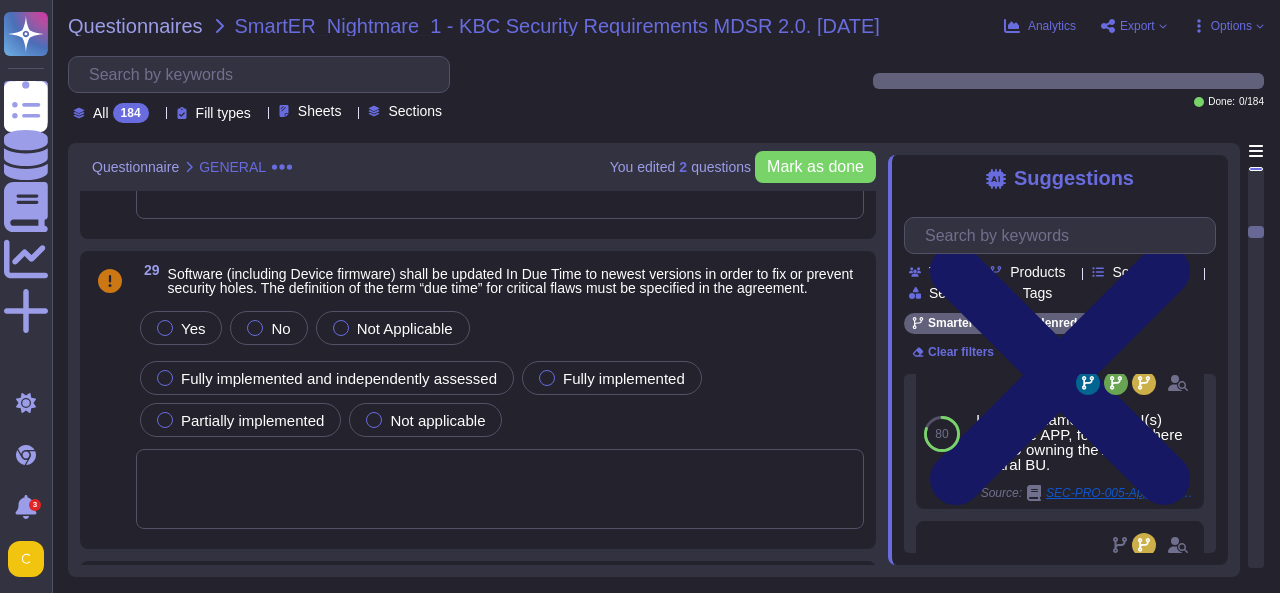 click 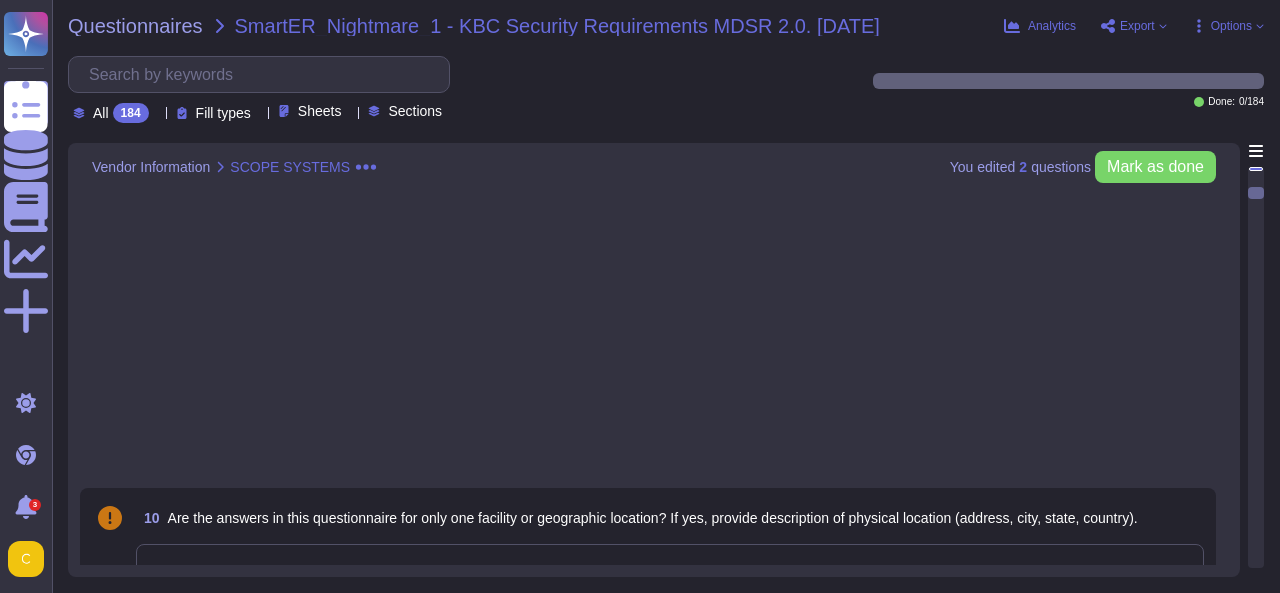 scroll, scrollTop: 632, scrollLeft: 0, axis: vertical 